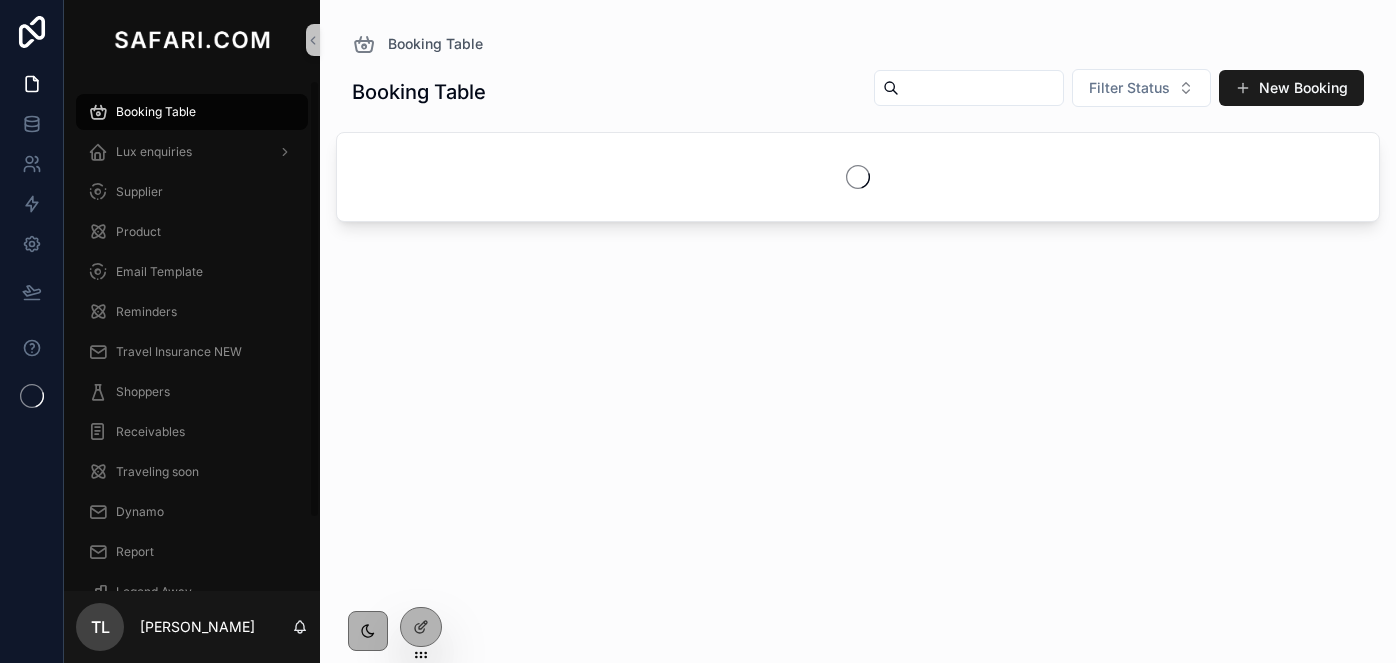 scroll, scrollTop: 0, scrollLeft: 0, axis: both 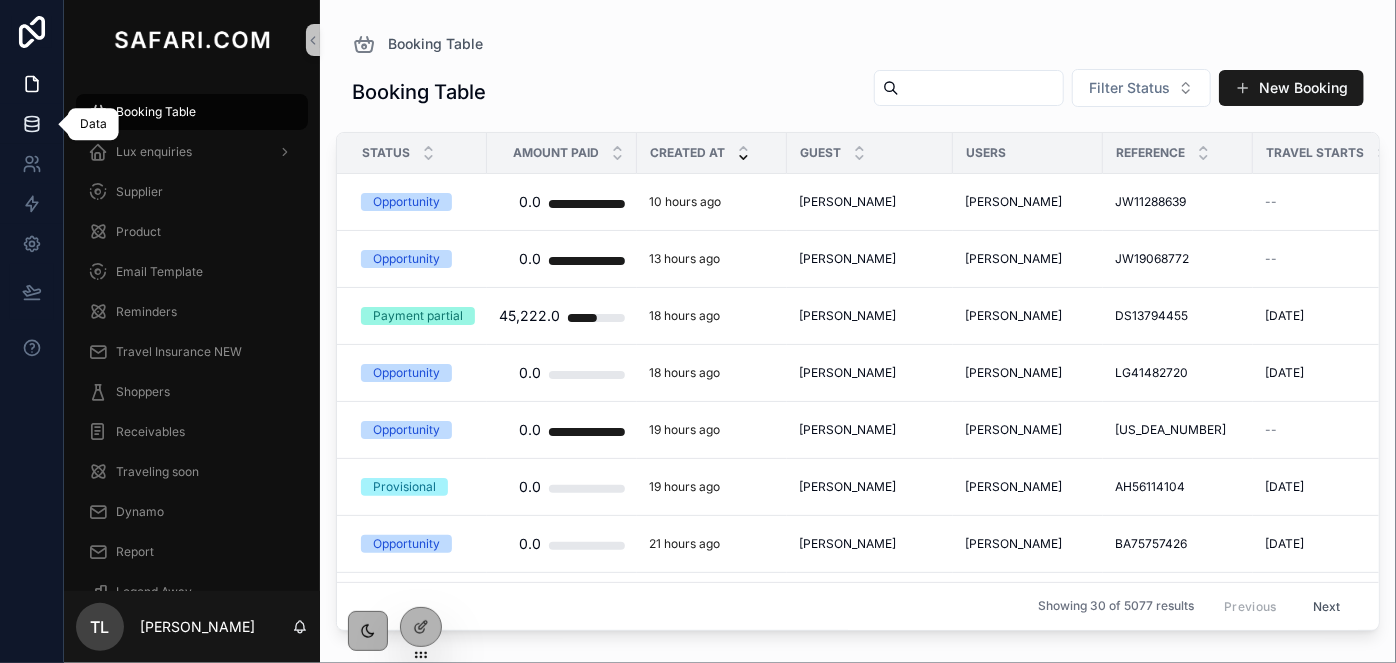click 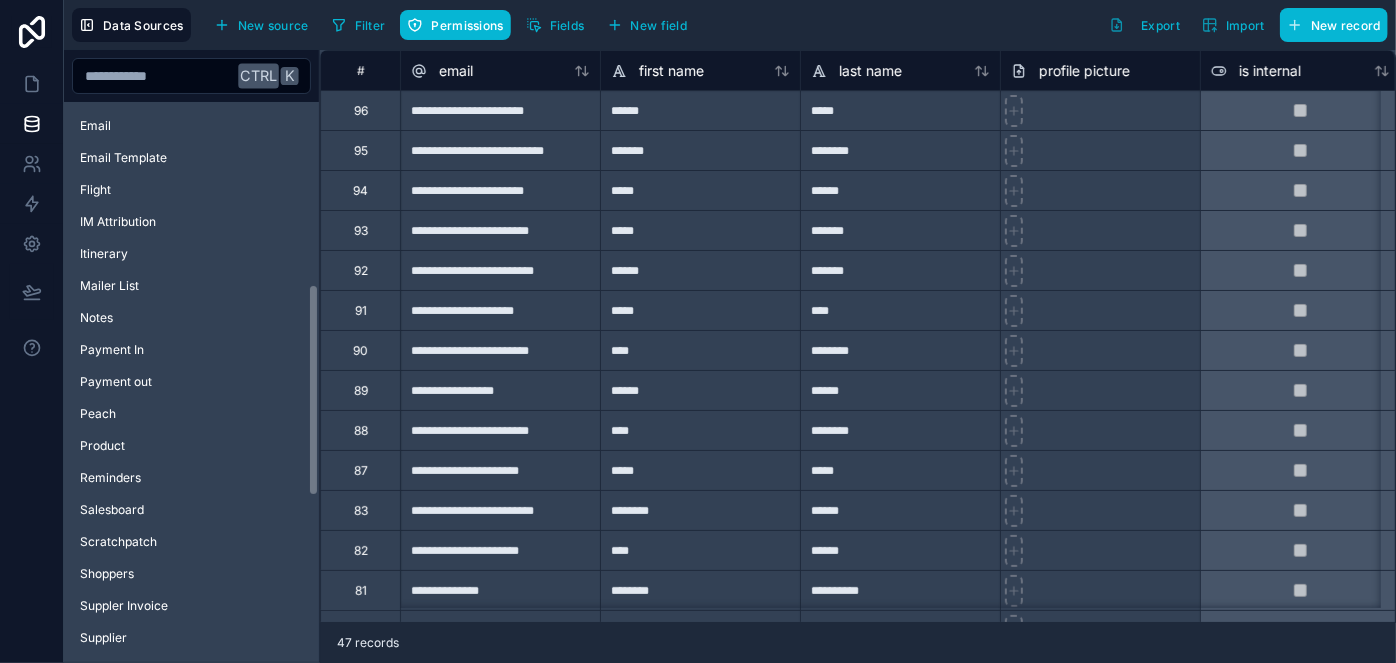 click on "Affiliates Booking Booking Option Call Log Consultant enquiries Currencies Email Email Template Flight IM Attribution Itinerary Mailer List Notes Payment In Payment out Peach Product Reminders Salesboard Scratchpatch Shoppers Suppler Invoice Supplier Travel Insurance NEW Traveler TrustPilot Understand our customers Users" at bounding box center (191, 362) 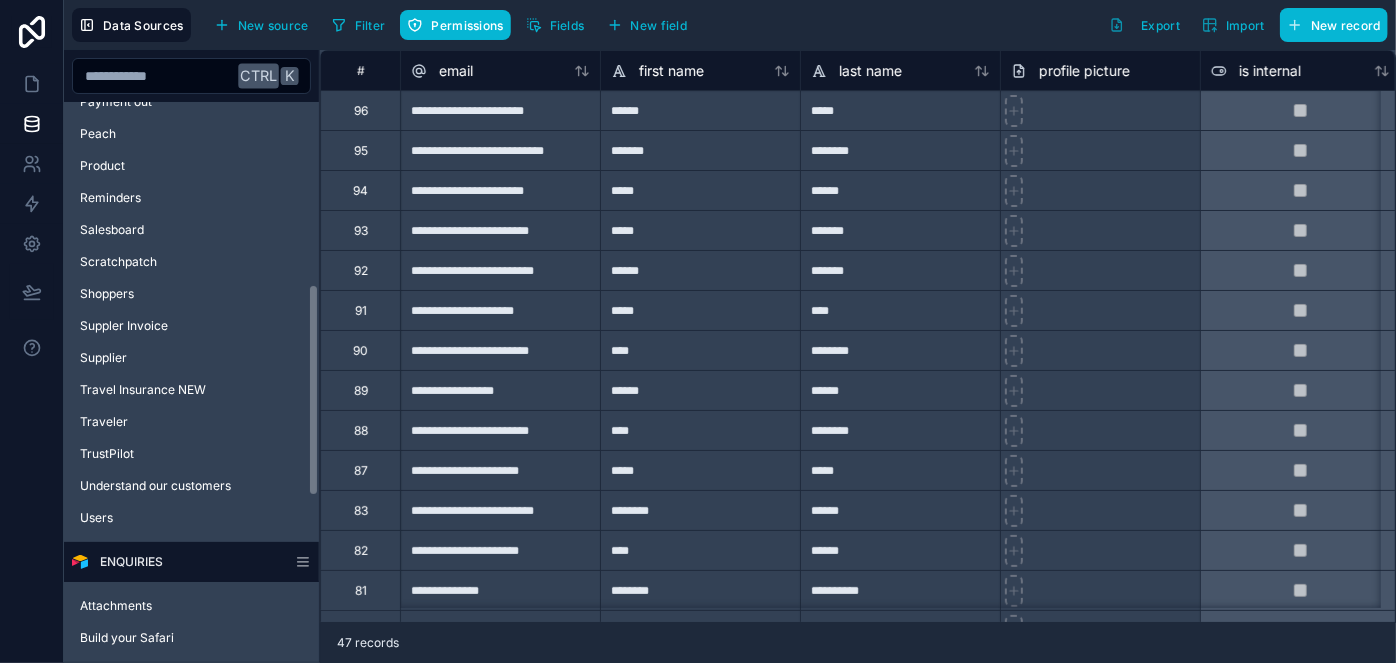 scroll, scrollTop: 600, scrollLeft: 0, axis: vertical 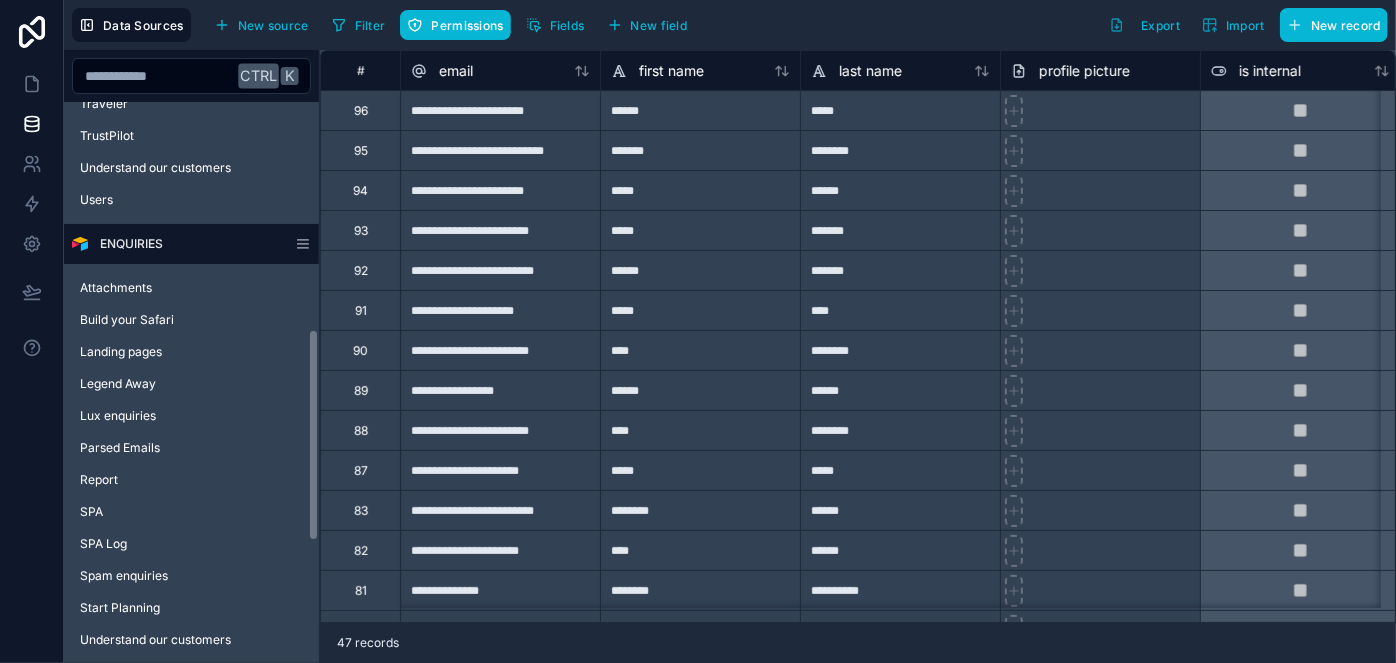click on "Attachments Build your Safari Landing pages Legend Away Lux enquiries Parsed Emails Report SPA SPA Log Spam enquiries Start Planning Understand our customers" at bounding box center (191, 460) 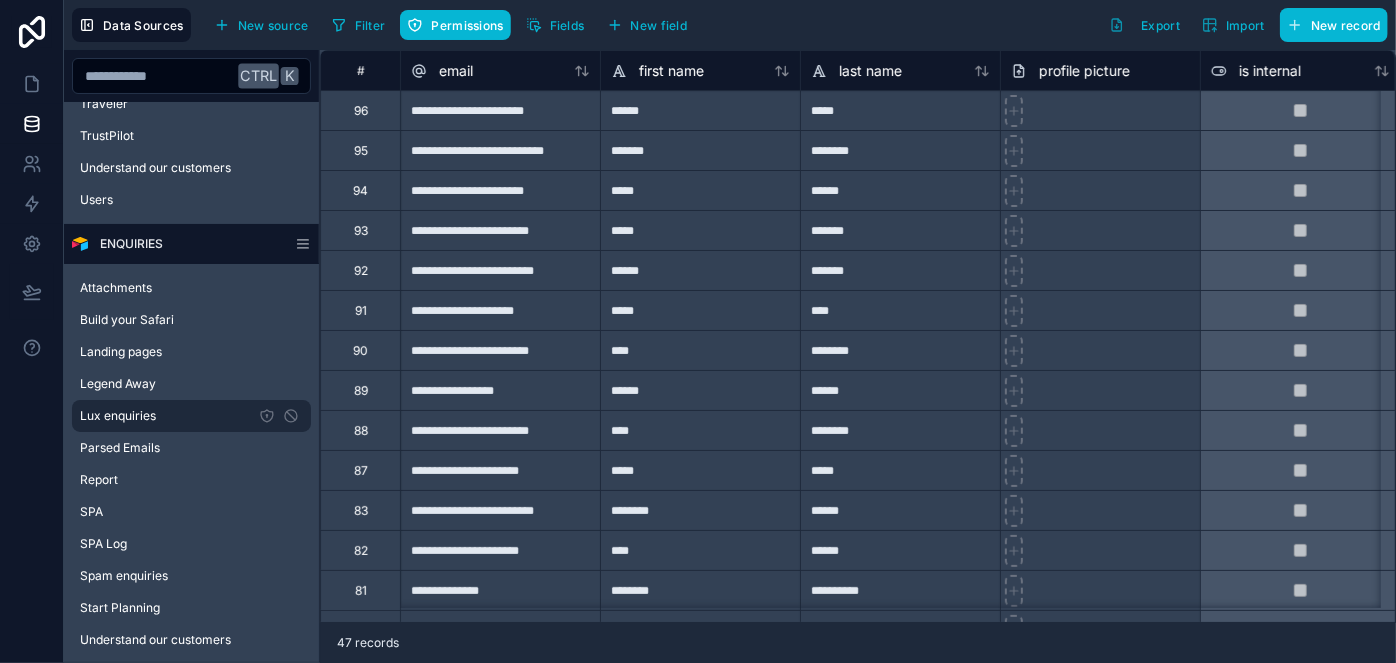 click on "Lux enquiries" at bounding box center [191, 416] 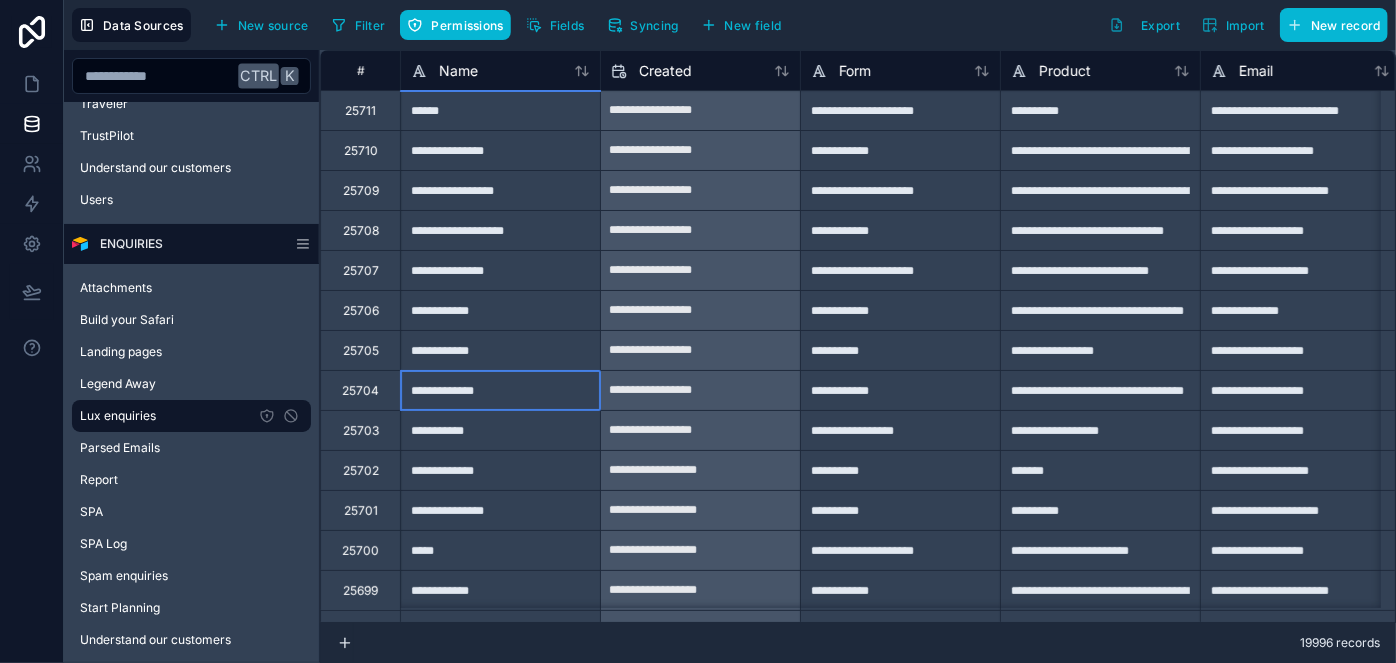 click on "**********" at bounding box center [500, 390] 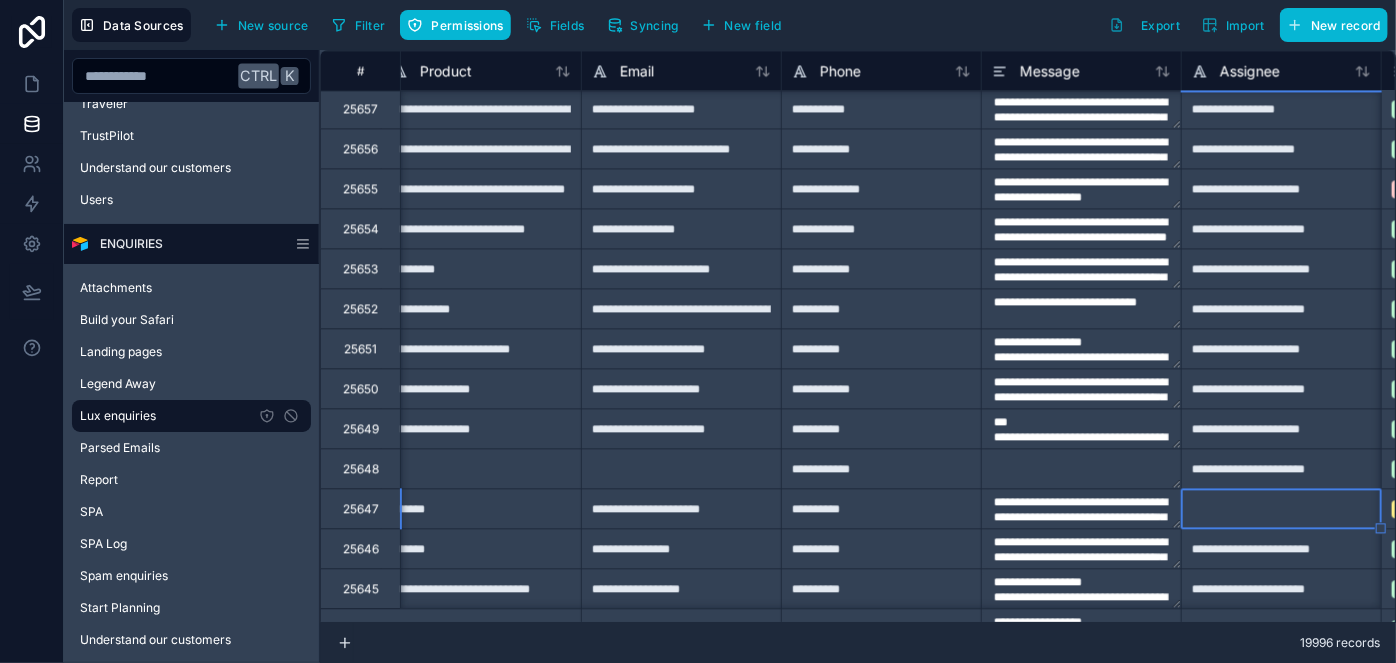 scroll, scrollTop: 2122, scrollLeft: 819, axis: both 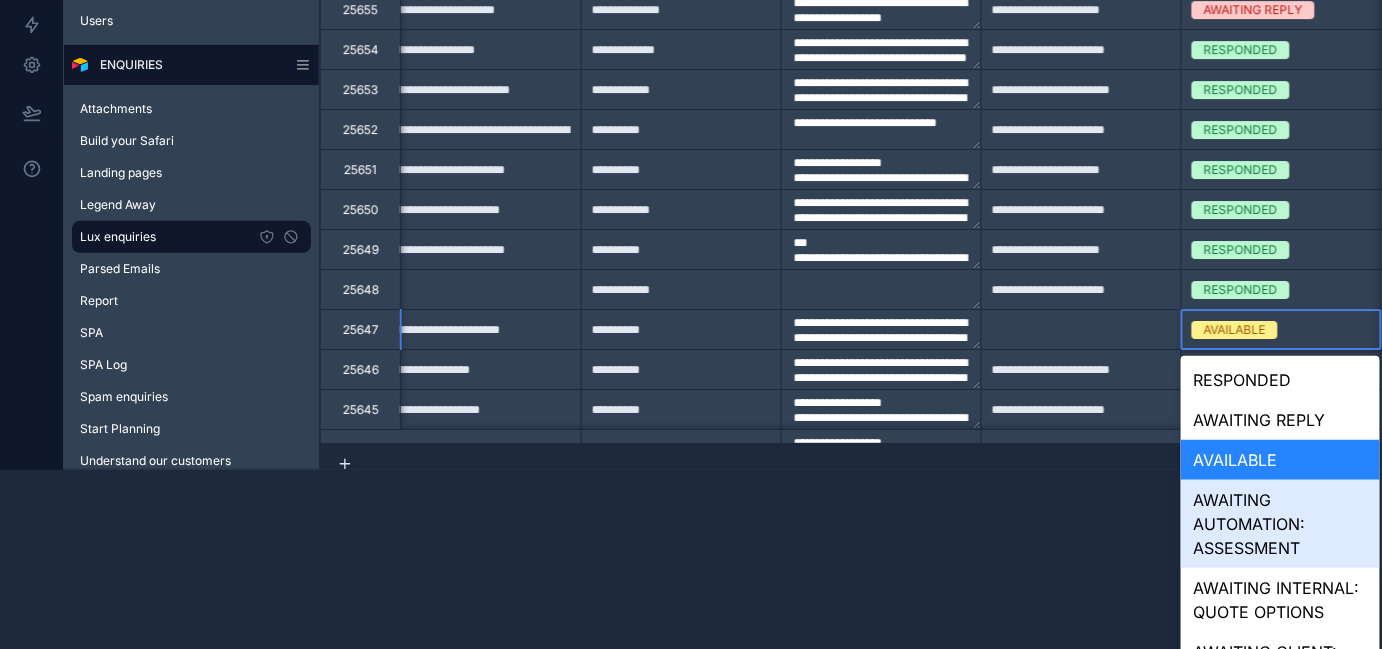 click on "**********" at bounding box center [691, 145] 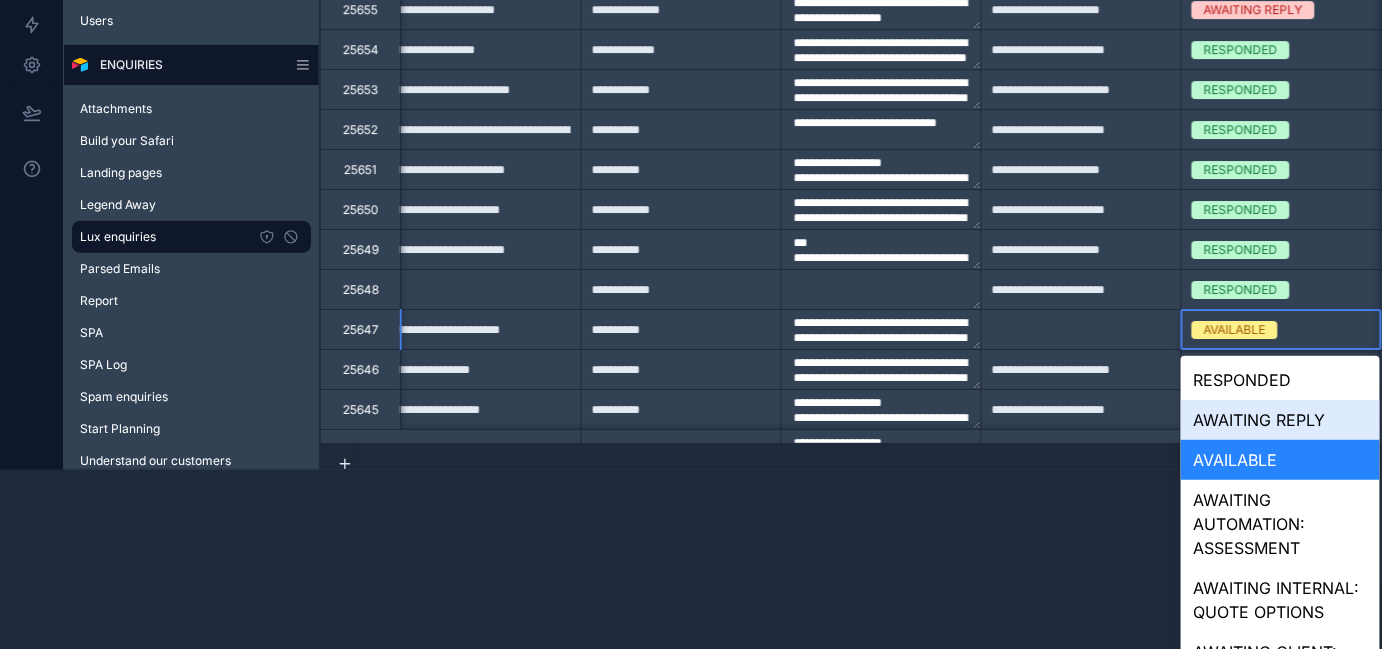 click on "AWAITING REPLY" at bounding box center (1280, 420) 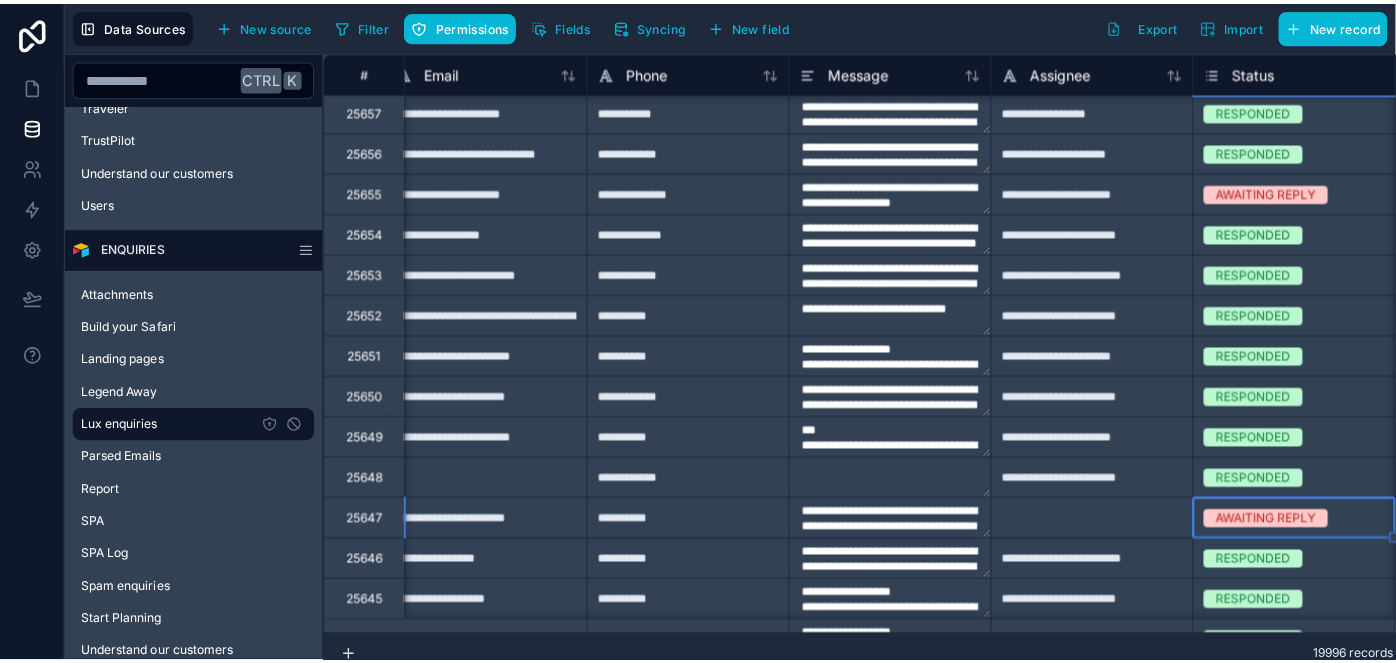 scroll, scrollTop: 0, scrollLeft: 0, axis: both 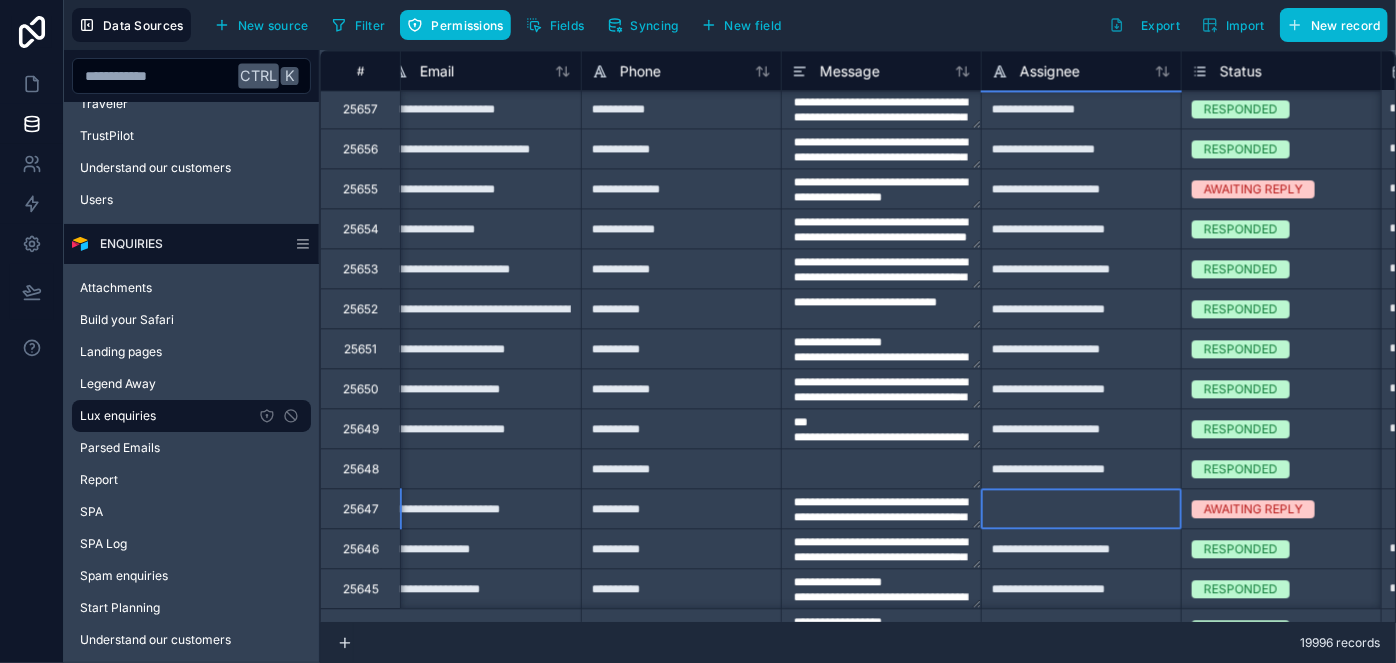 click at bounding box center [1081, 508] 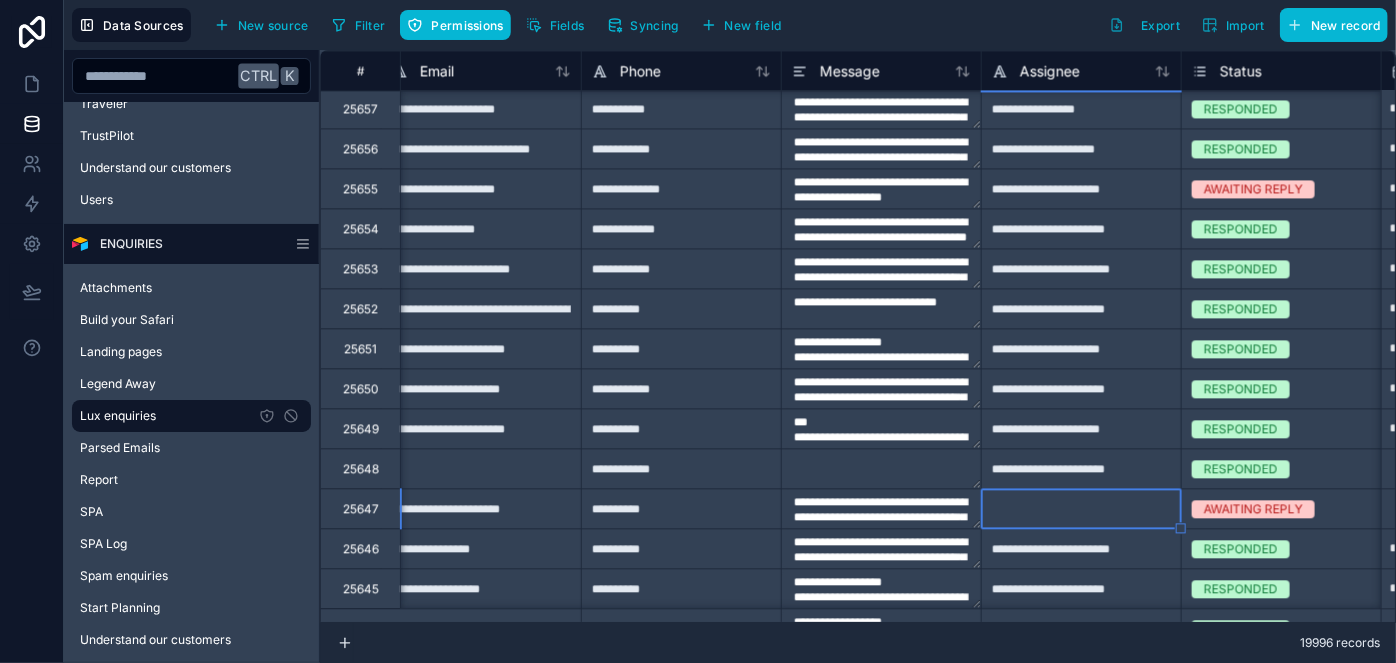 type on "**********" 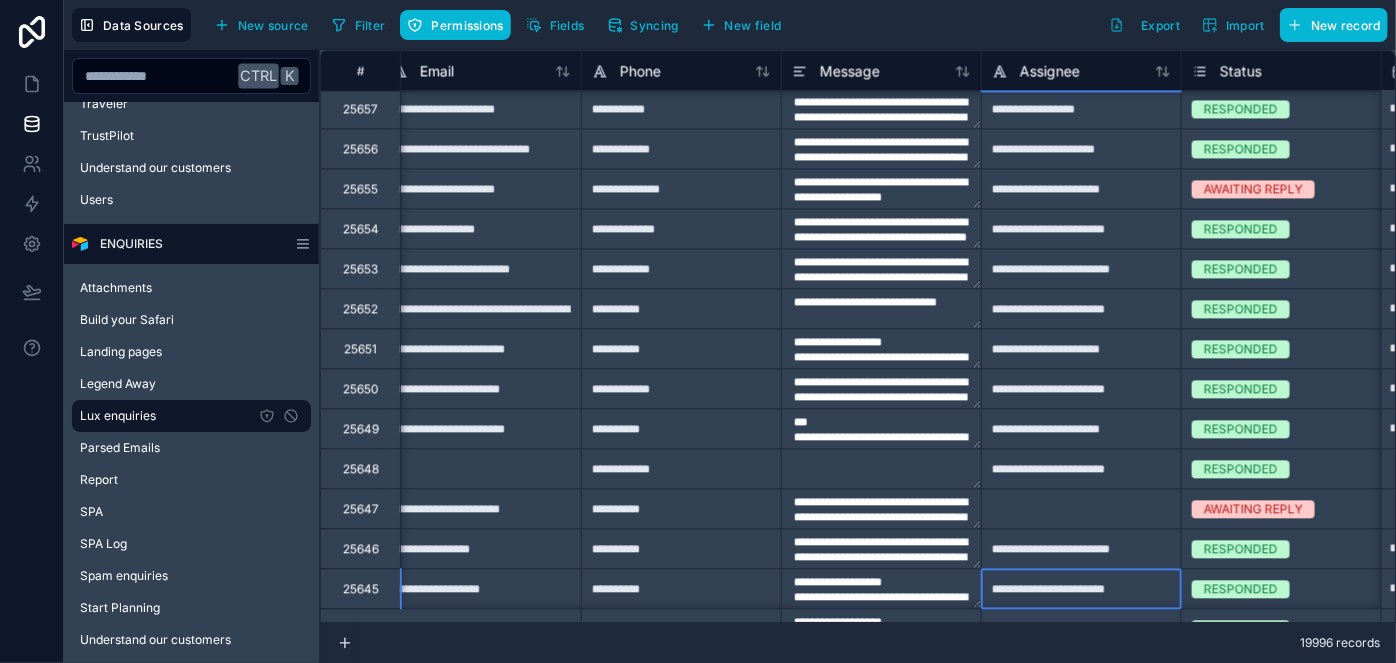 click on "**********" at bounding box center (1081, 588) 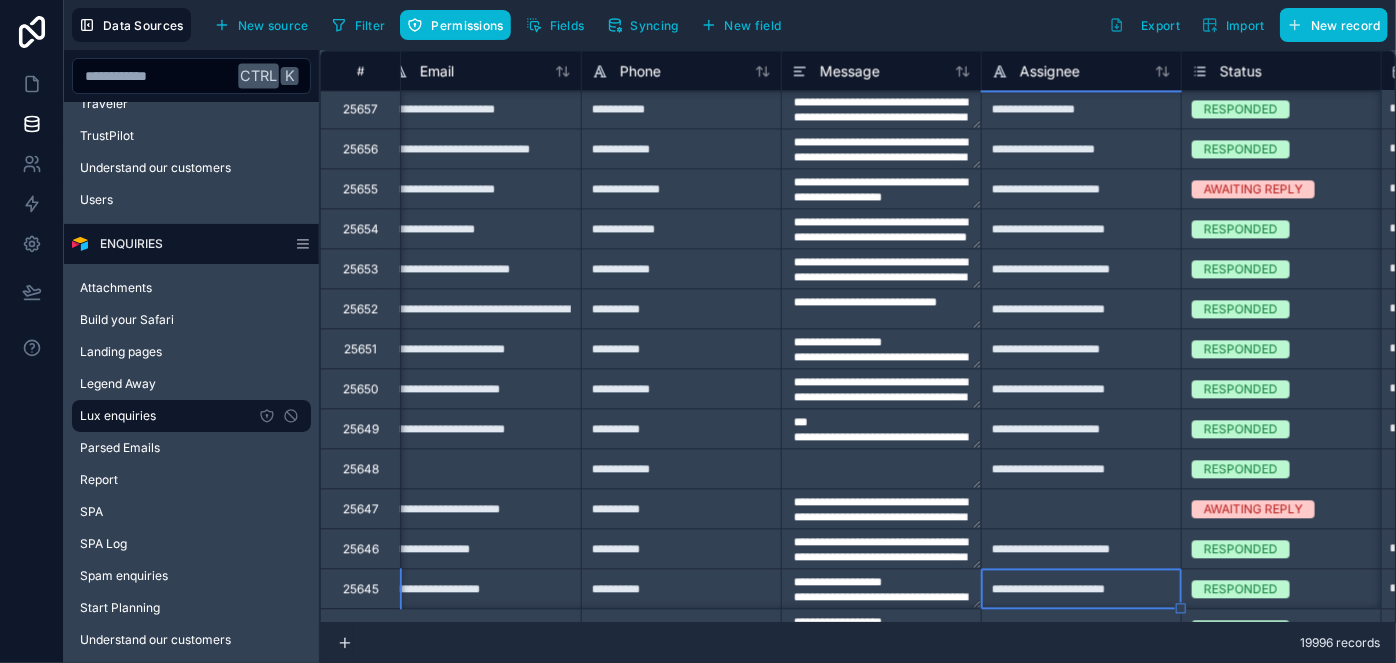 type on "**********" 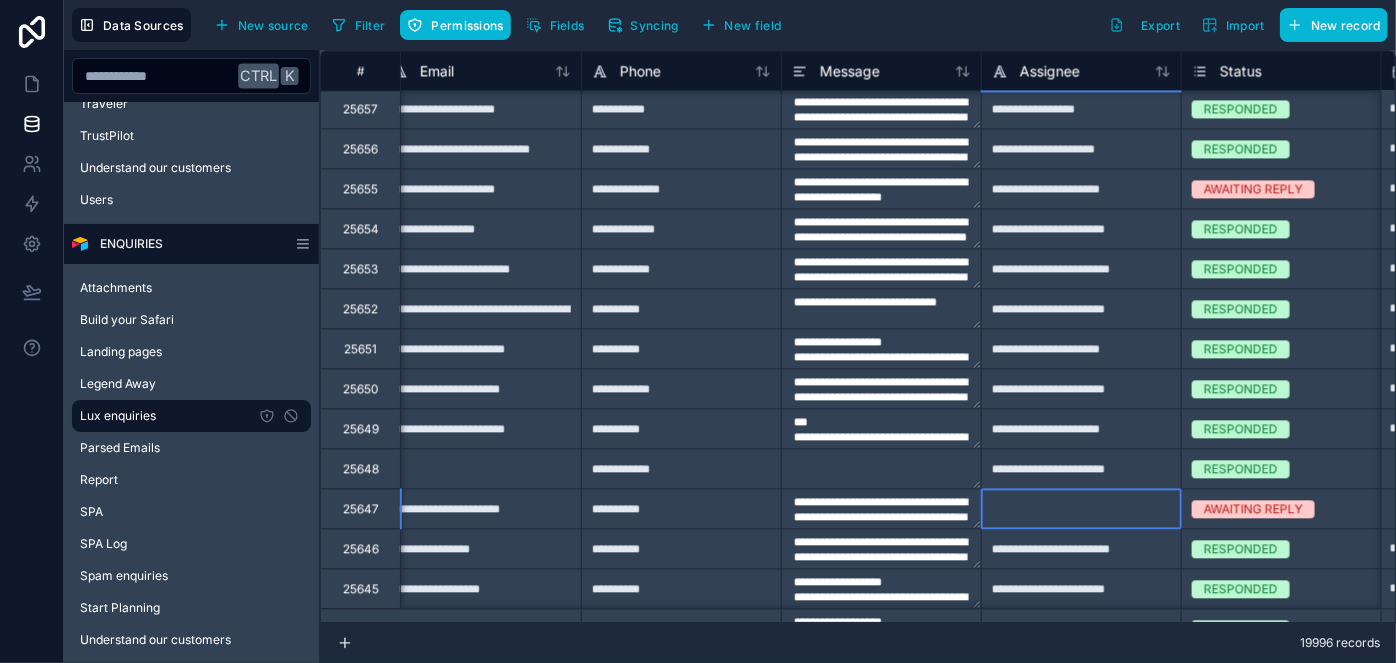 click at bounding box center (1081, 508) 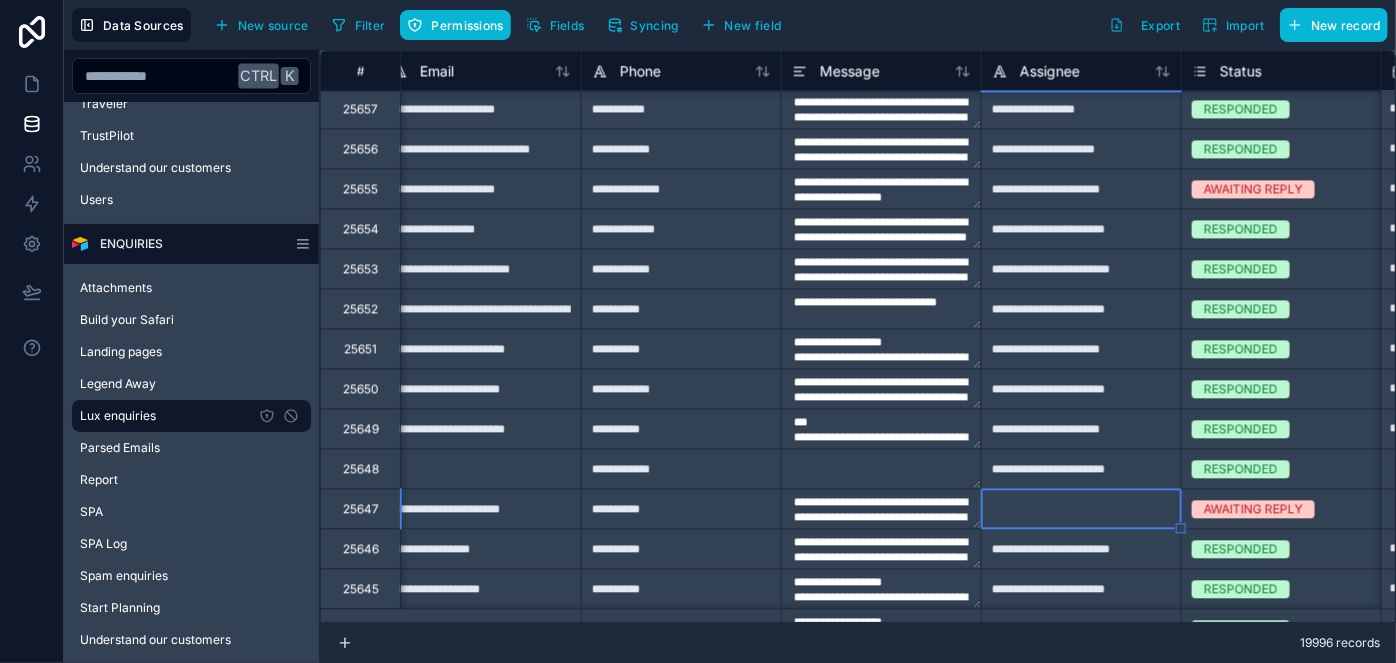 type on "**********" 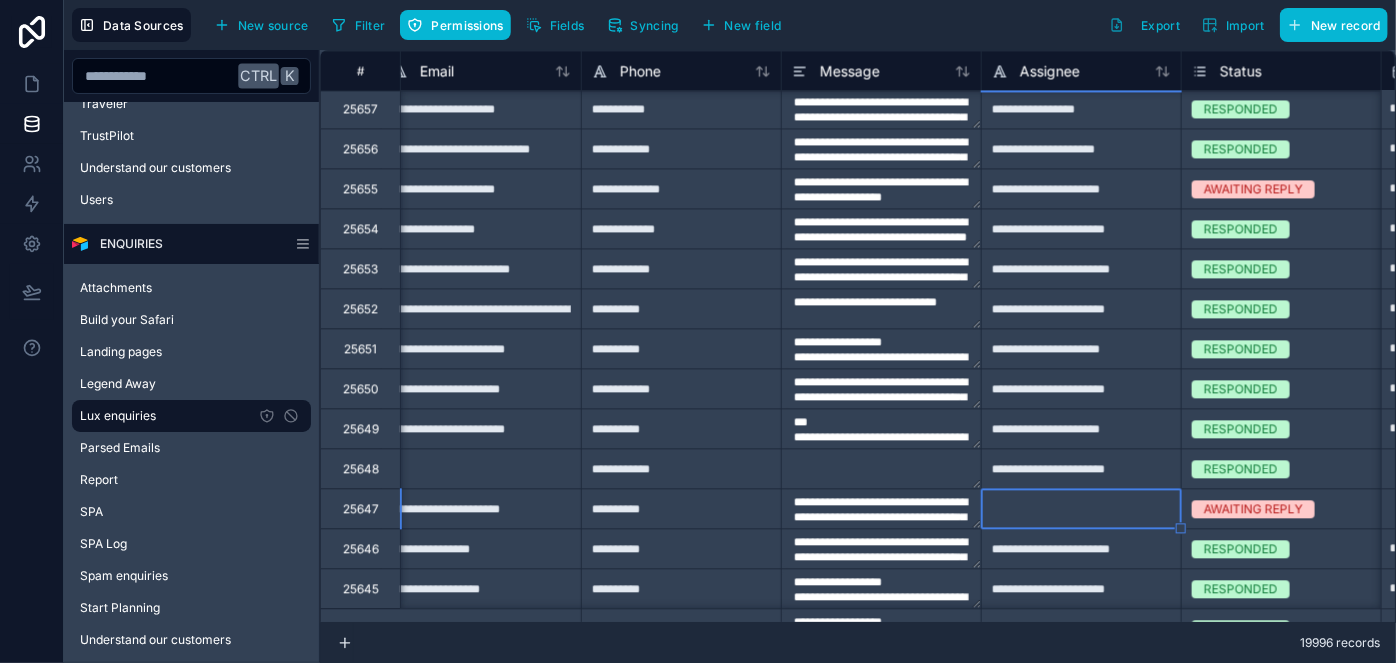 type on "**********" 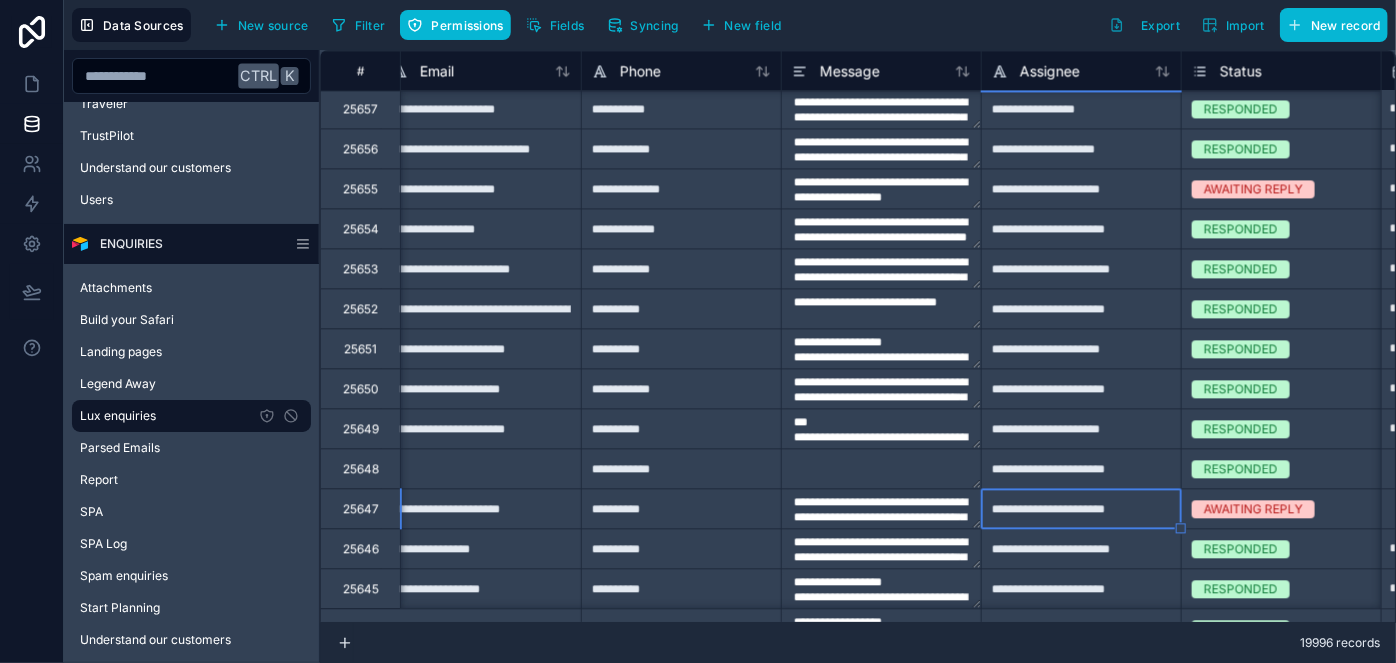 type on "**********" 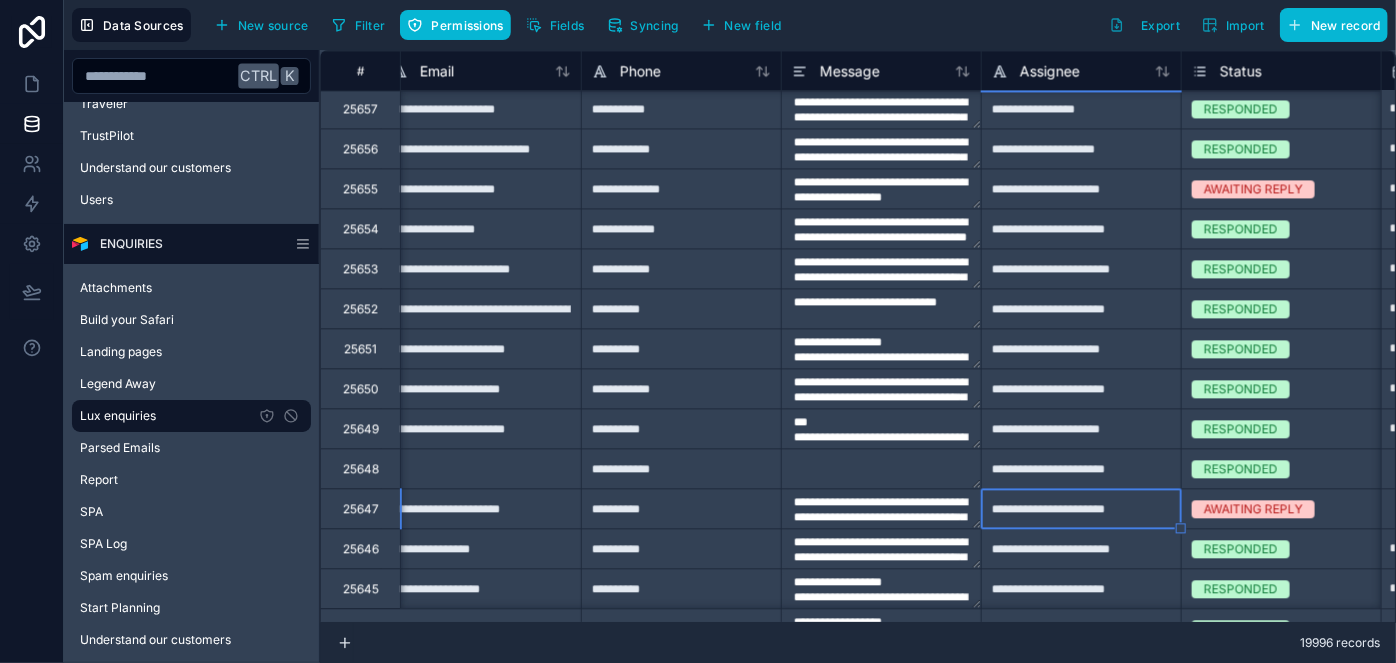 type on "**********" 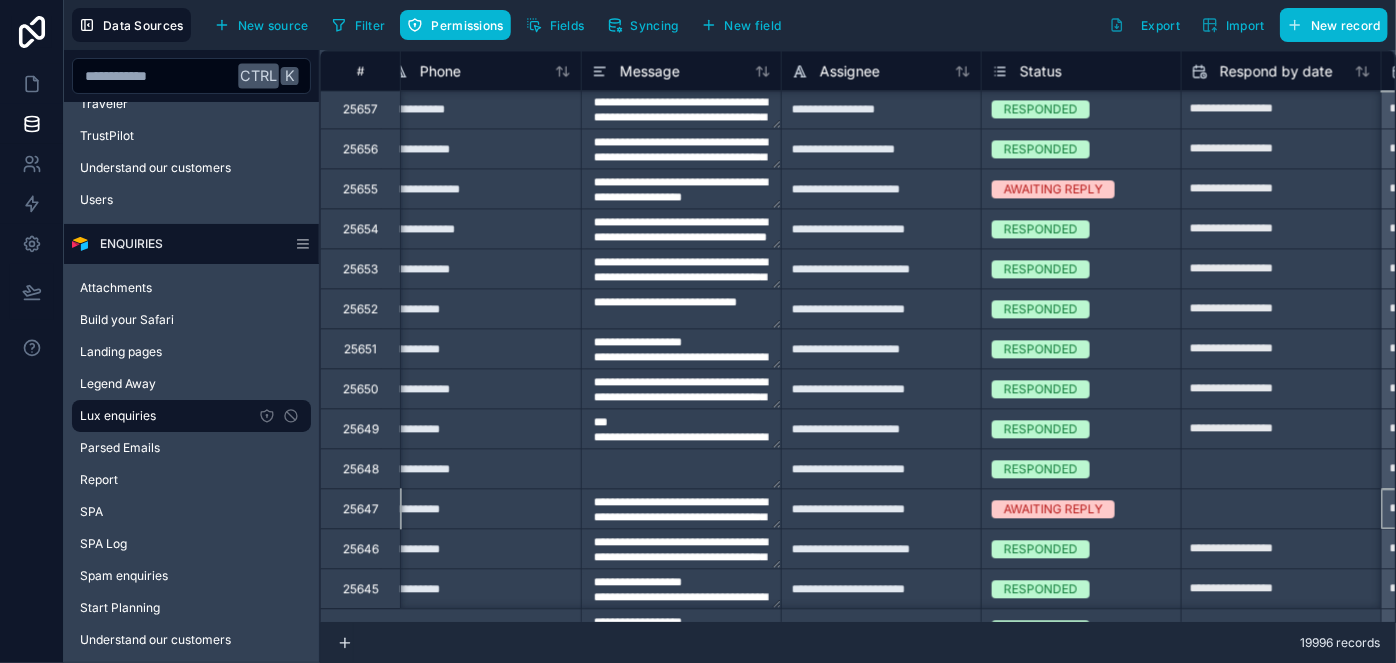 scroll, scrollTop: 2122, scrollLeft: 1219, axis: both 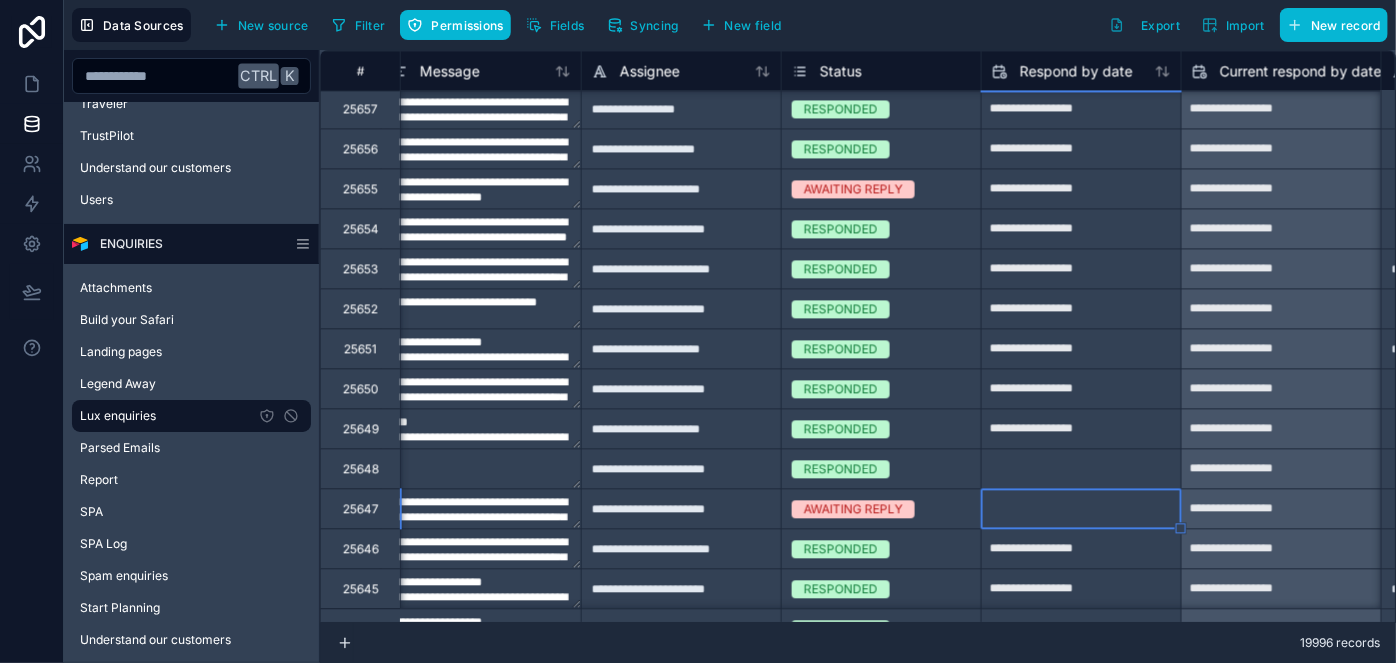 type on "**********" 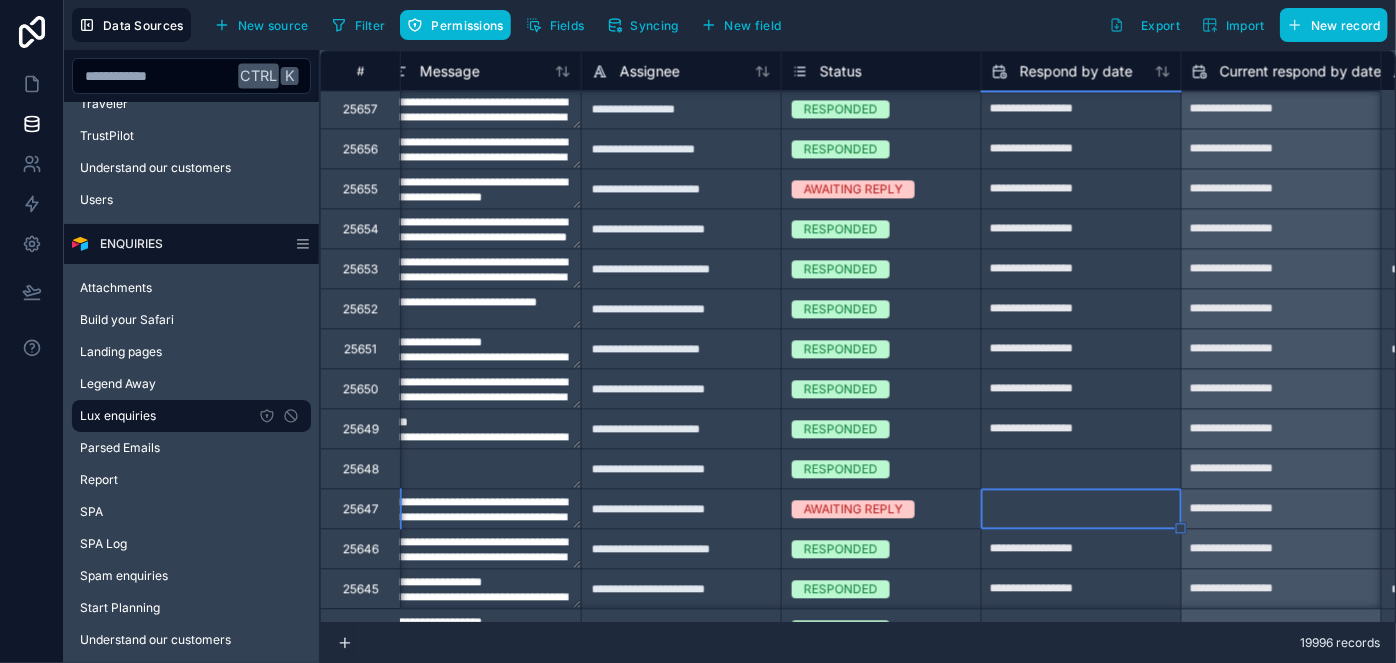 type on "**********" 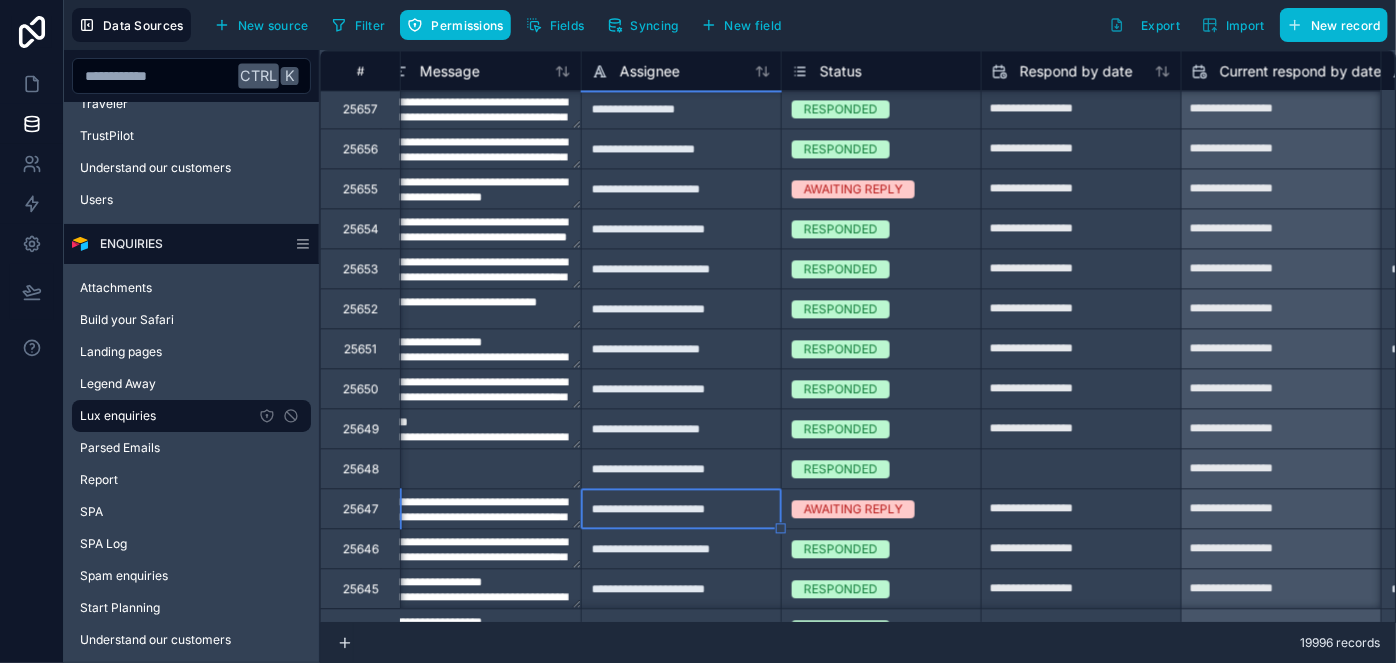 type on "**********" 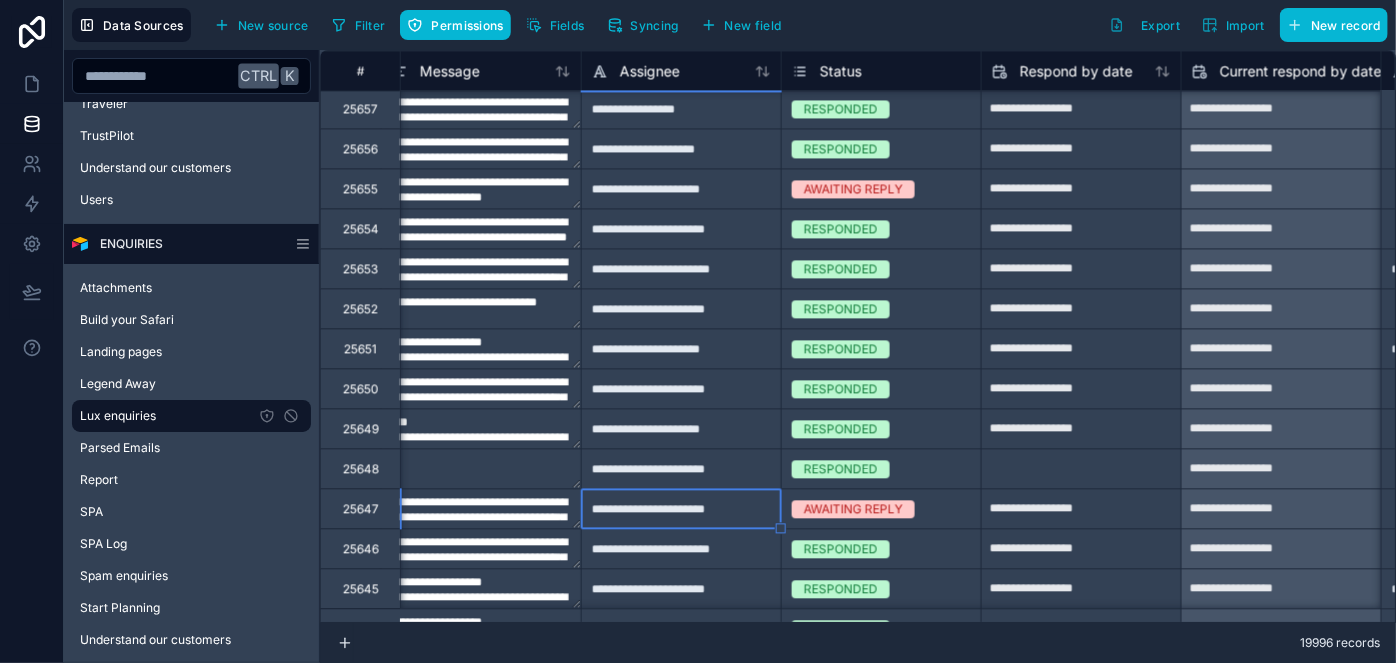 type on "**********" 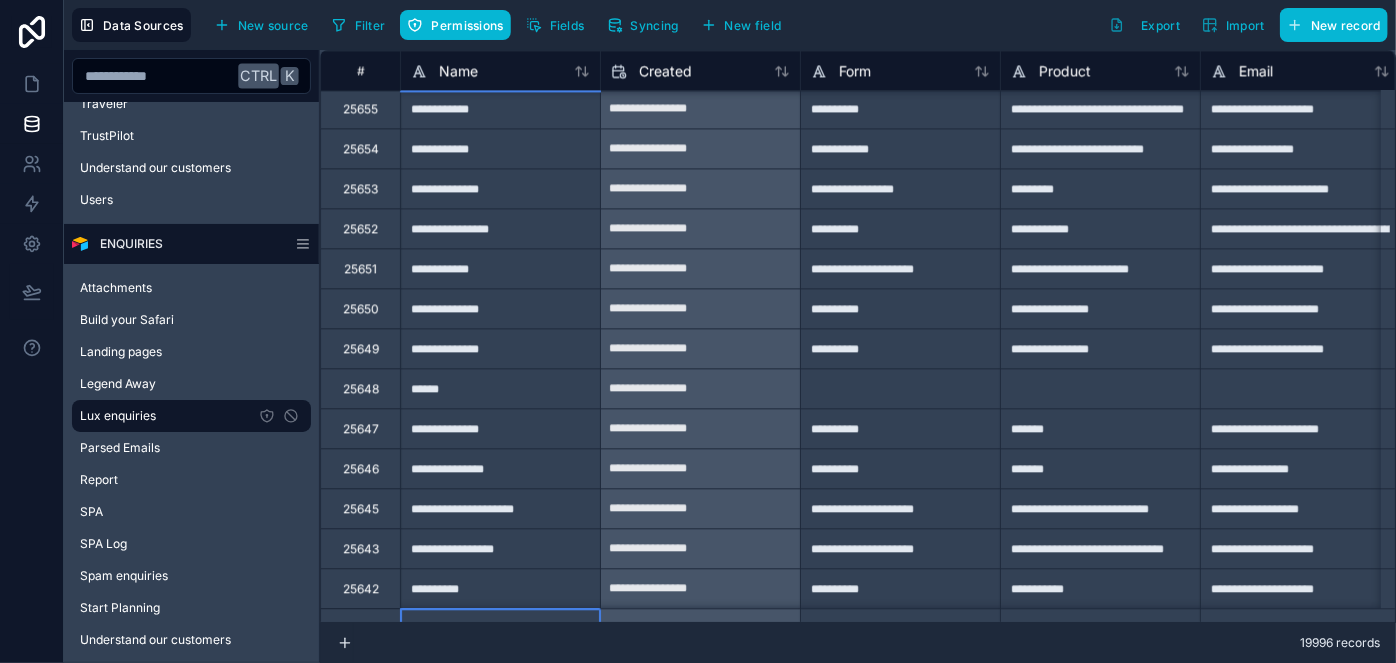scroll, scrollTop: 2242, scrollLeft: 0, axis: vertical 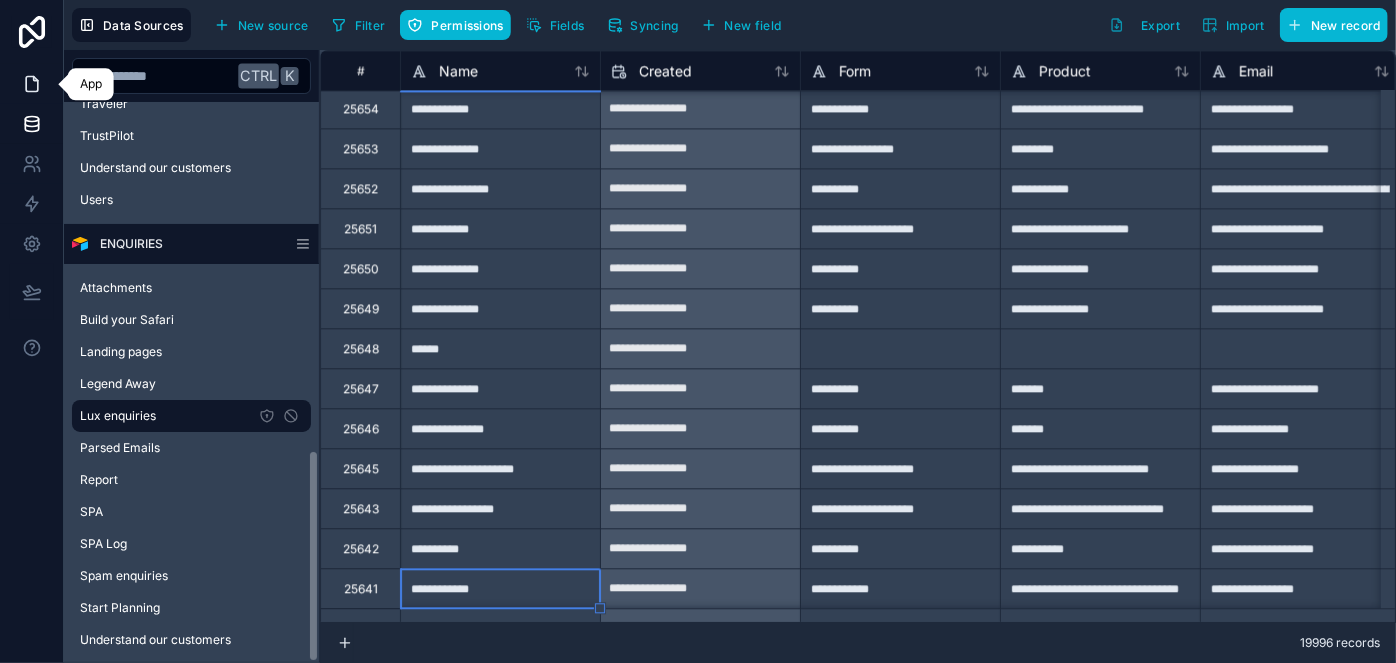 click 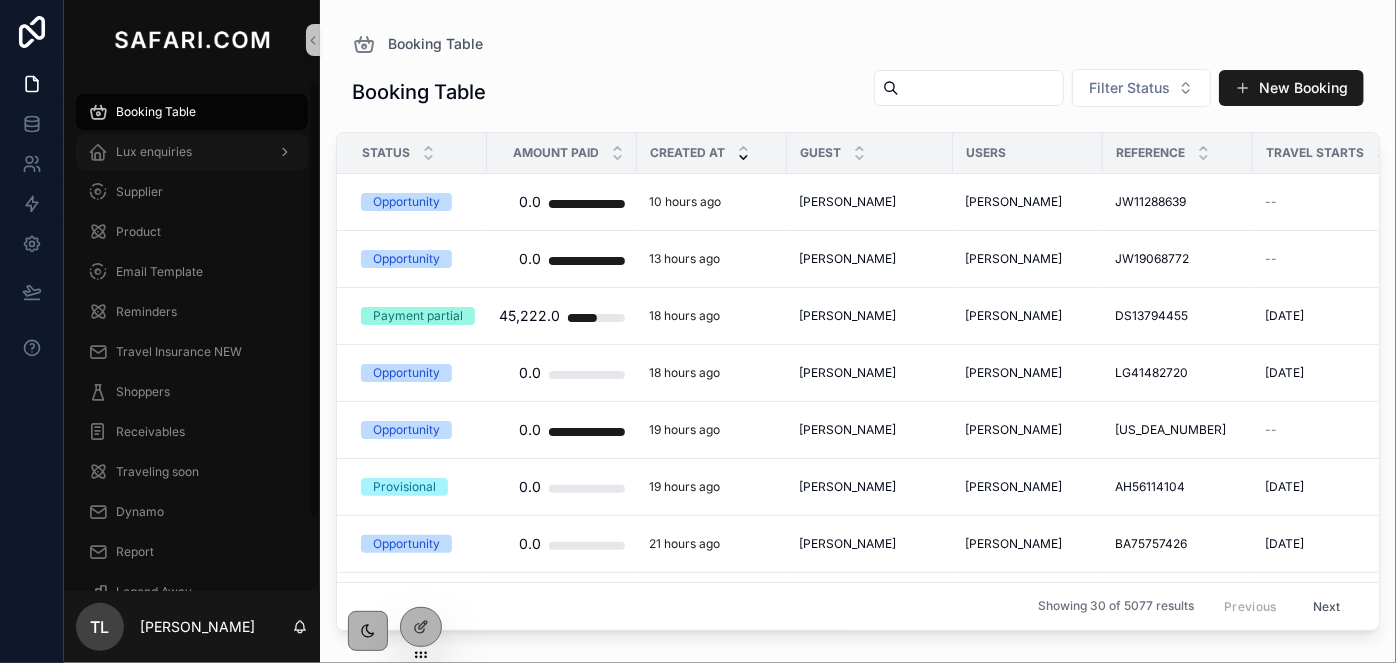 click on "Lux enquiries" at bounding box center [154, 152] 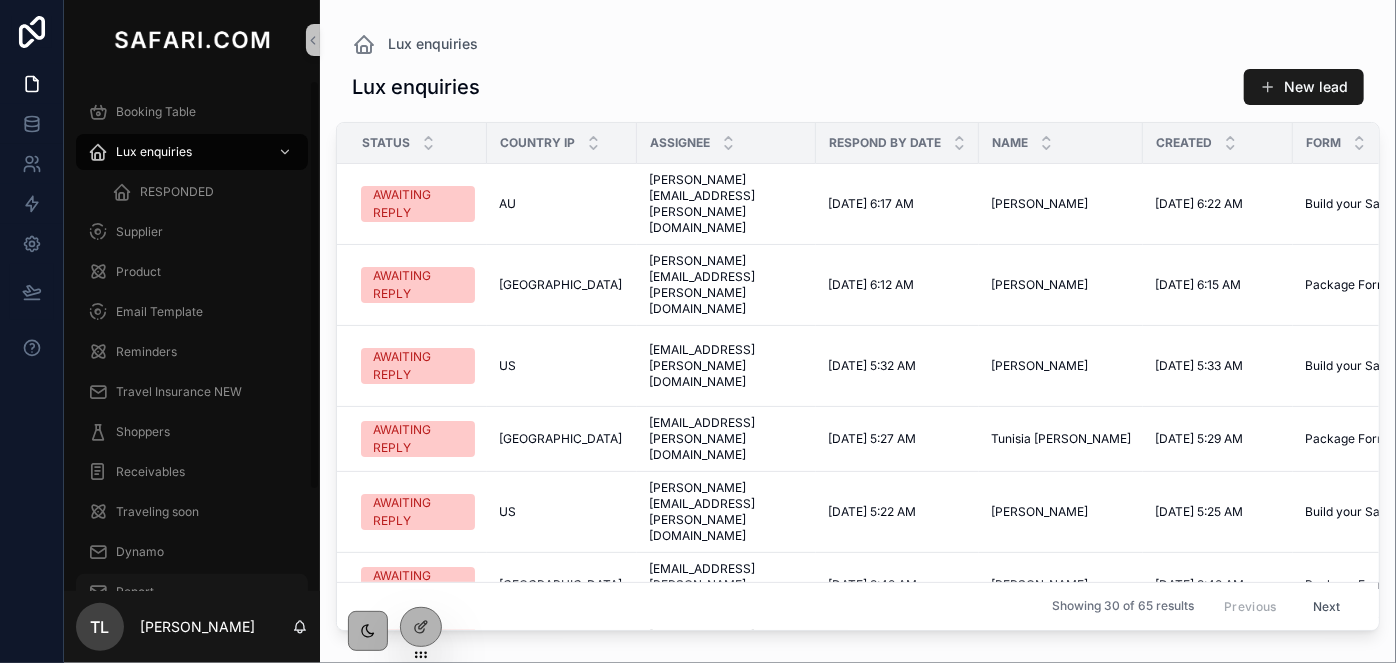 click on "Report" at bounding box center (135, 592) 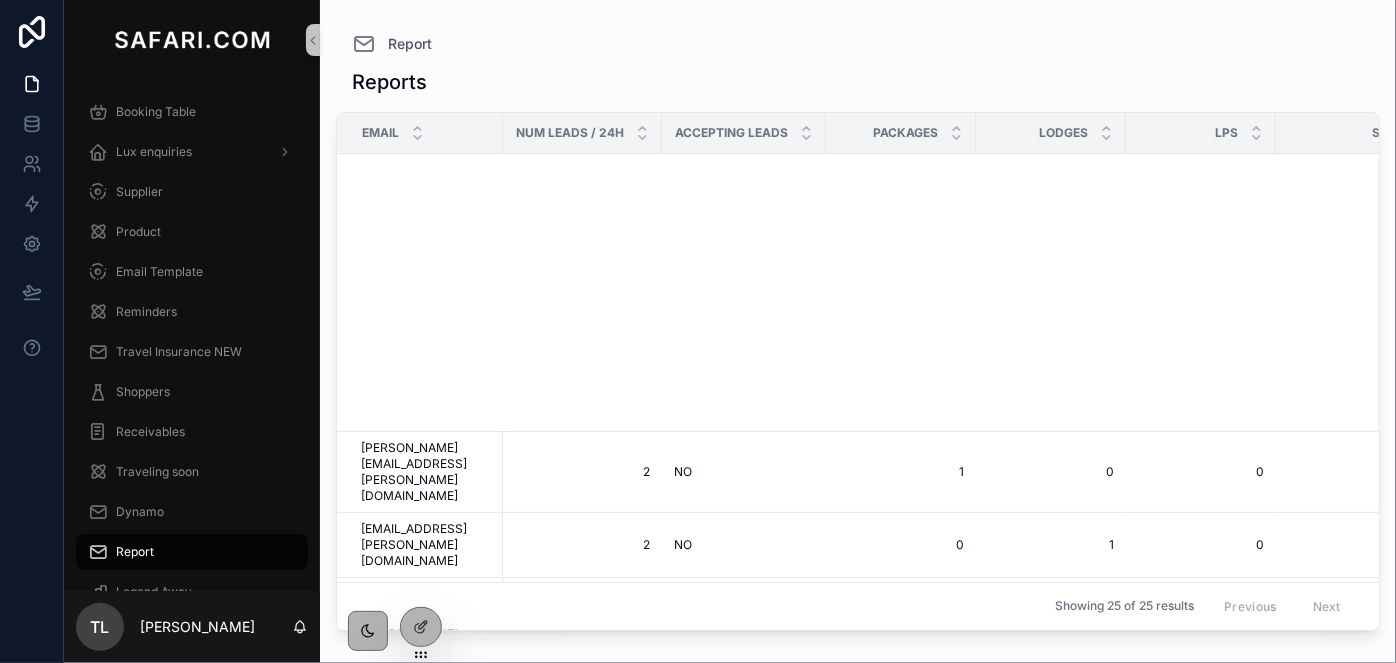 scroll, scrollTop: 786, scrollLeft: 0, axis: vertical 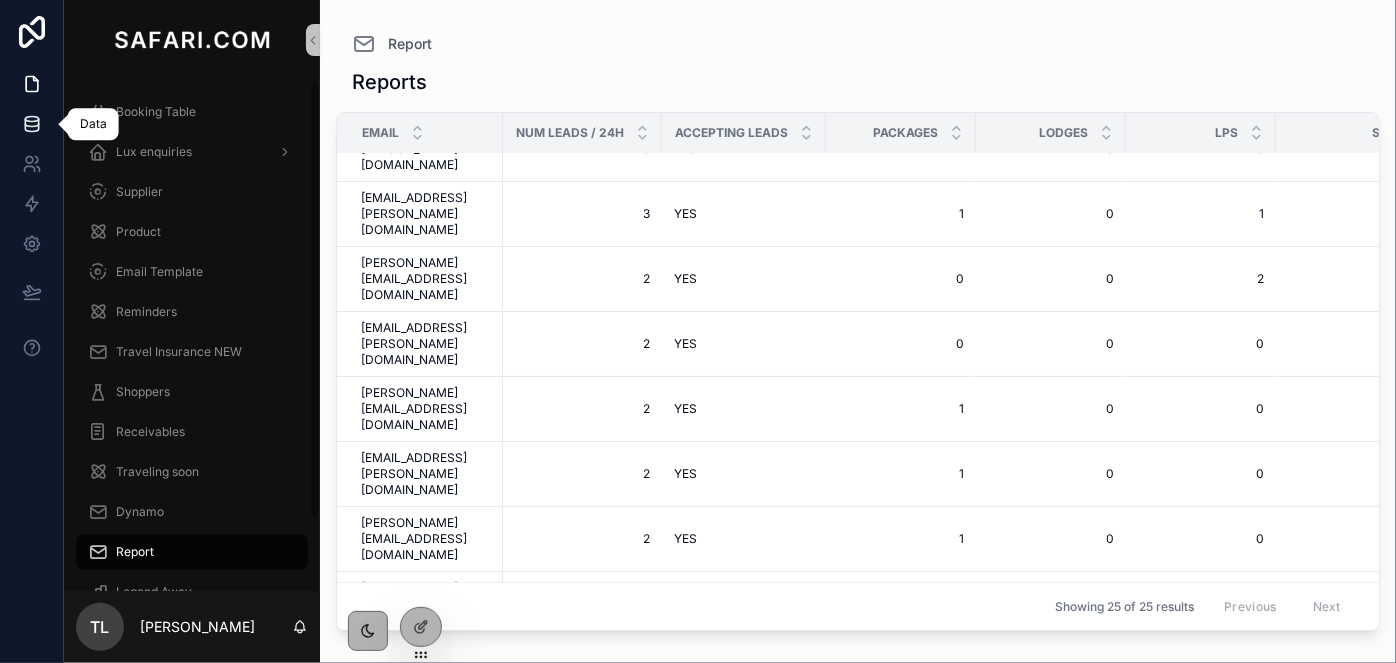 click 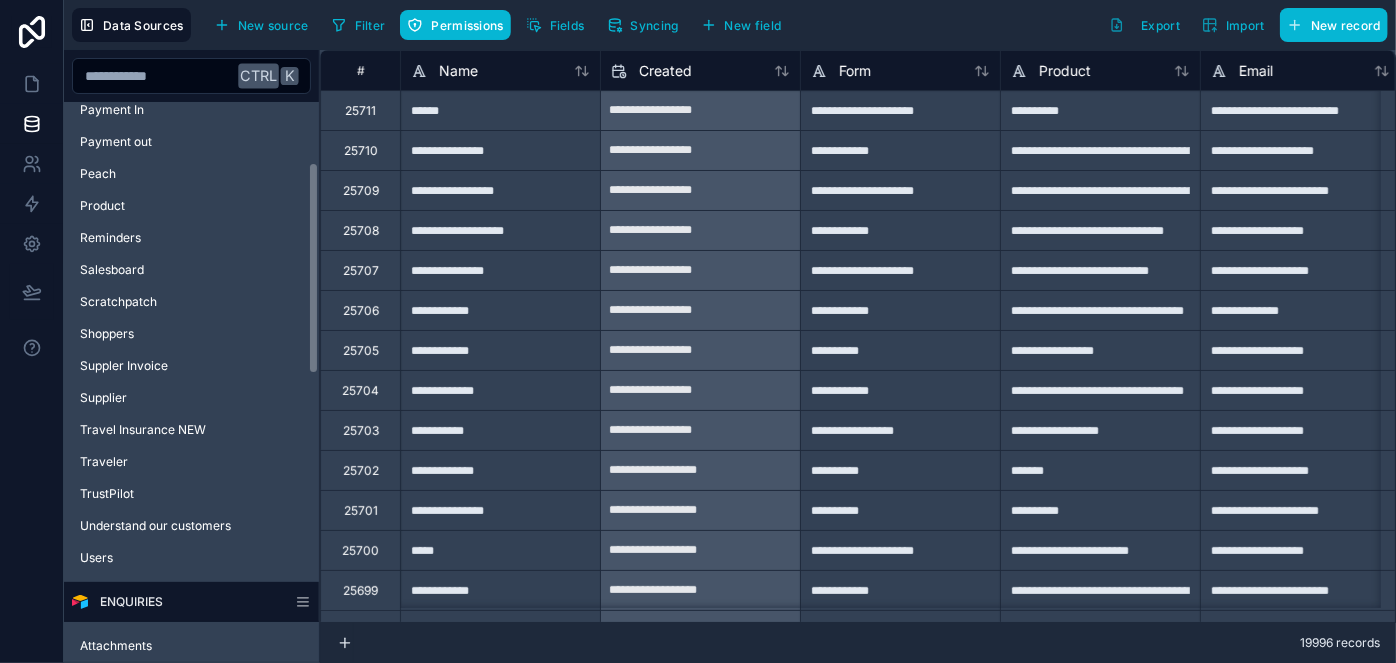 click on "Noloco tables User SAFARICOM Affiliates Booking Booking Option Call Log Consultant enquiries Currencies Email Email Template Flight IM Attribution Itinerary Mailer List Notes Payment In Payment out Peach Product Reminders Salesboard Scratchpatch Shoppers Suppler Invoice Supplier Travel Insurance NEW Traveler TrustPilot Understand our customers Users ENQUIRIES Attachments Build your Safari Landing pages Legend Away Lux enquiries Parsed Emails Report SPA SPA Log Spam enquiries Start Planning Understand our customers" at bounding box center (191, 282) 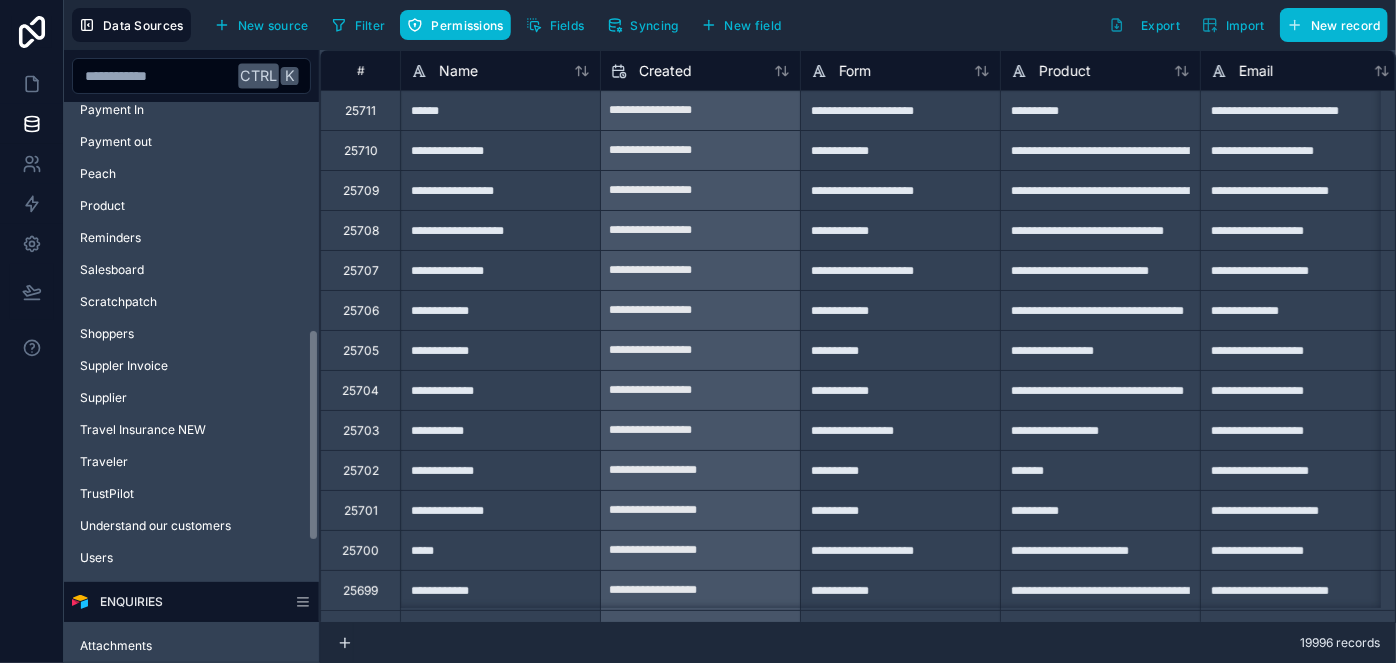 scroll, scrollTop: 600, scrollLeft: 0, axis: vertical 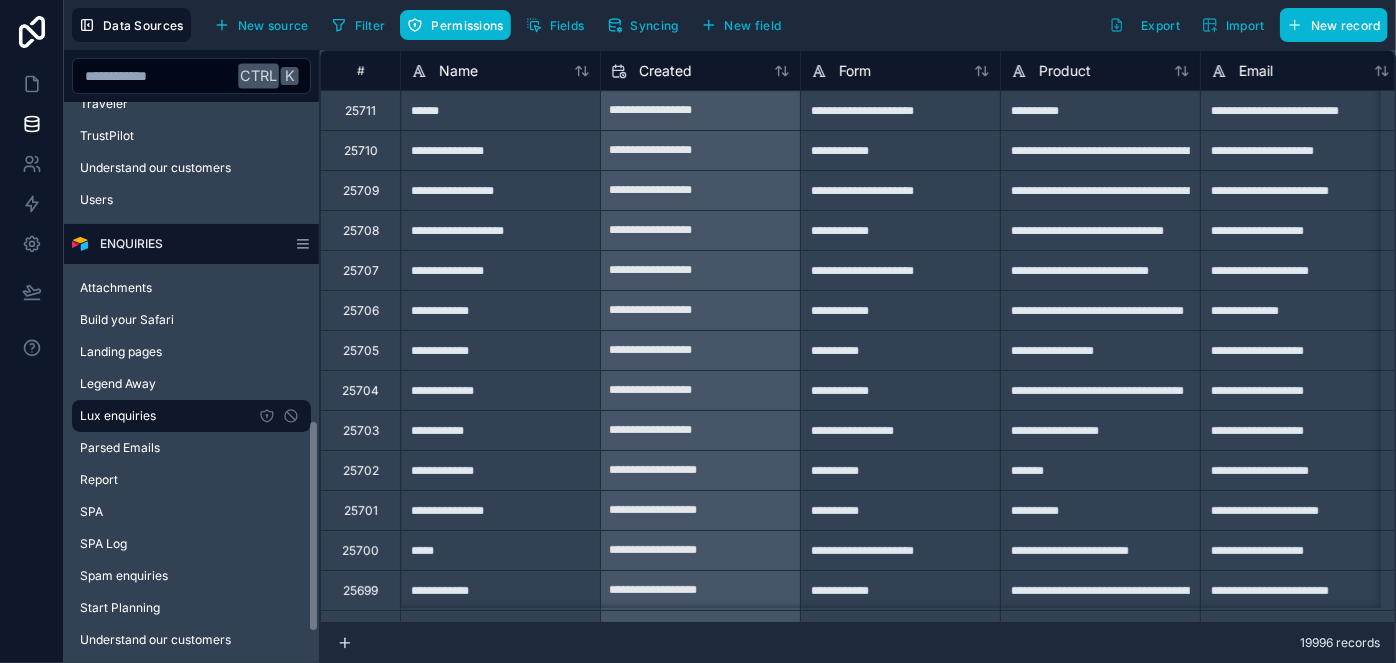 click on "Attachments Build your Safari Landing pages Legend Away Lux enquiries Parsed Emails Report SPA SPA Log Spam enquiries Start Planning Understand our customers" at bounding box center (191, 460) 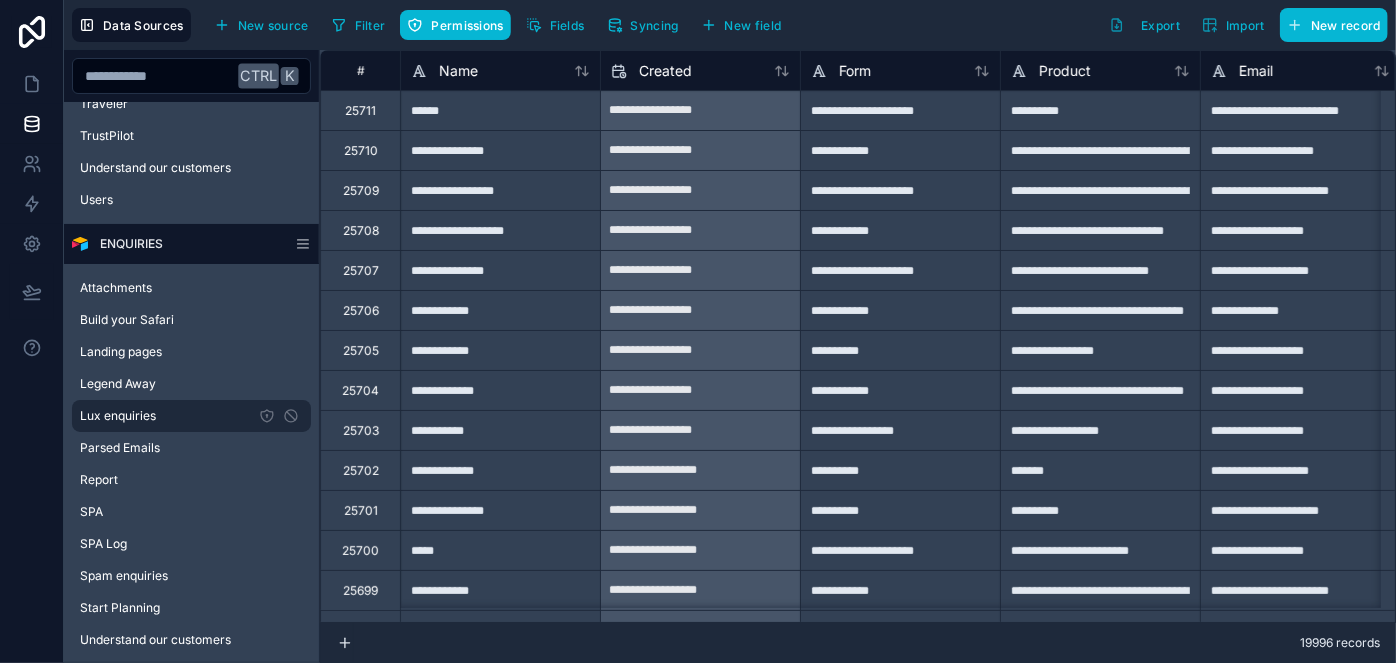 click on "Lux enquiries" at bounding box center [191, 416] 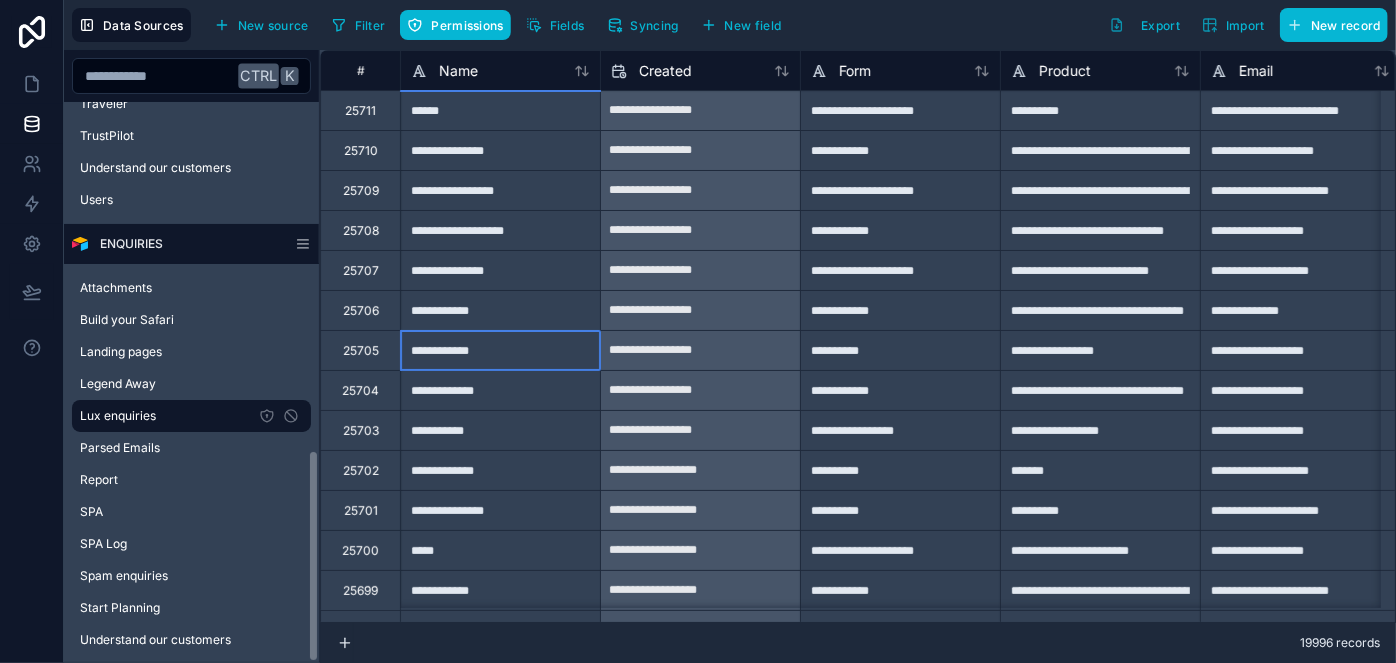 click on "**********" at bounding box center (500, 350) 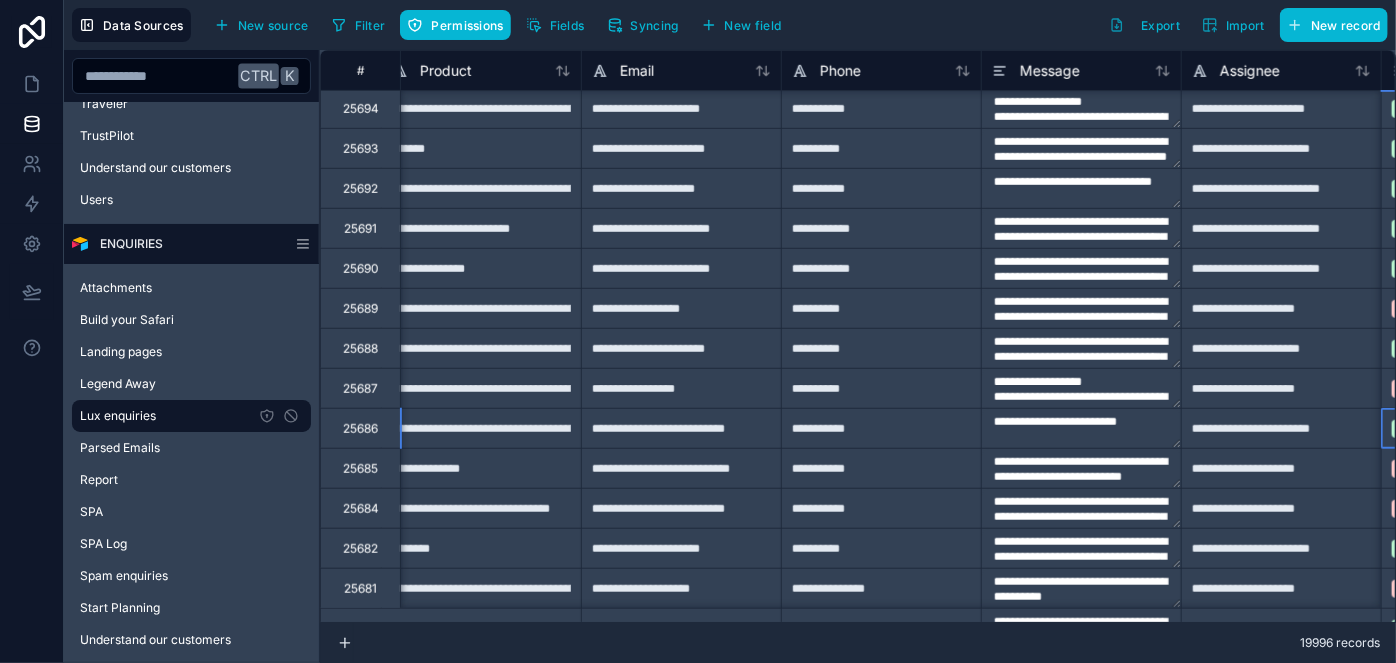 scroll, scrollTop: 682, scrollLeft: 819, axis: both 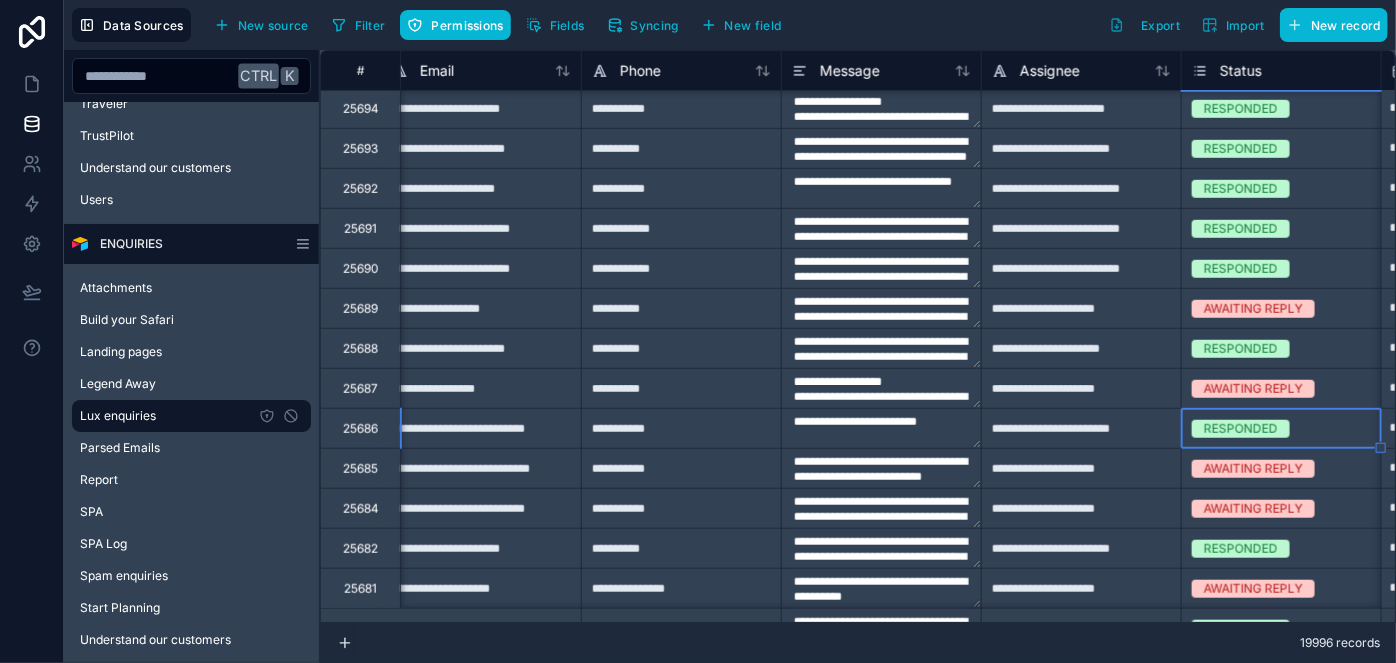 type on "**********" 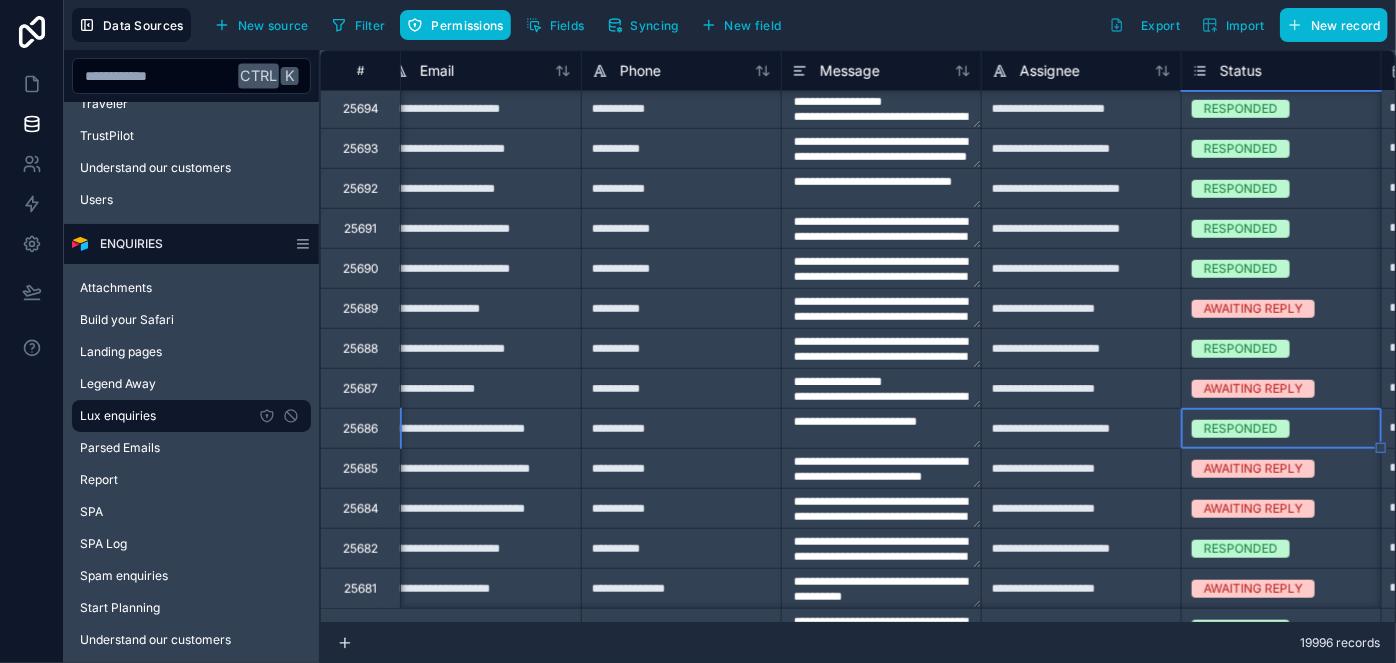 type on "**********" 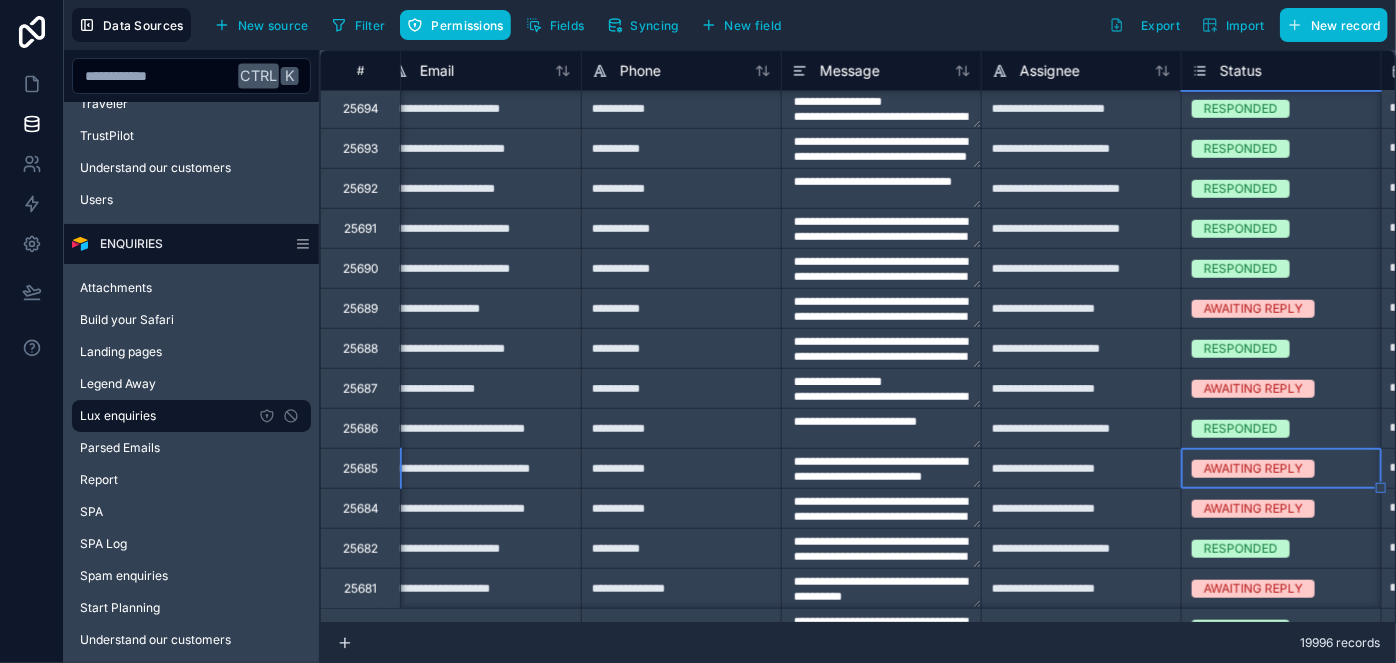type on "**********" 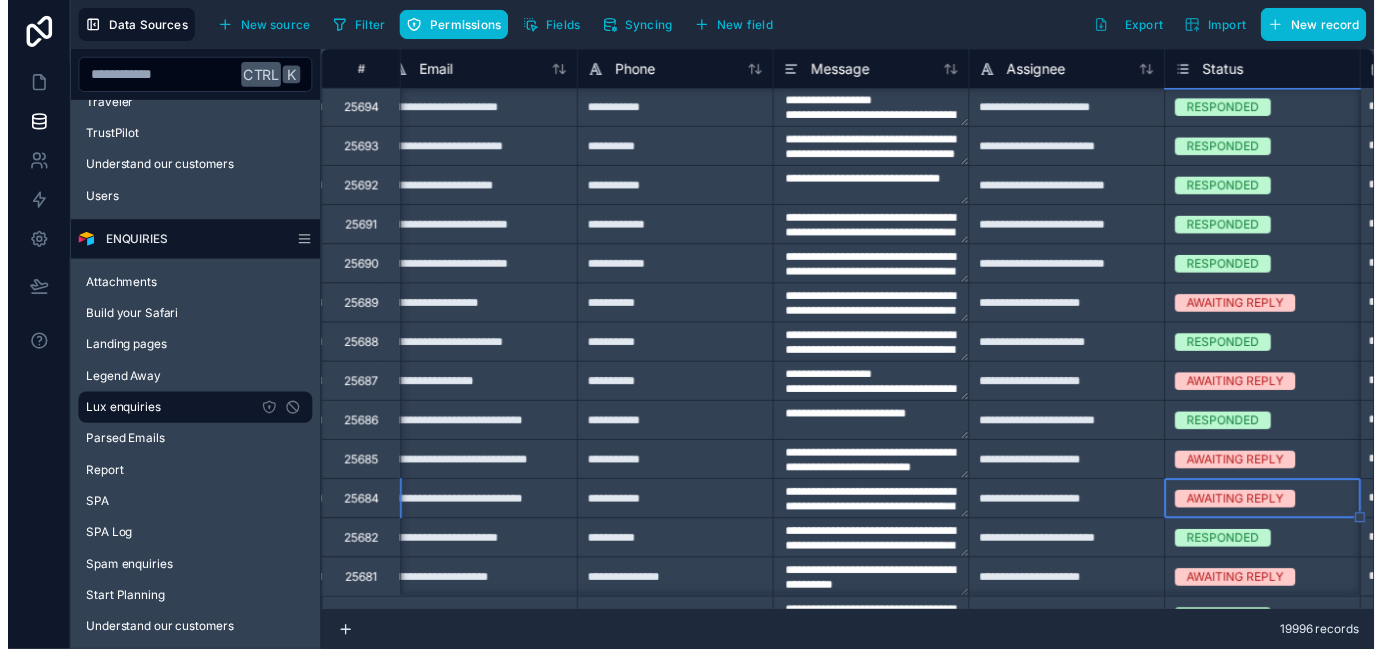 scroll, scrollTop: 179, scrollLeft: 0, axis: vertical 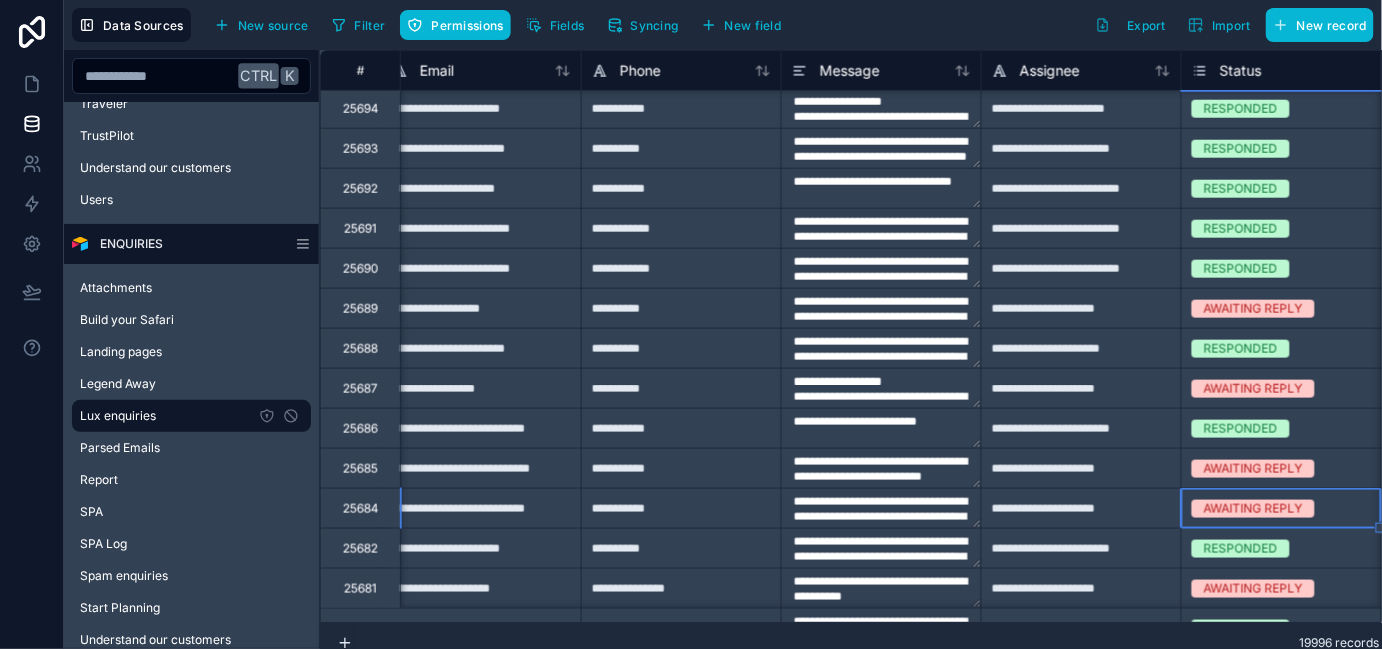 click on "**********" at bounding box center (691, 324) 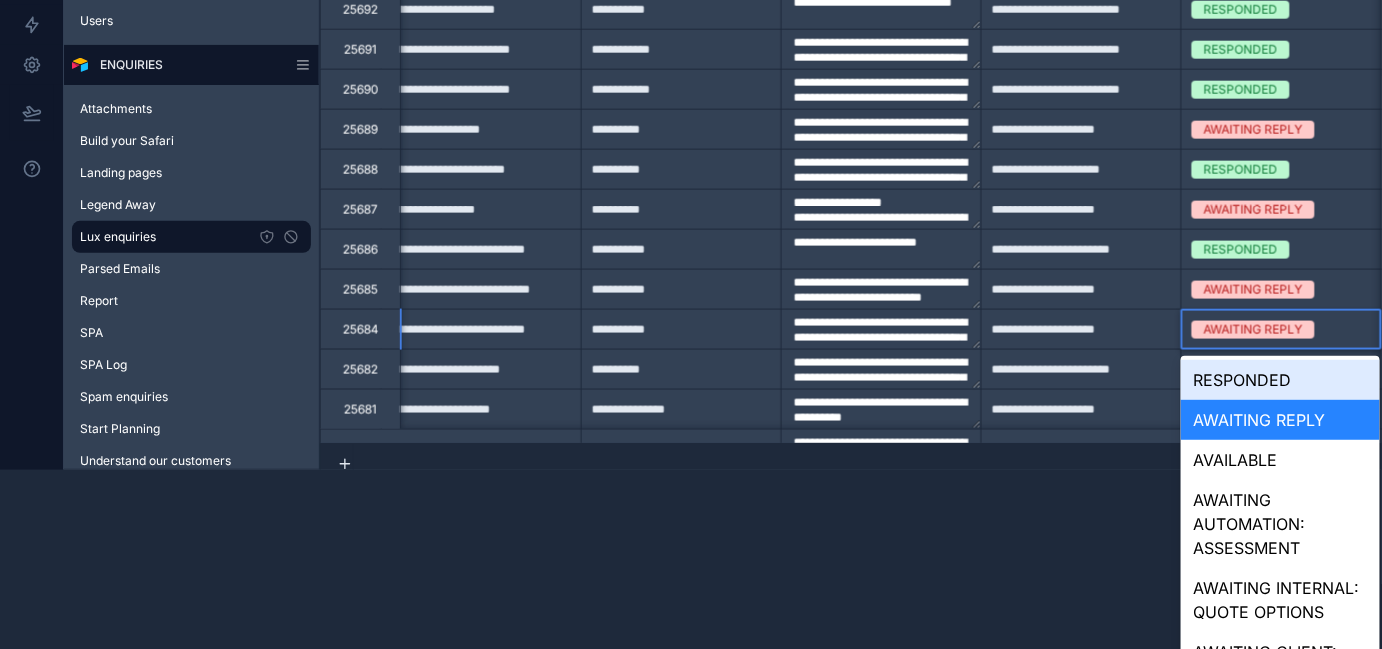 click on "RESPONDED" at bounding box center [1280, 380] 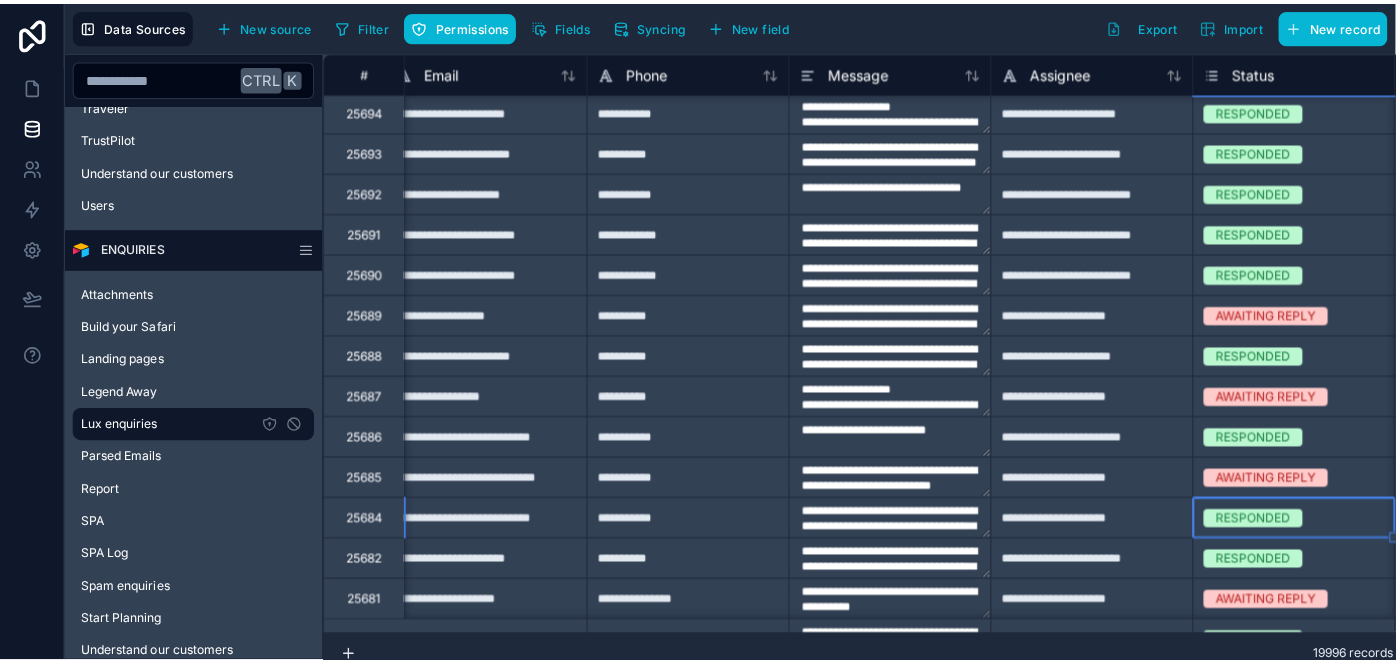 scroll, scrollTop: 0, scrollLeft: 0, axis: both 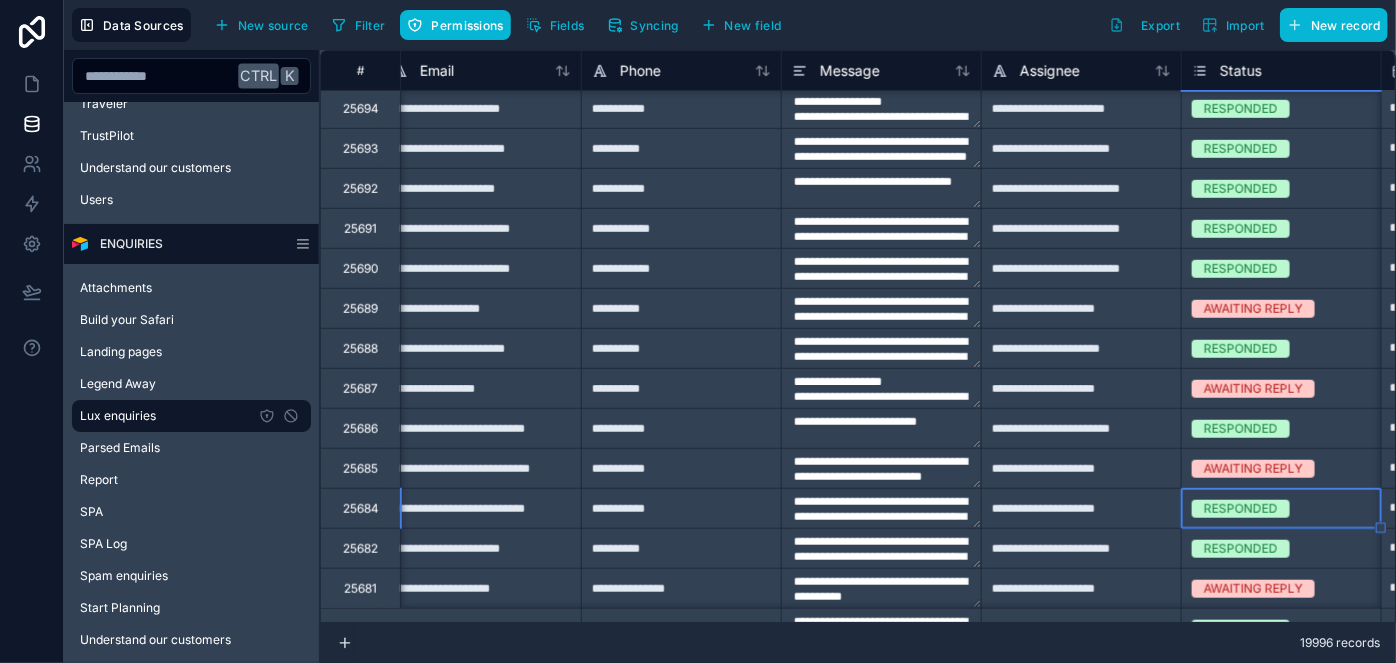 type on "**********" 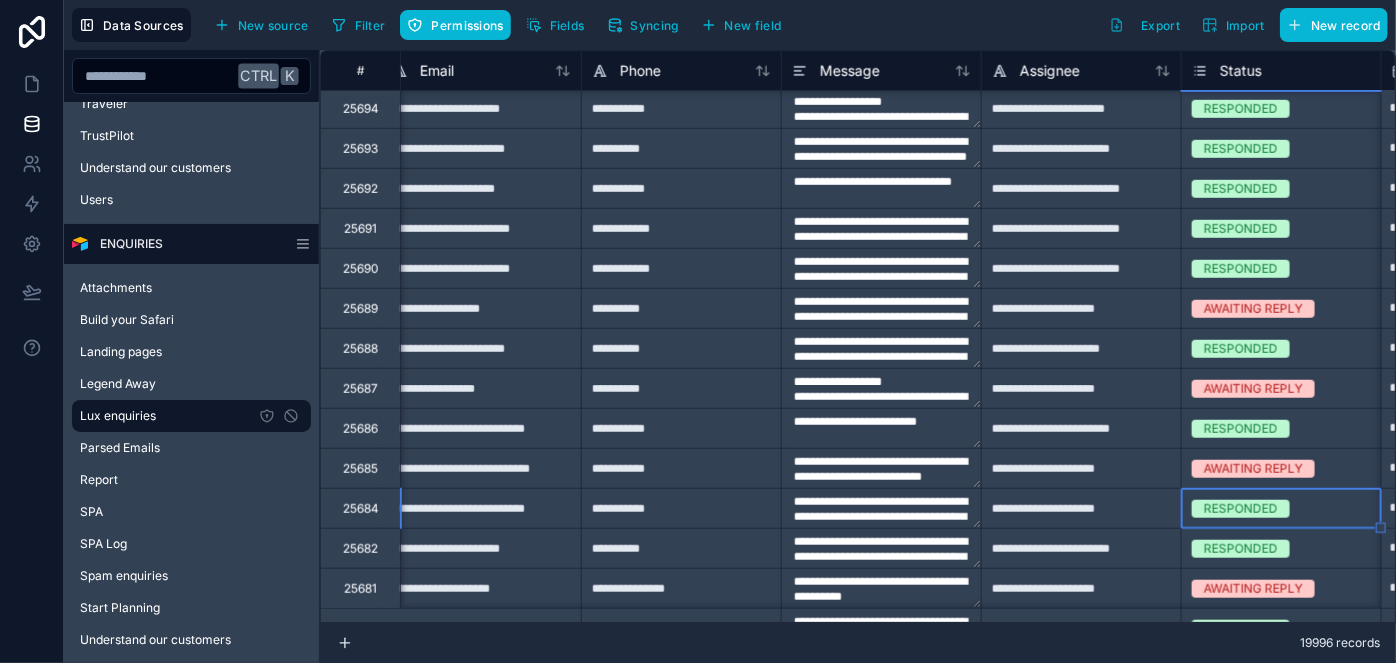 type on "**********" 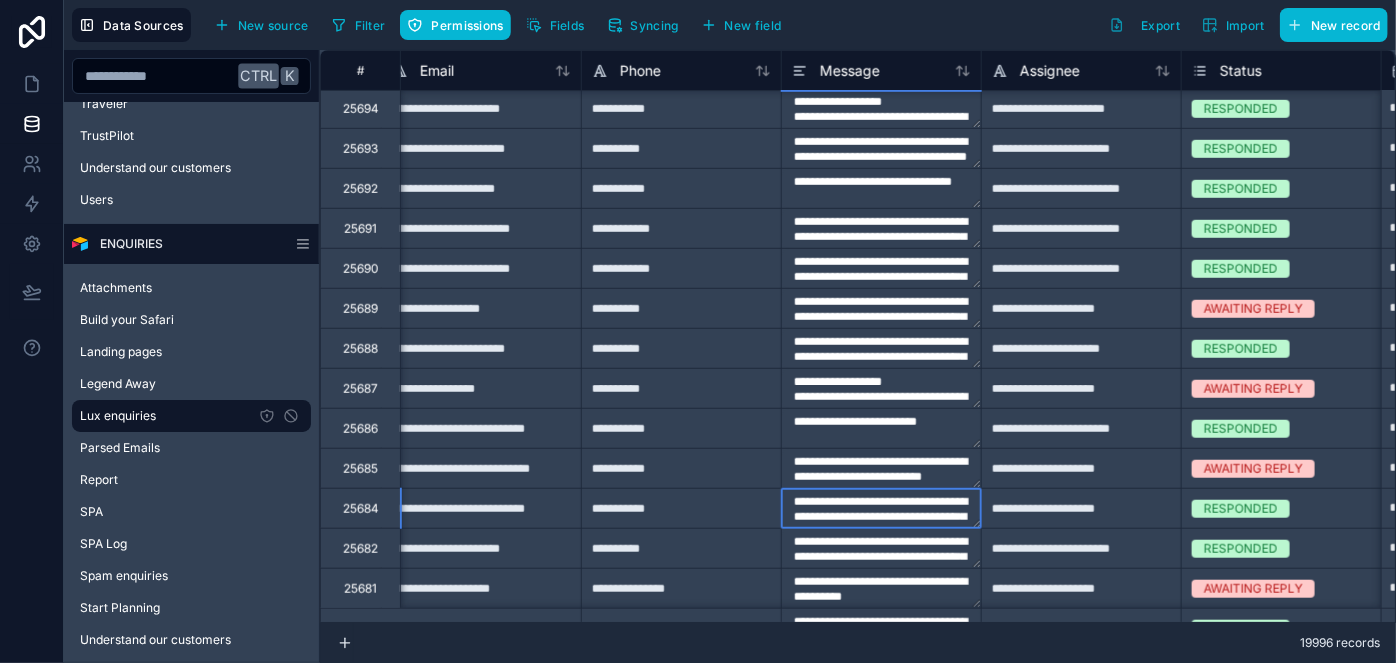 click on "**********" at bounding box center [881, 508] 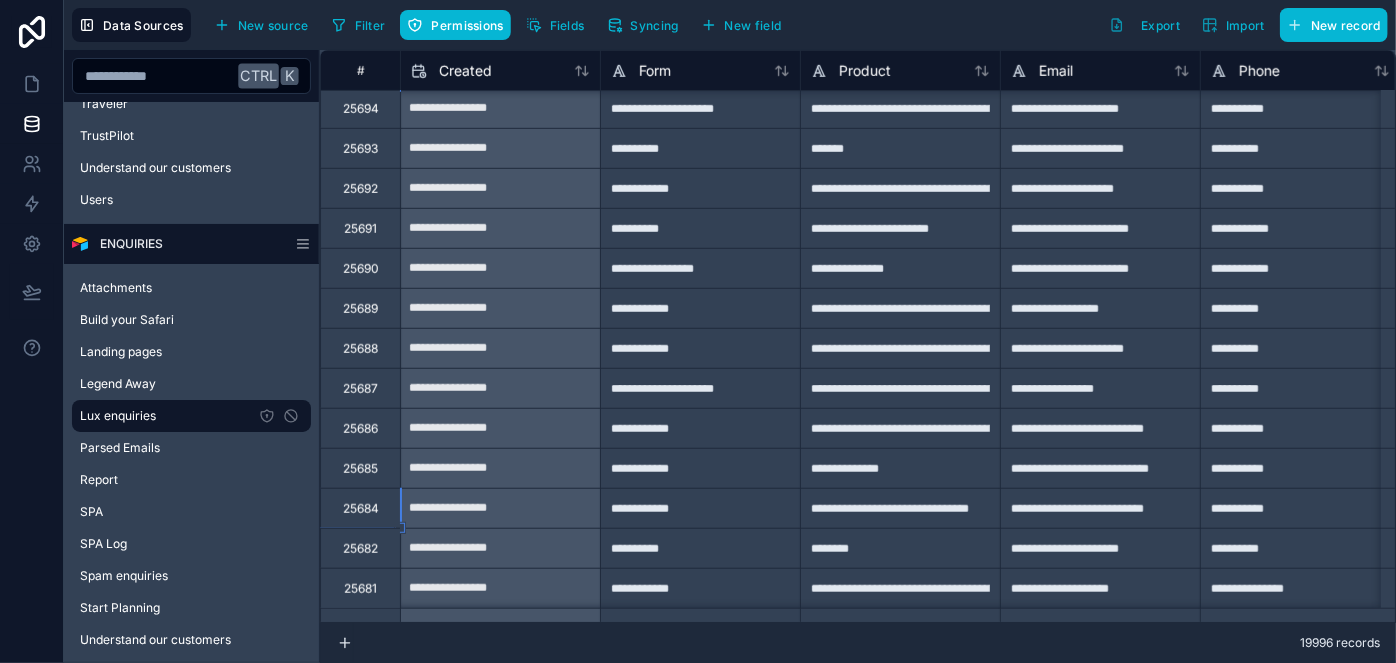 scroll, scrollTop: 682, scrollLeft: 0, axis: vertical 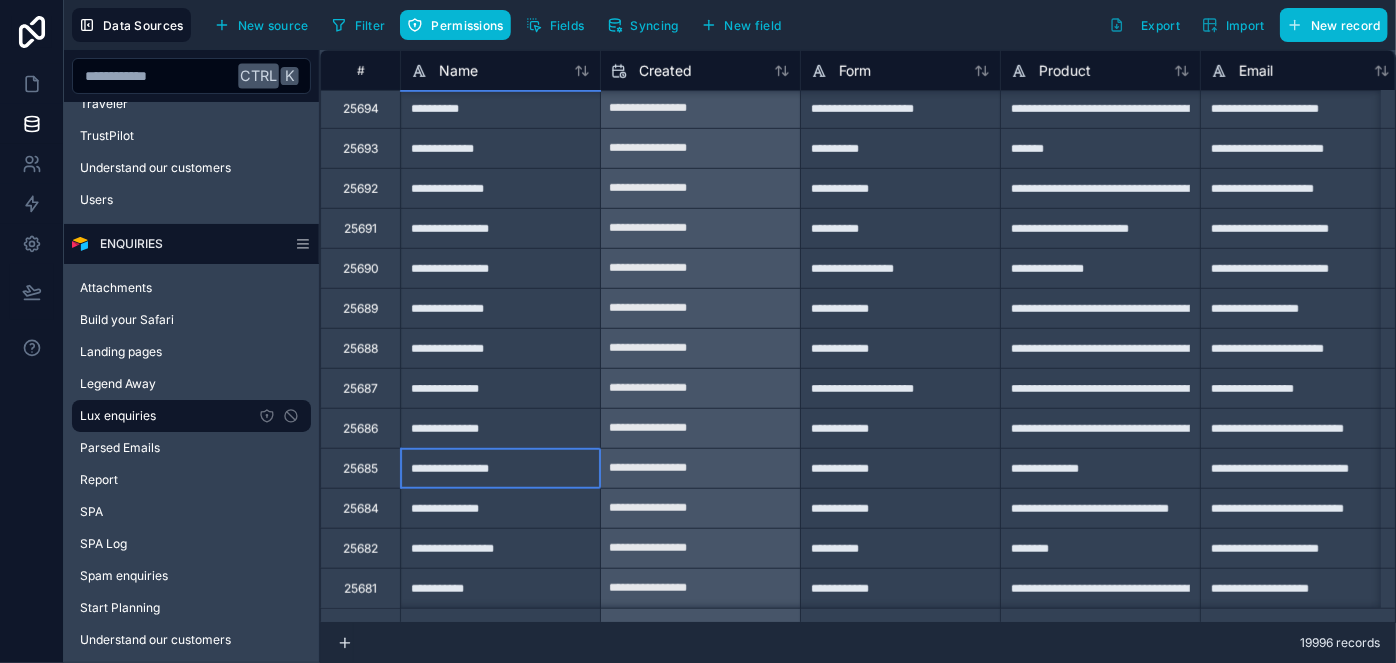 click on "**********" at bounding box center [500, 468] 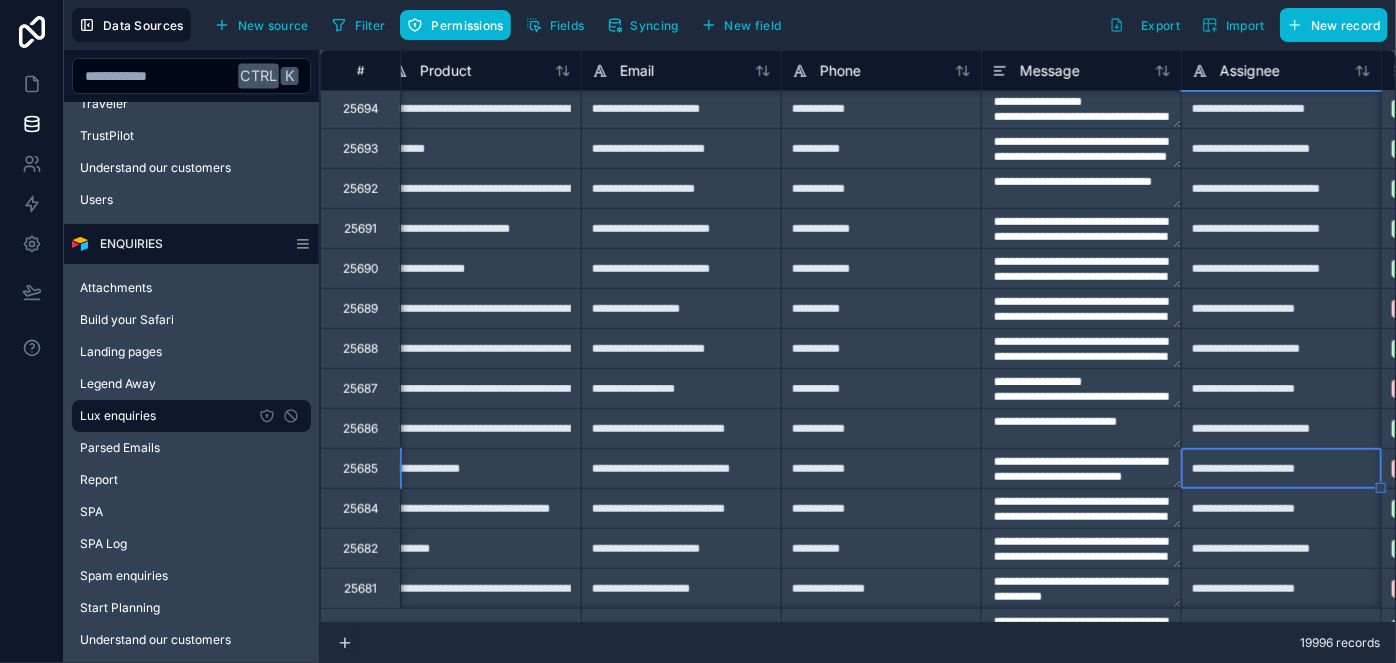 scroll, scrollTop: 682, scrollLeft: 819, axis: both 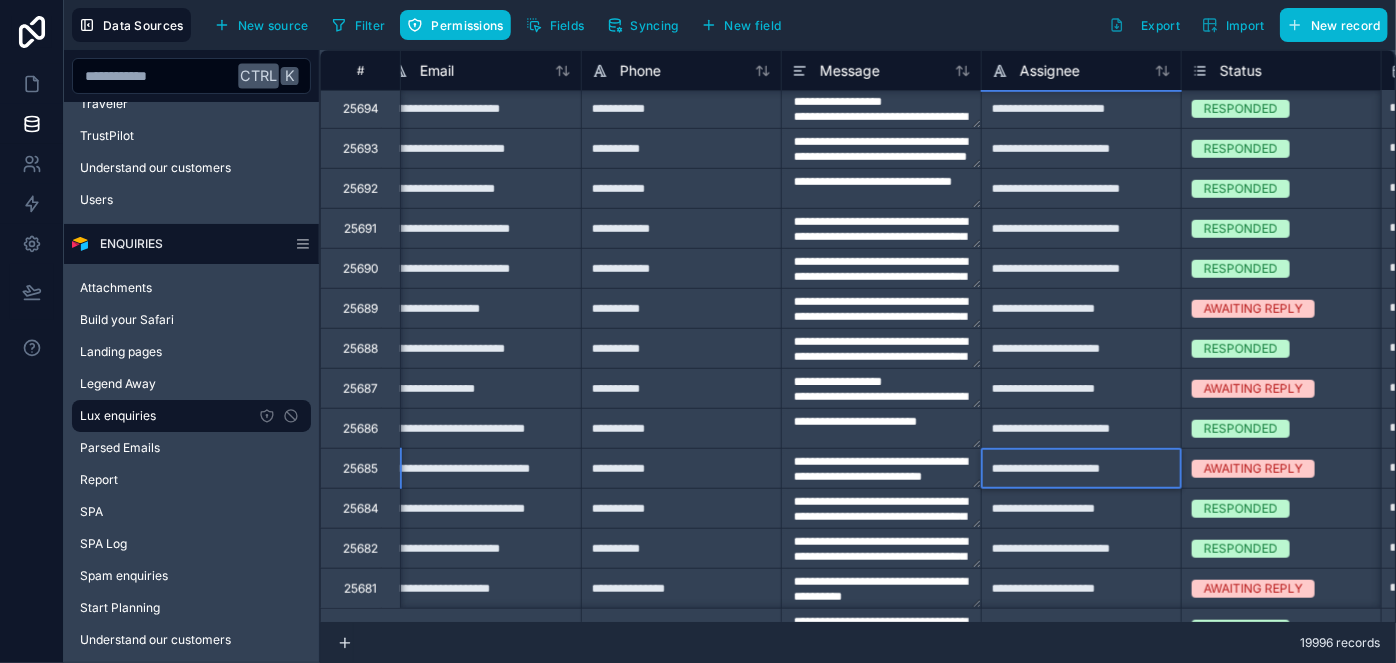 type on "**********" 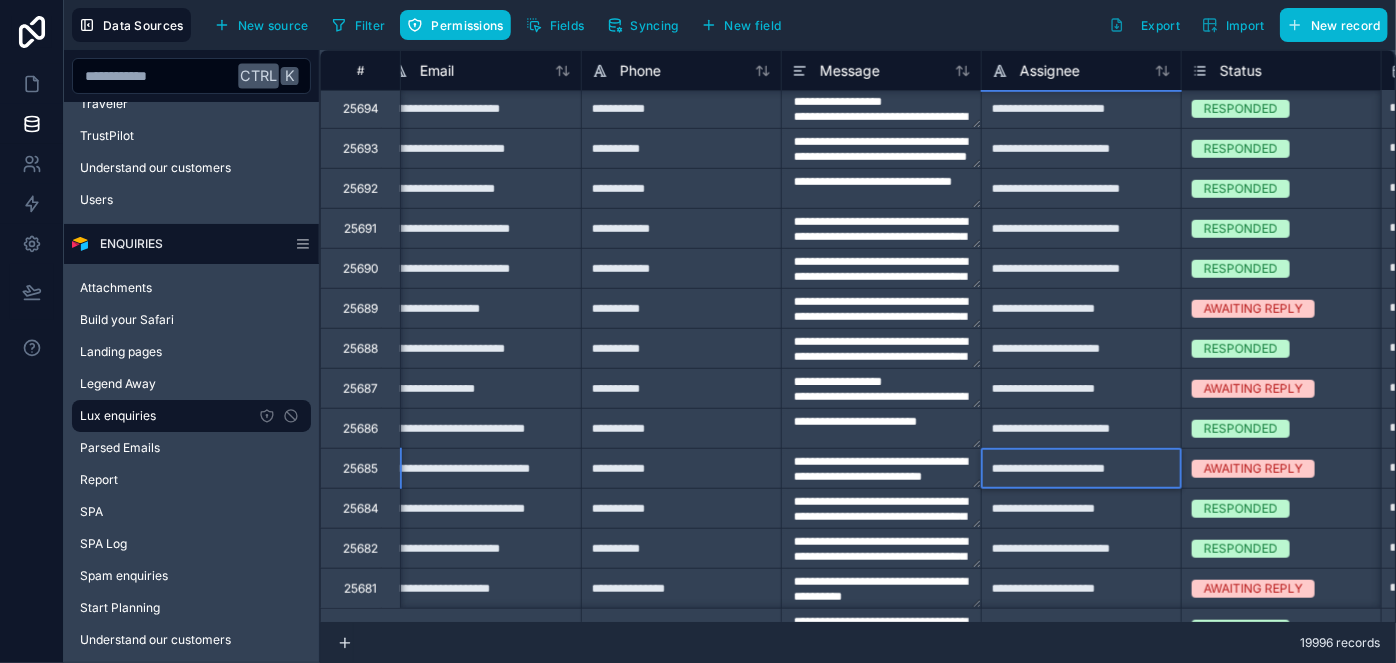 type on "**********" 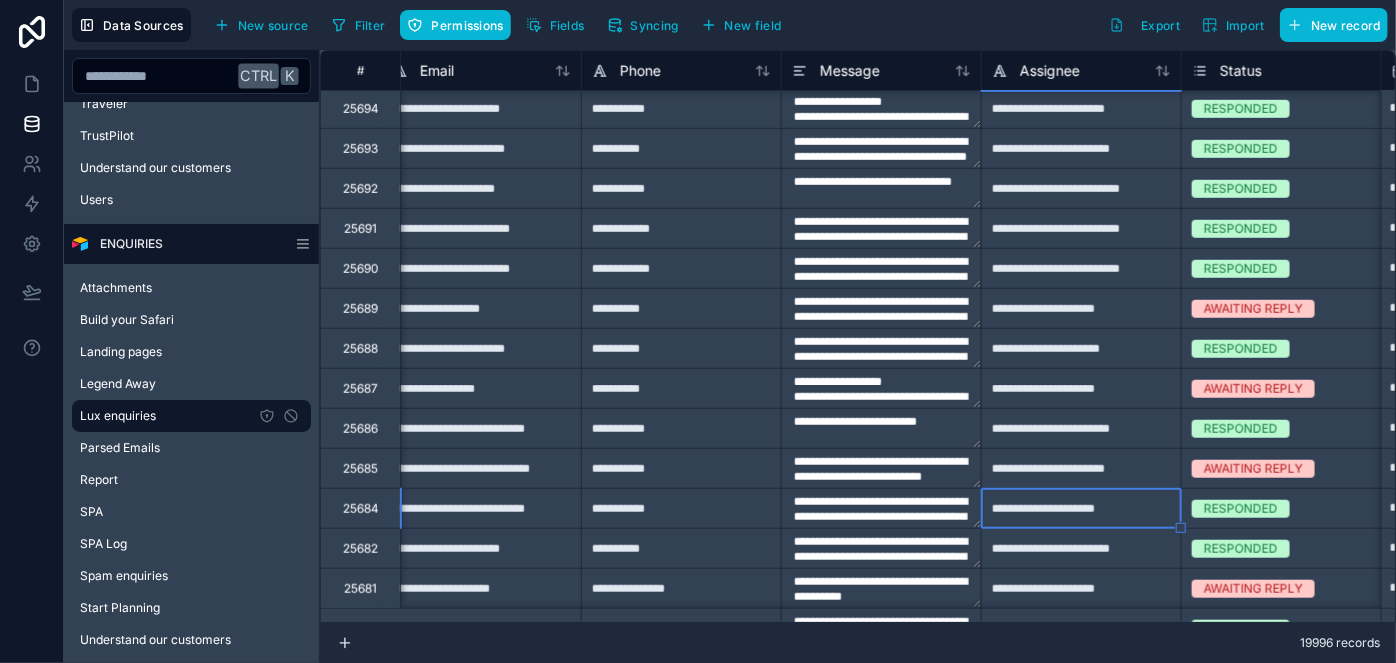 type on "**********" 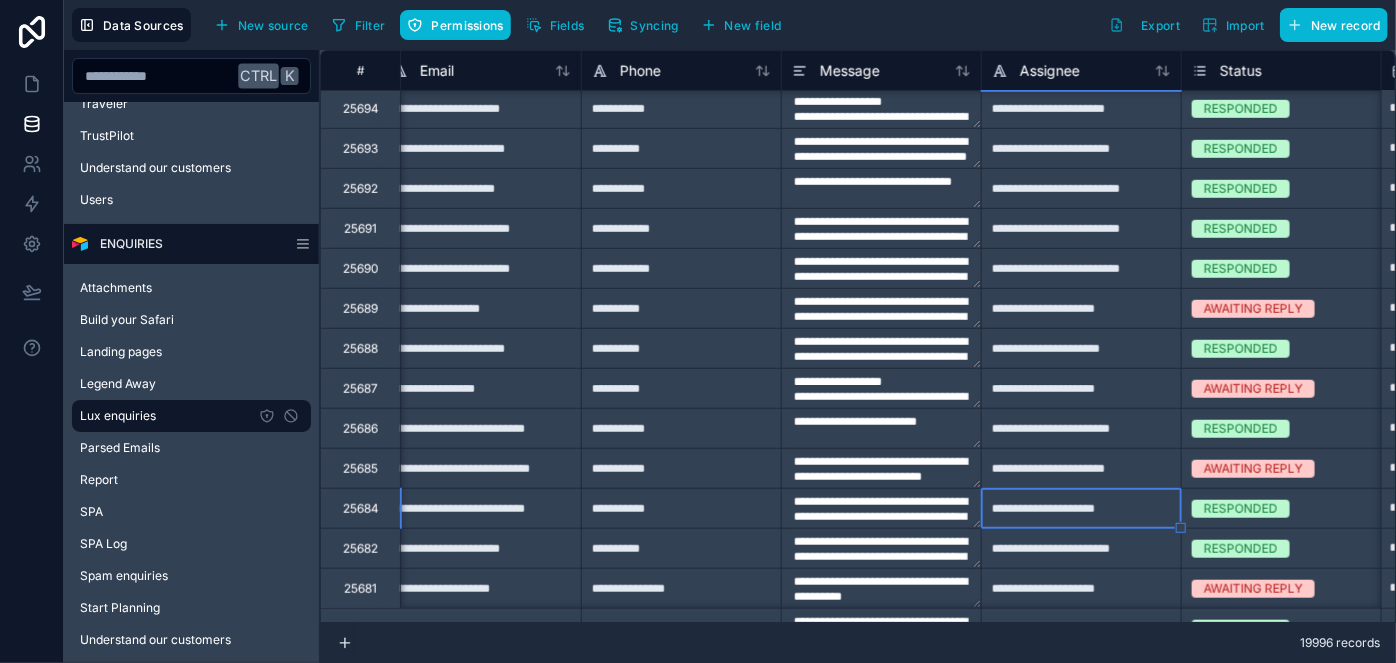 type on "**********" 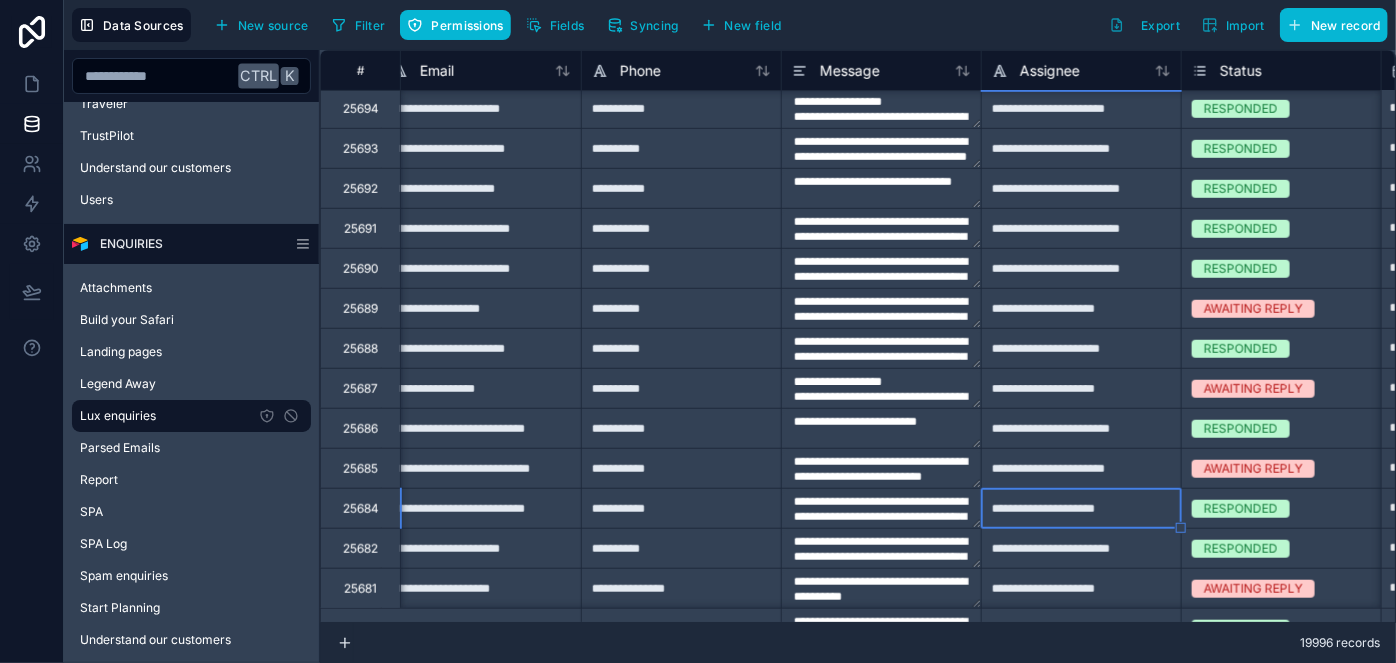 type on "**********" 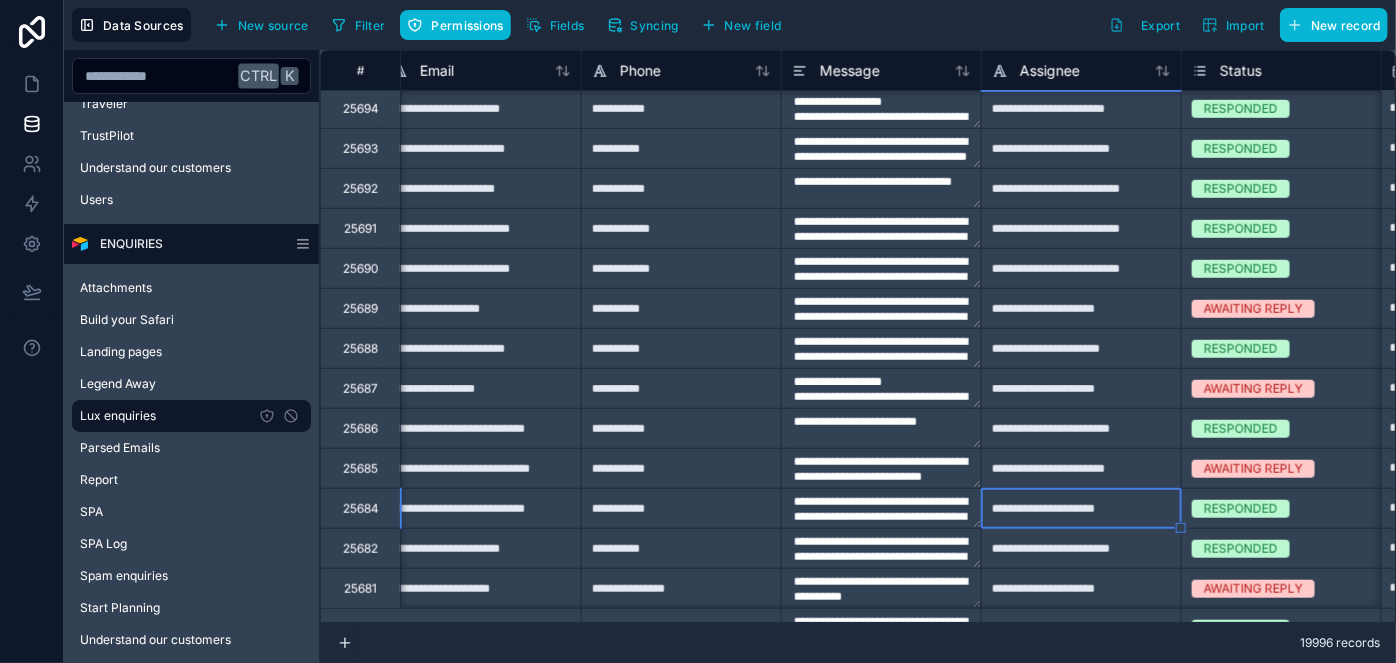 type on "**********" 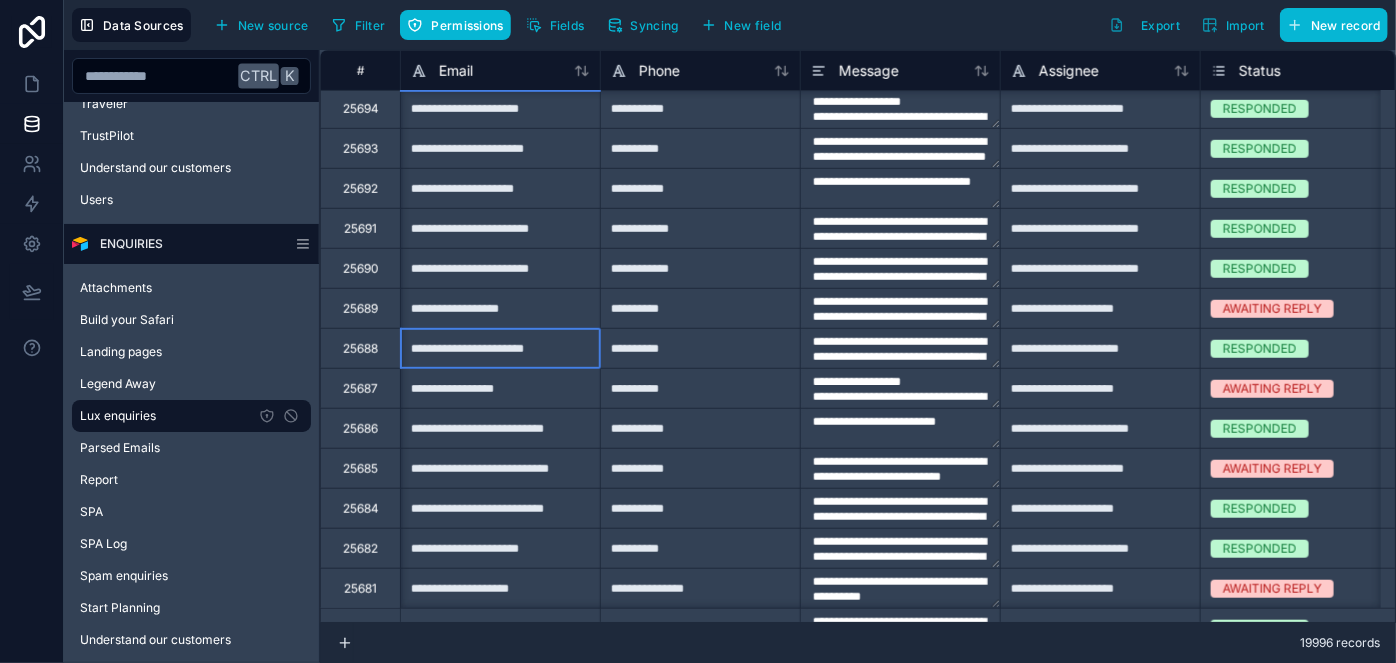 click on "**********" at bounding box center (500, 348) 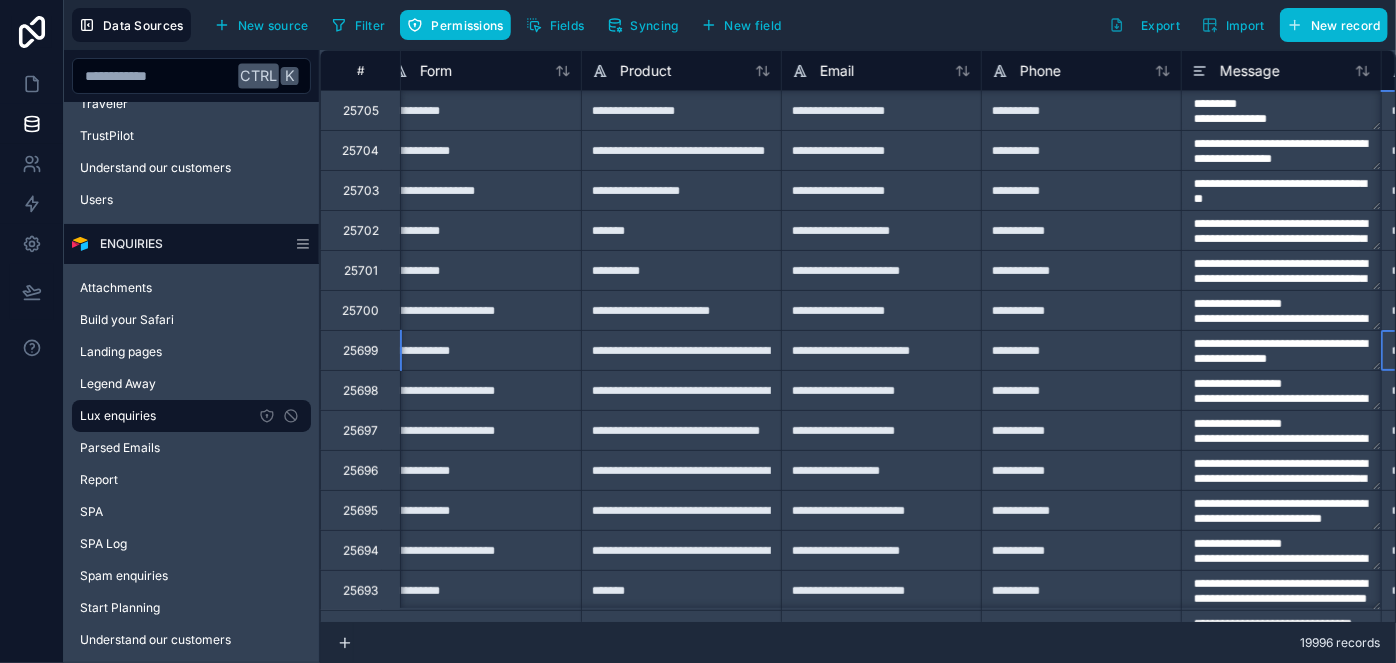 scroll, scrollTop: 240, scrollLeft: 619, axis: both 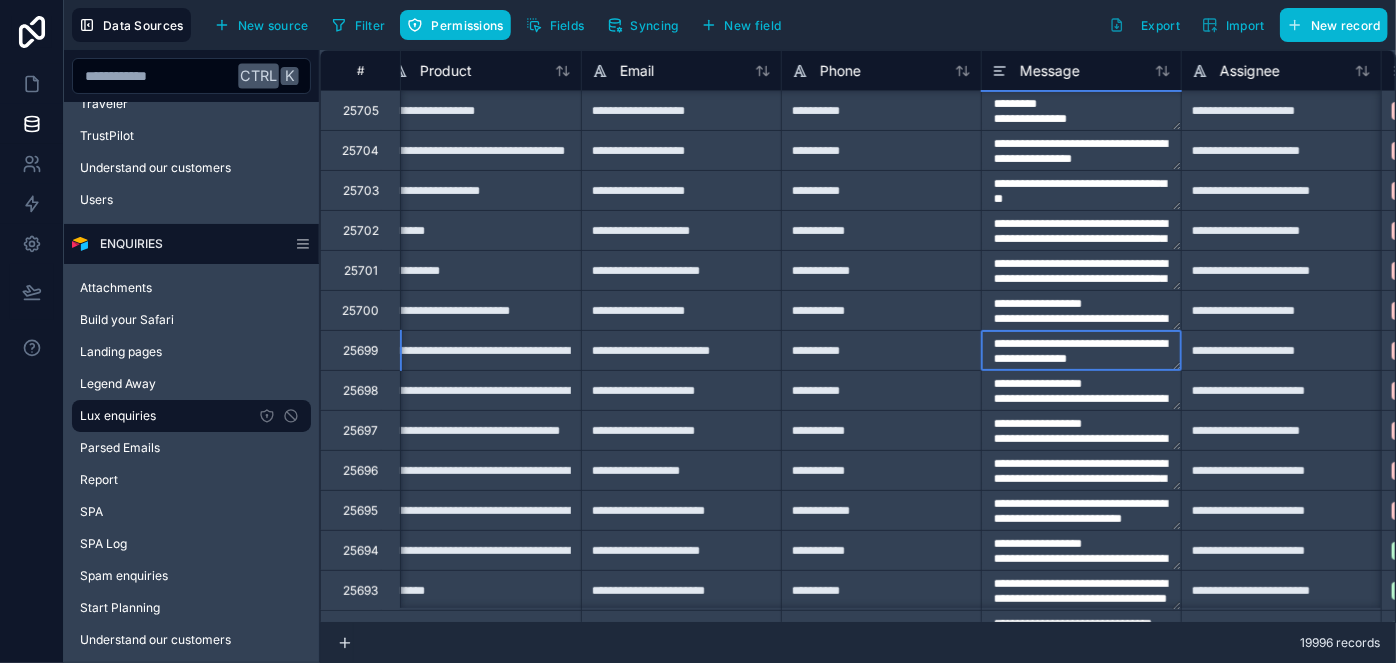 click on "**********" at bounding box center (1081, 350) 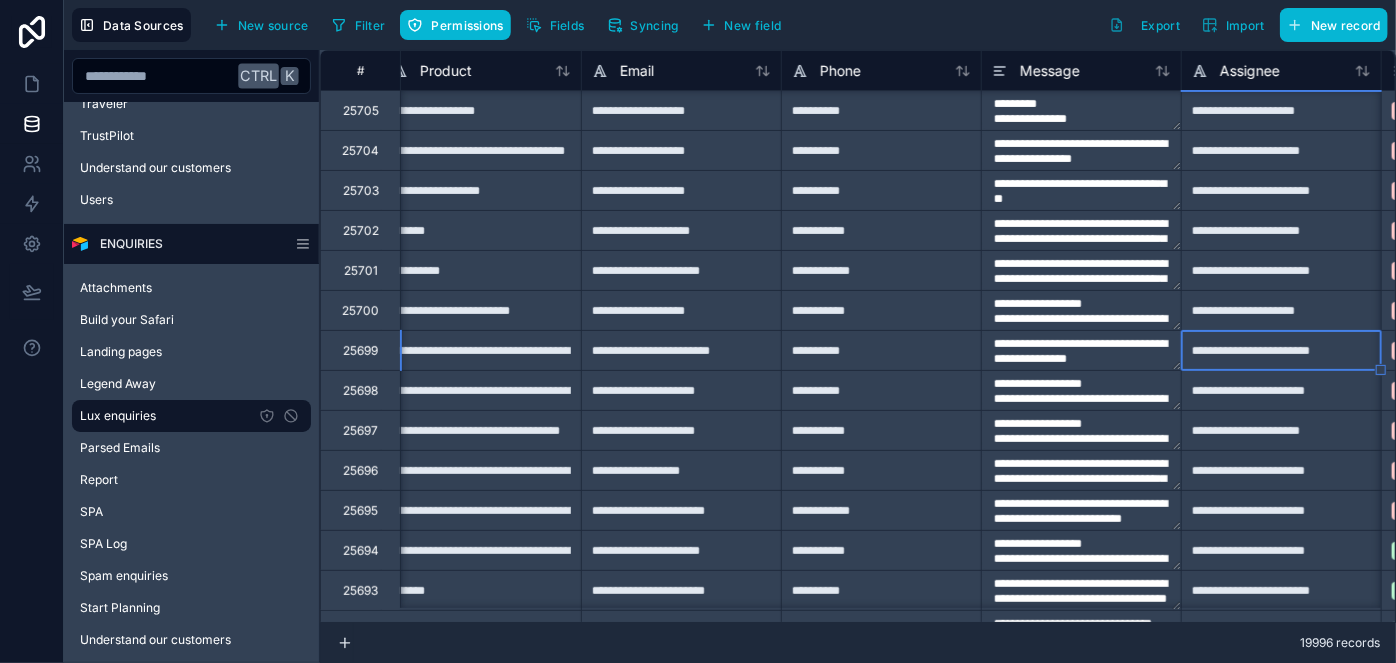 type on "**********" 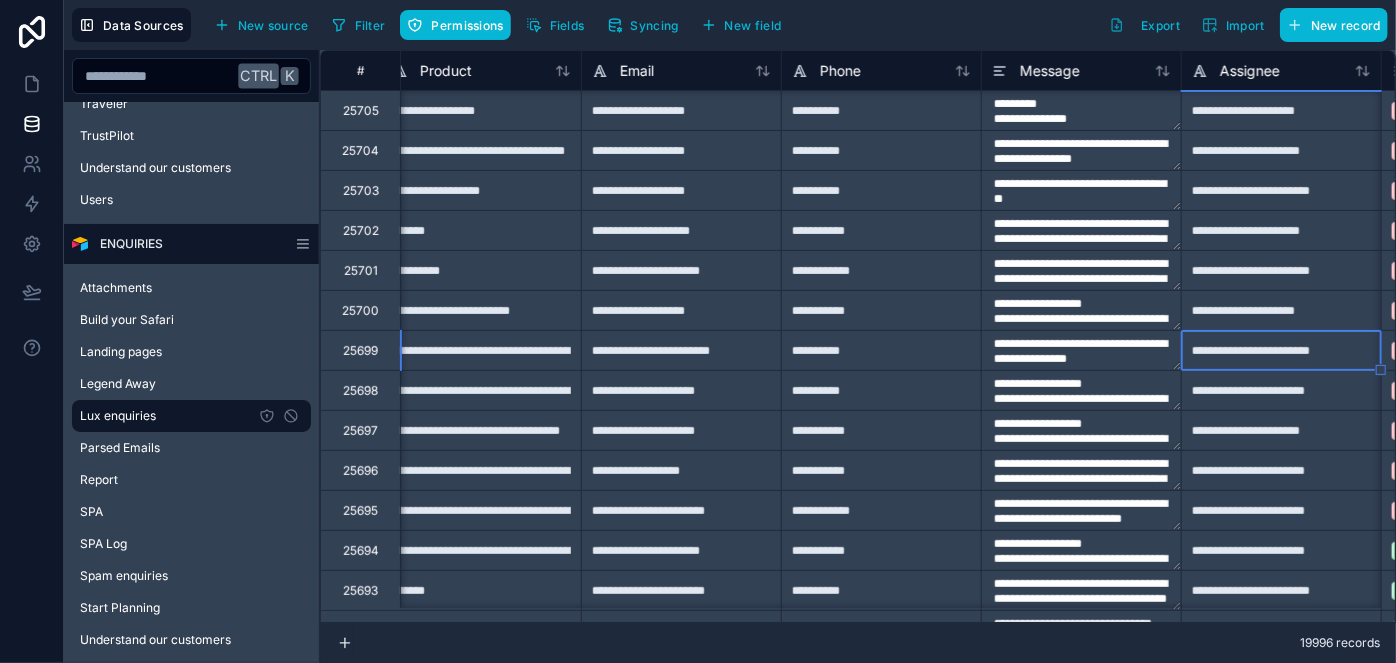 type on "**********" 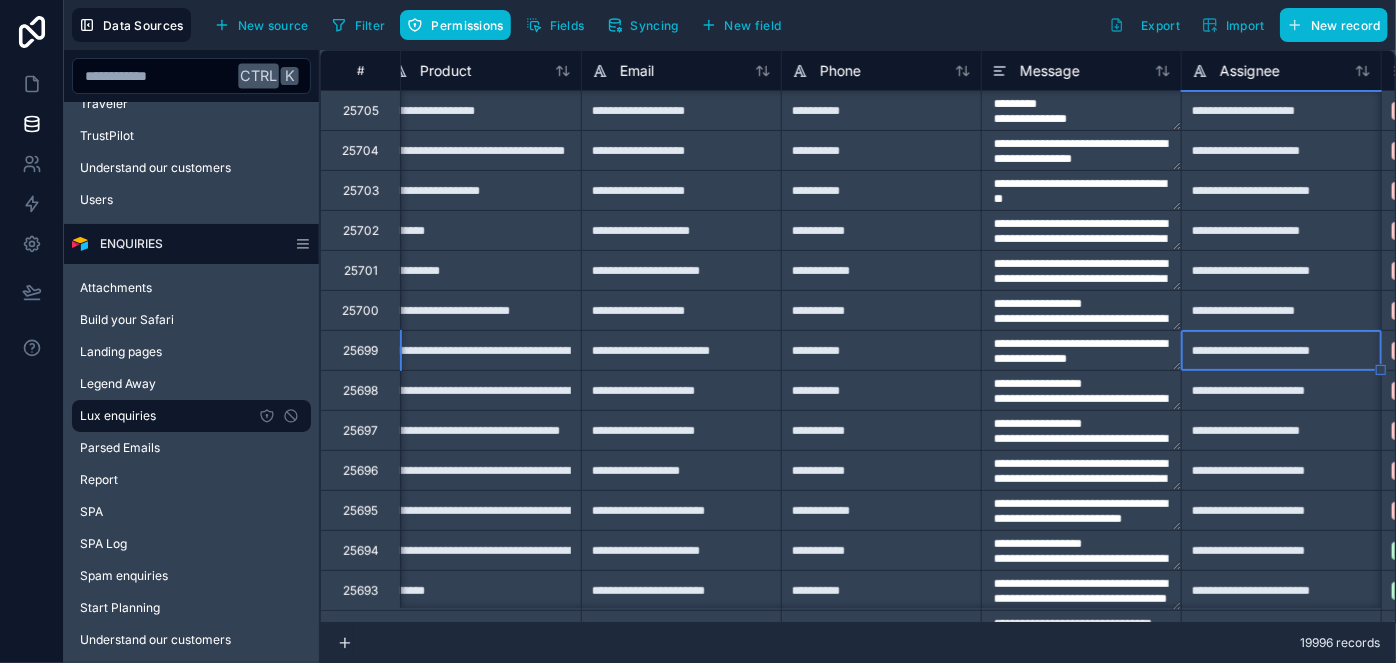 type on "**********" 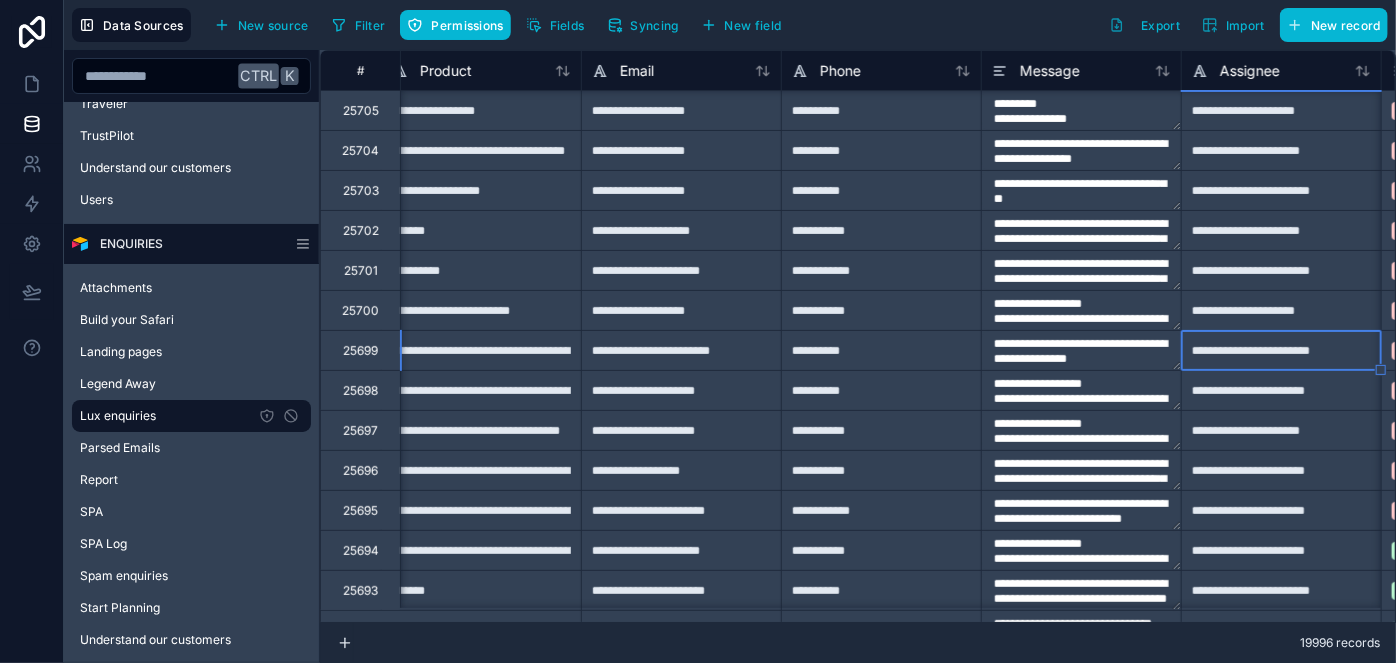 type on "**********" 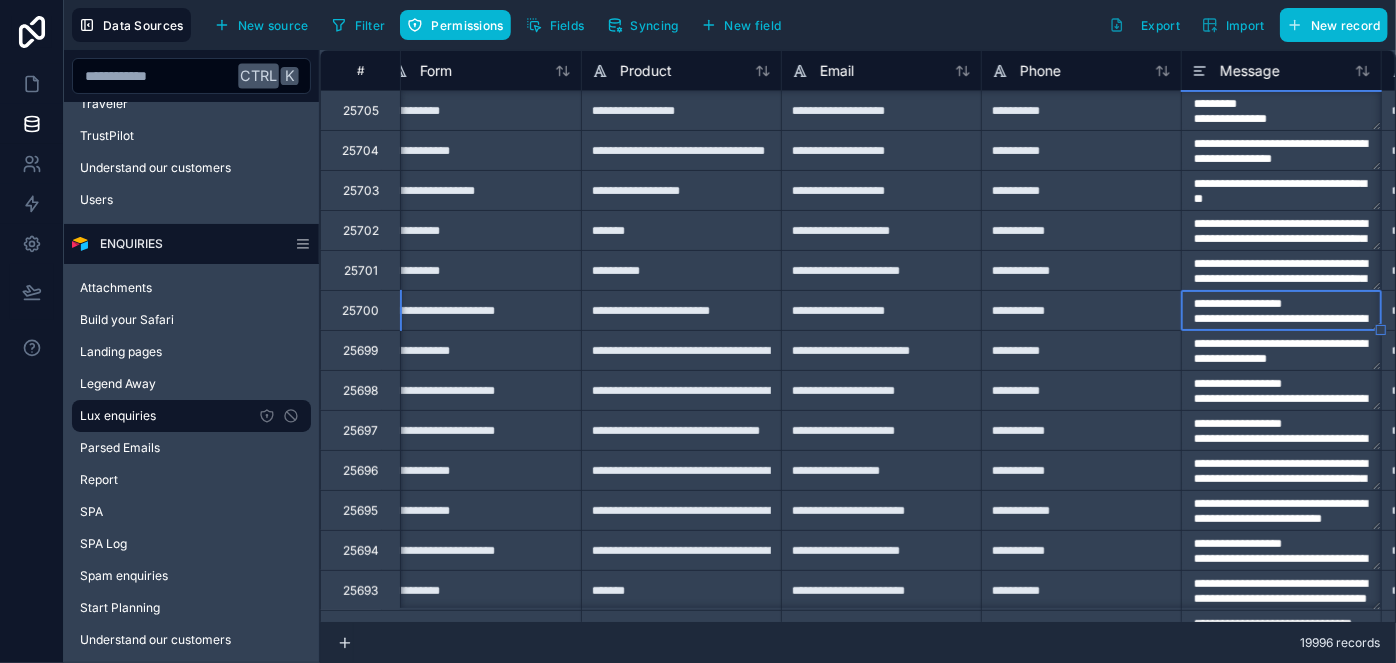 scroll, scrollTop: 240, scrollLeft: 619, axis: both 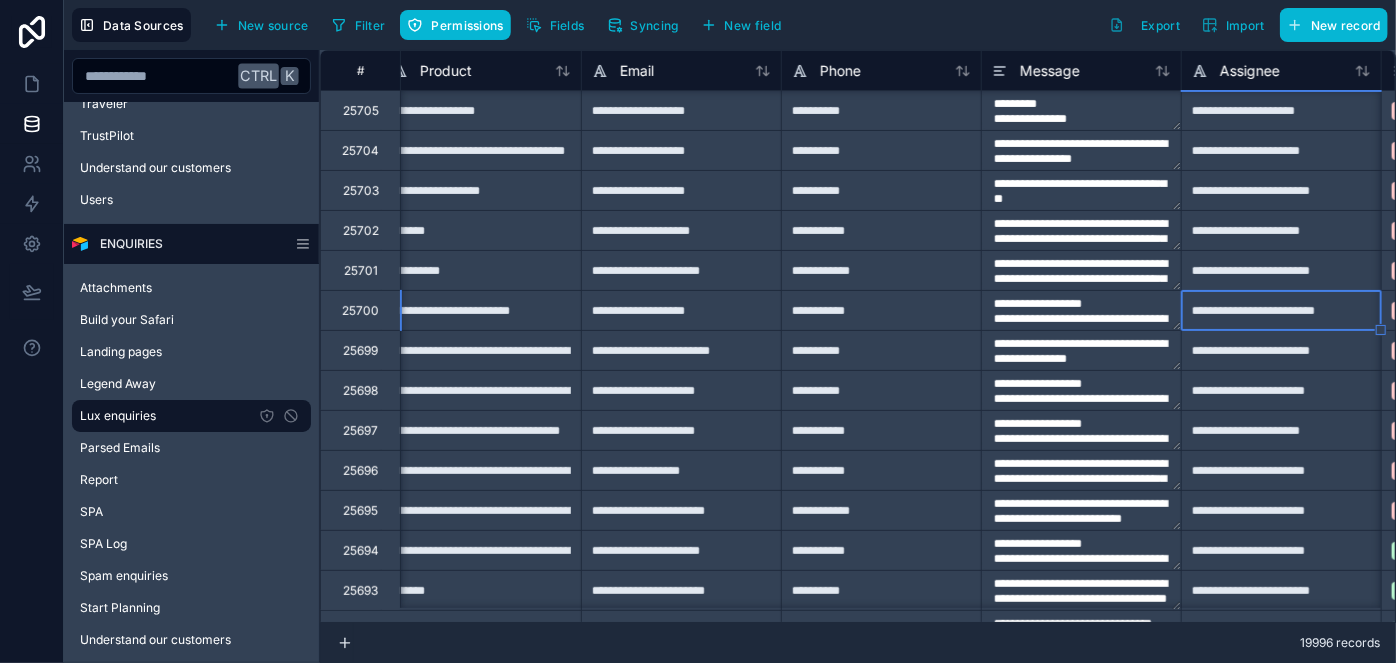 type on "**********" 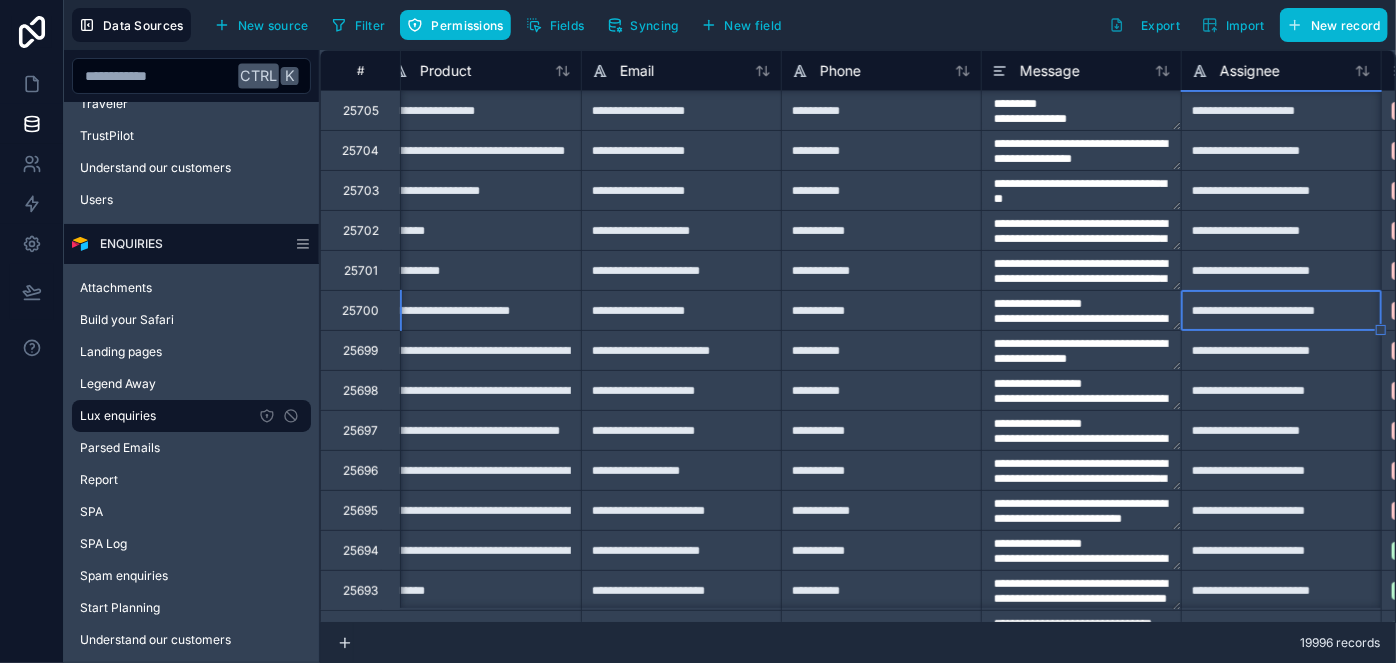 type on "**********" 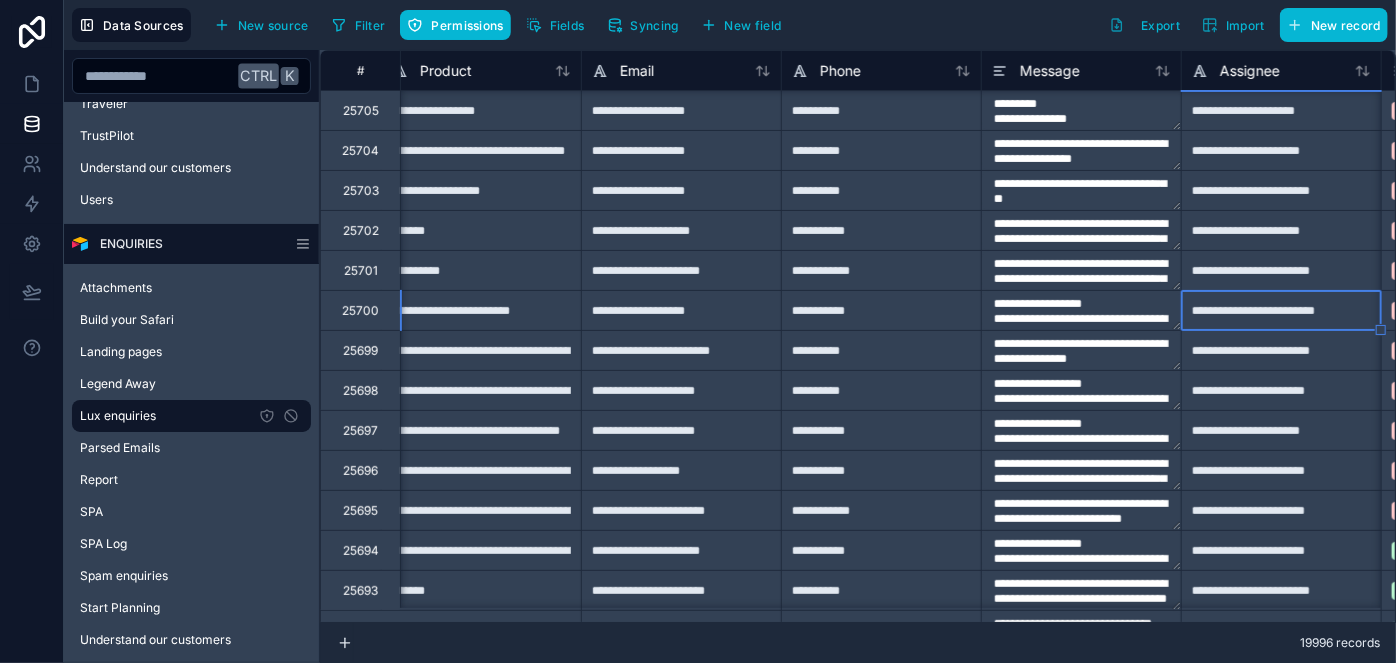 type on "**********" 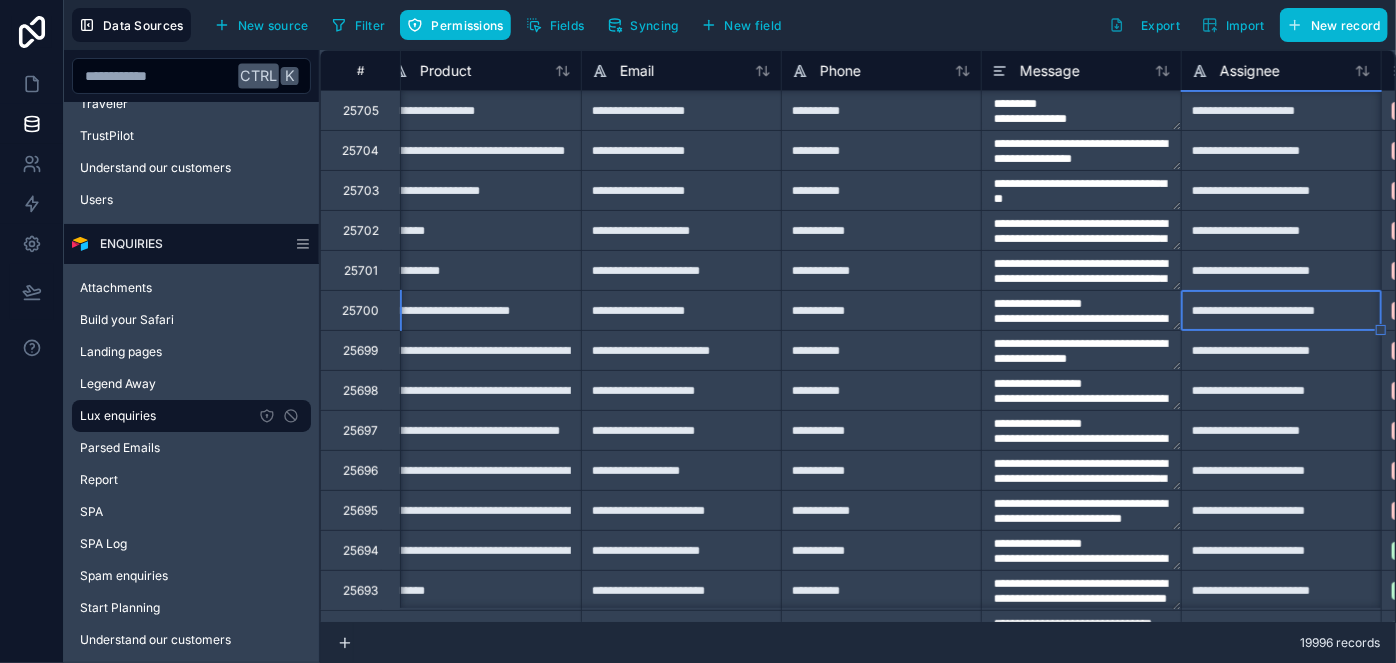 type on "**********" 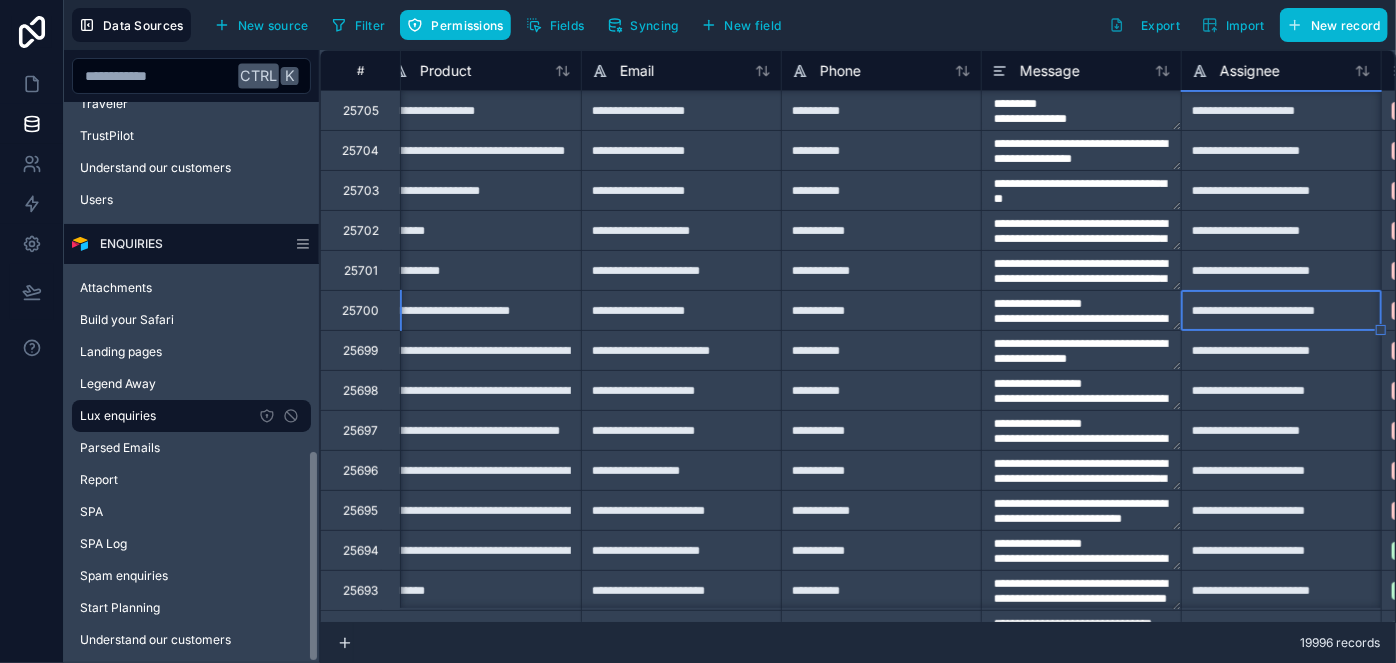 type on "**********" 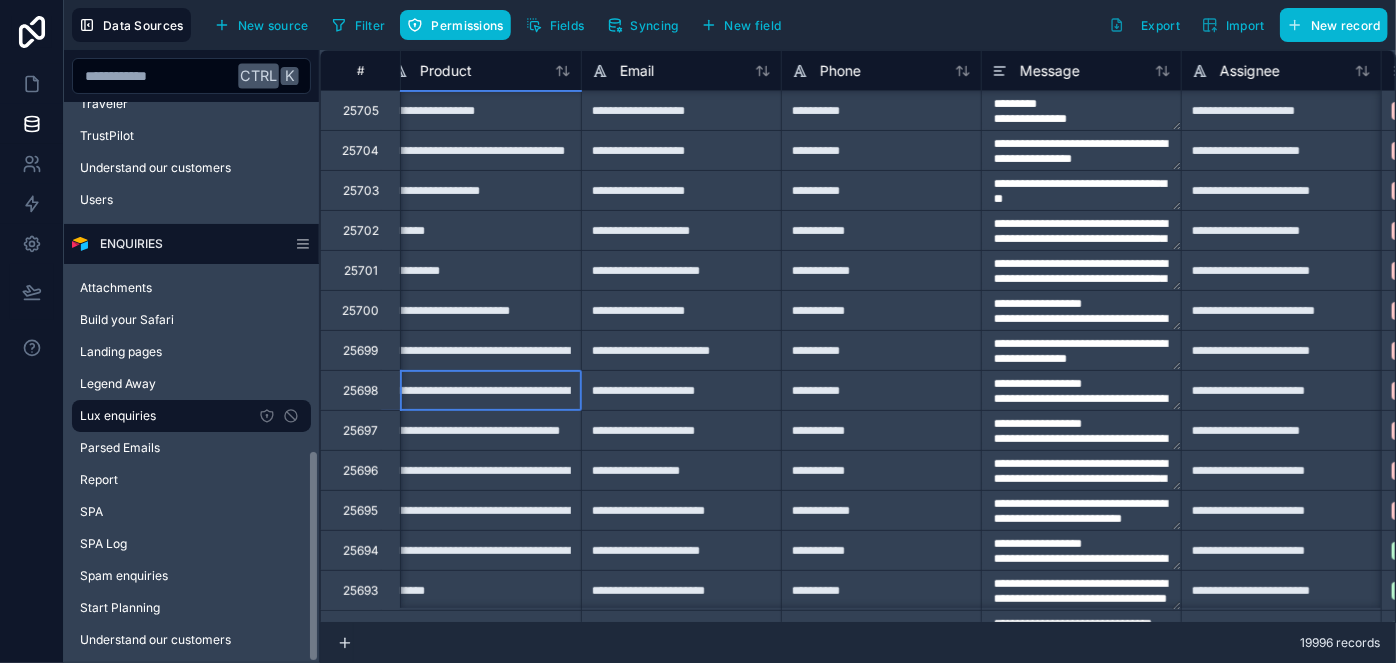 click on "**********" at bounding box center [481, 390] 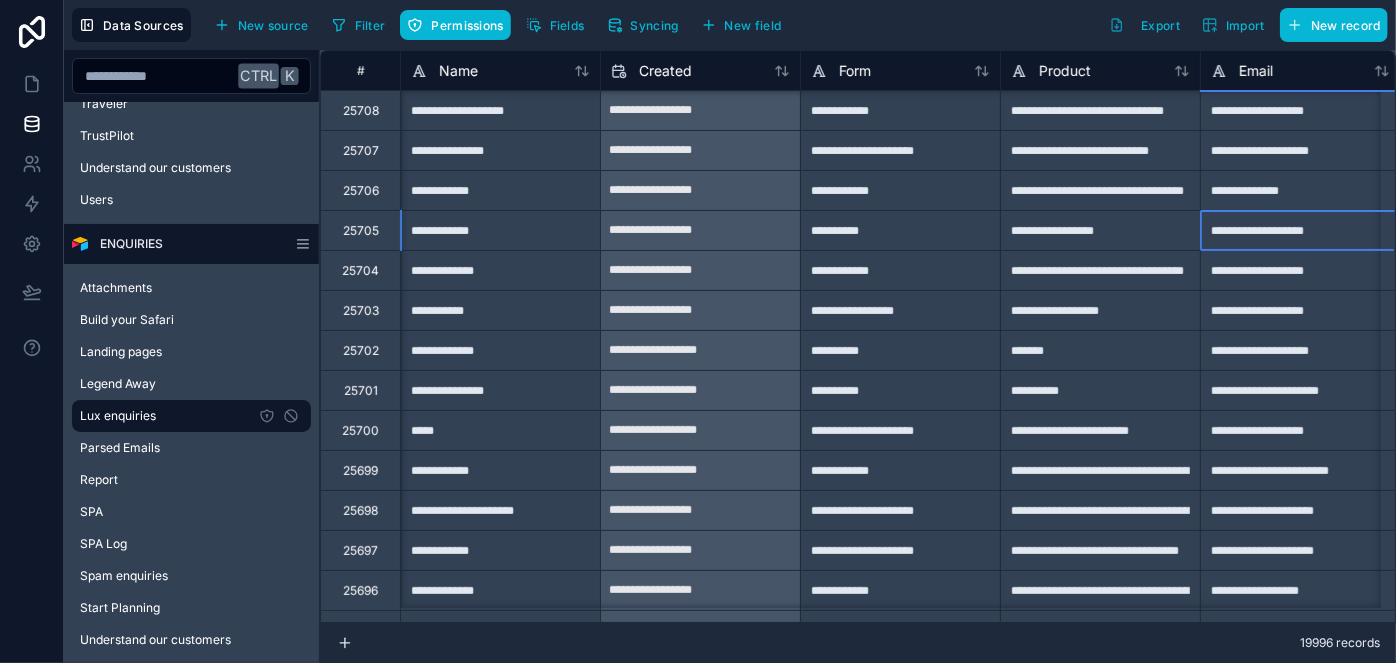 scroll, scrollTop: 120, scrollLeft: 19, axis: both 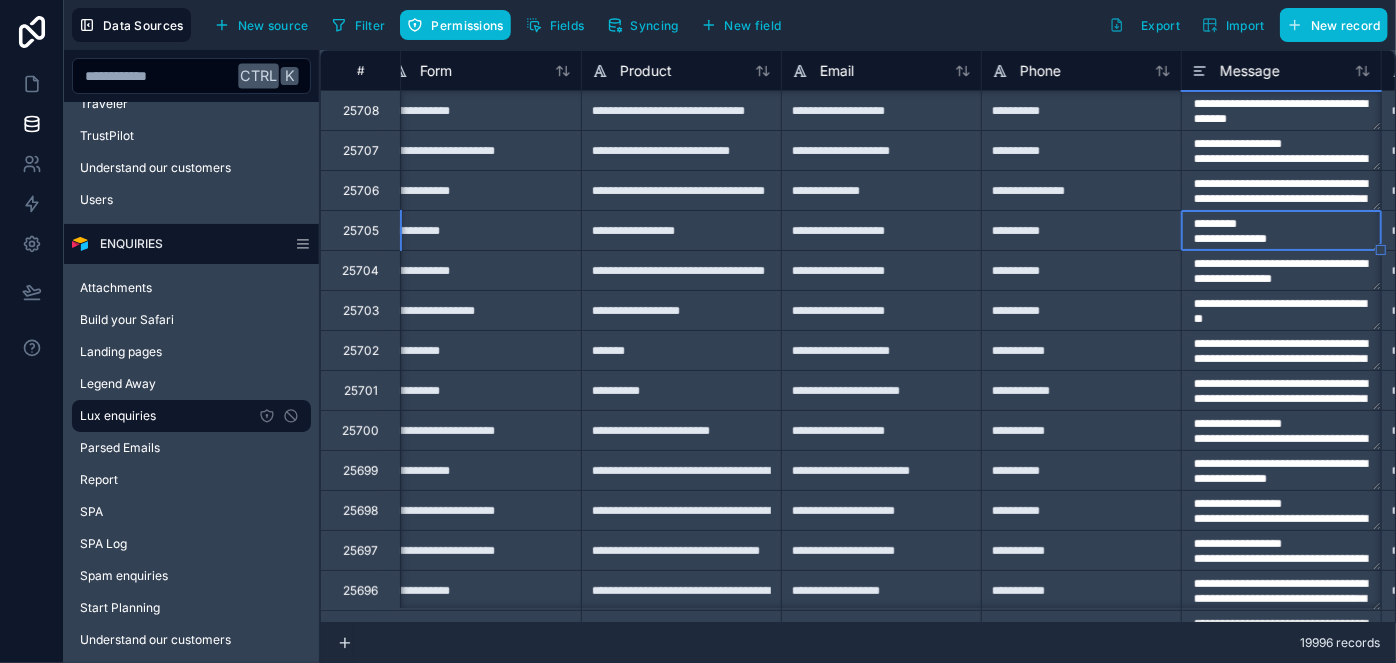type on "**********" 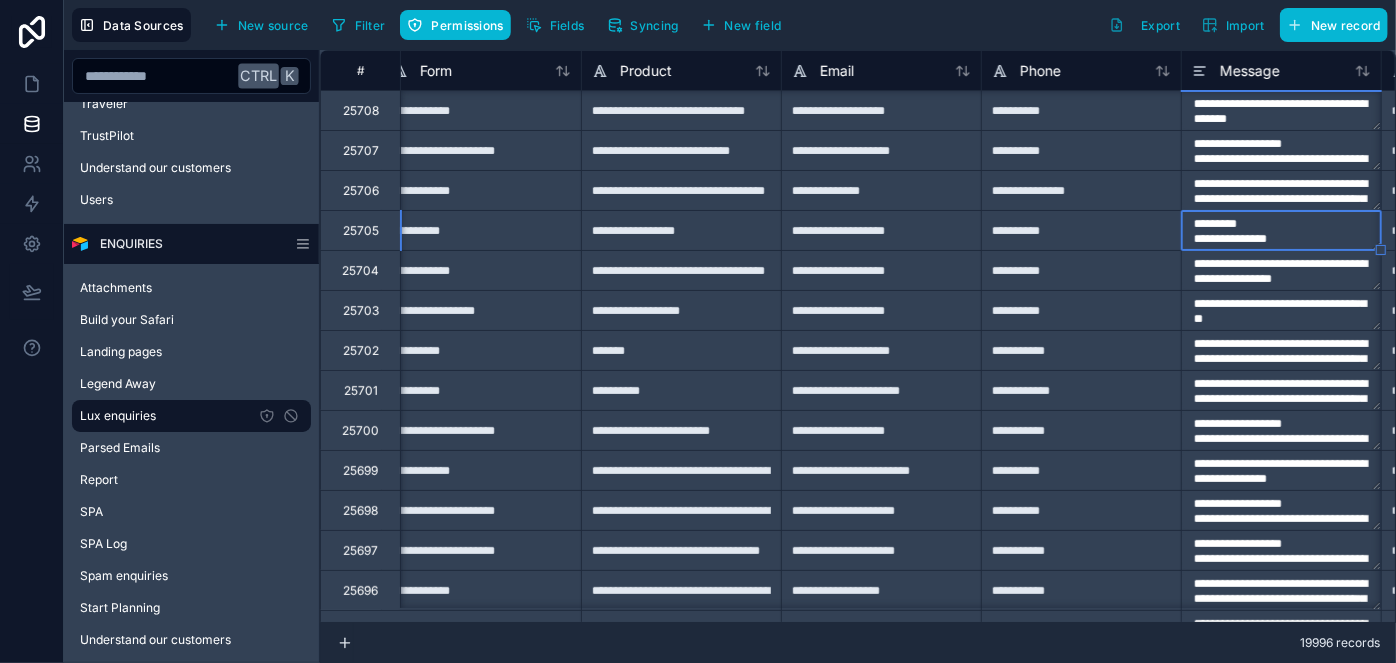 scroll, scrollTop: 120, scrollLeft: 619, axis: both 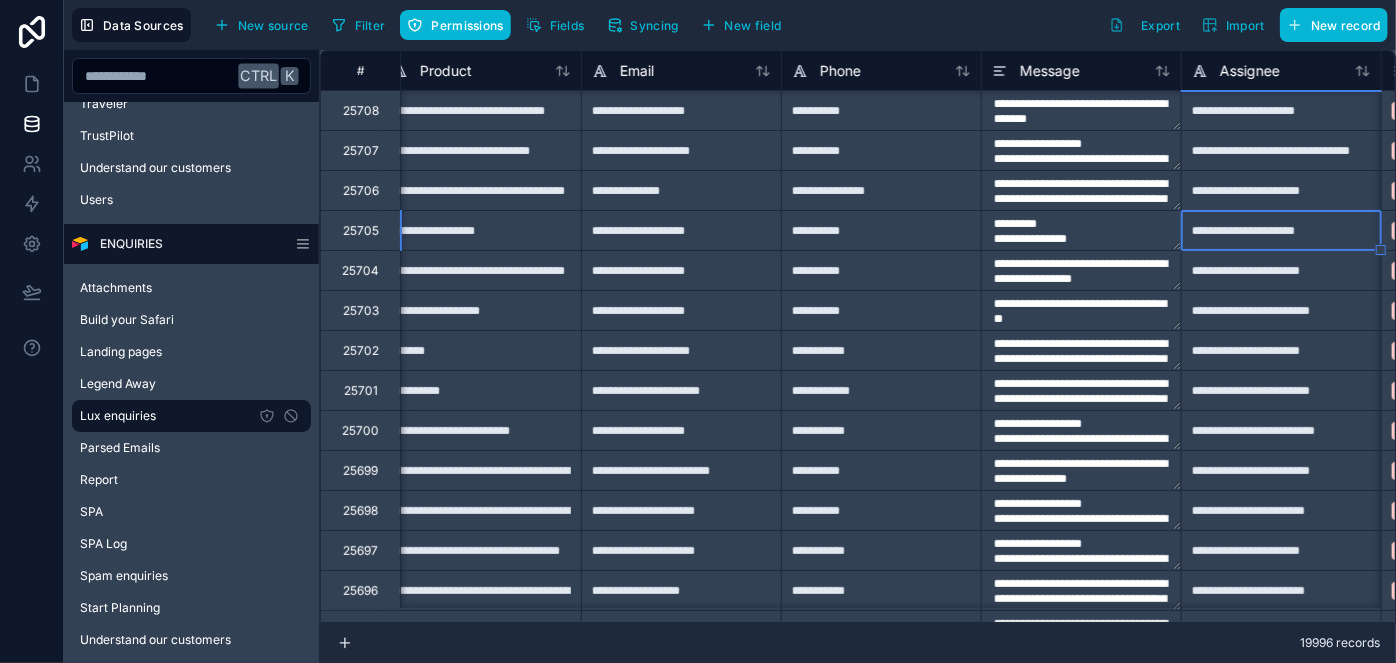 type on "**********" 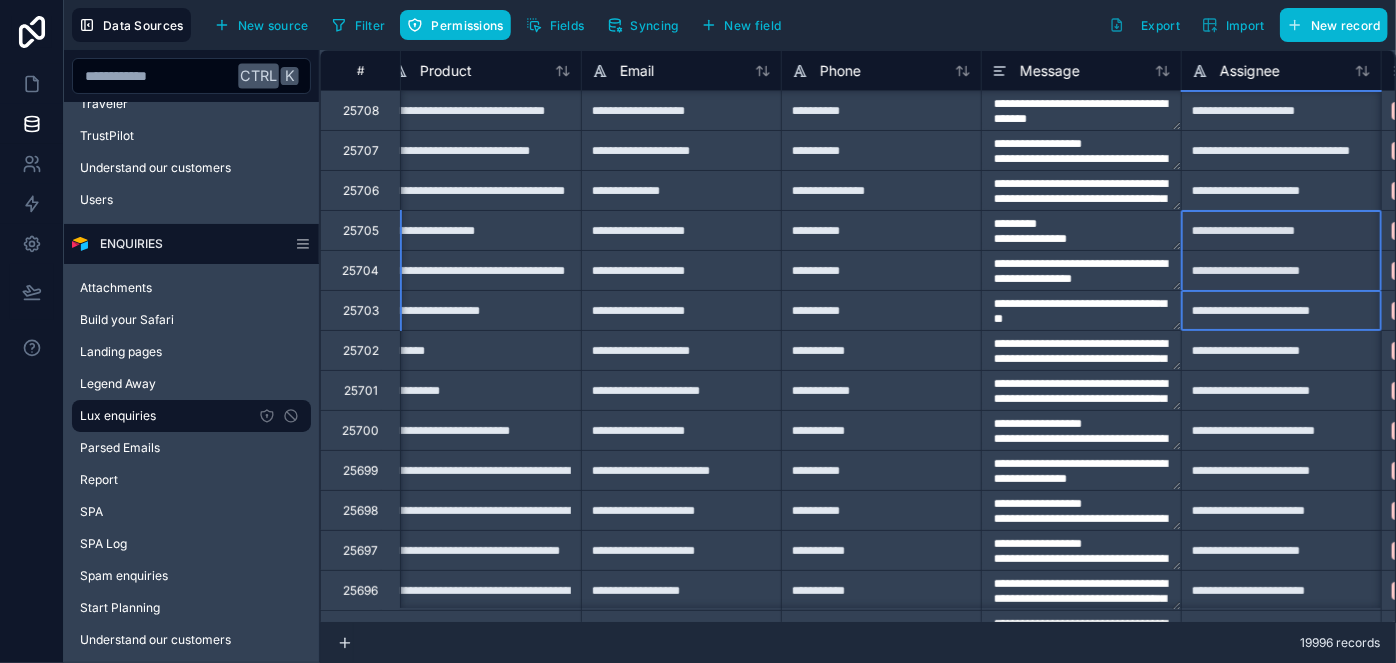 drag, startPoint x: 1235, startPoint y: 303, endPoint x: 1233, endPoint y: 232, distance: 71.02816 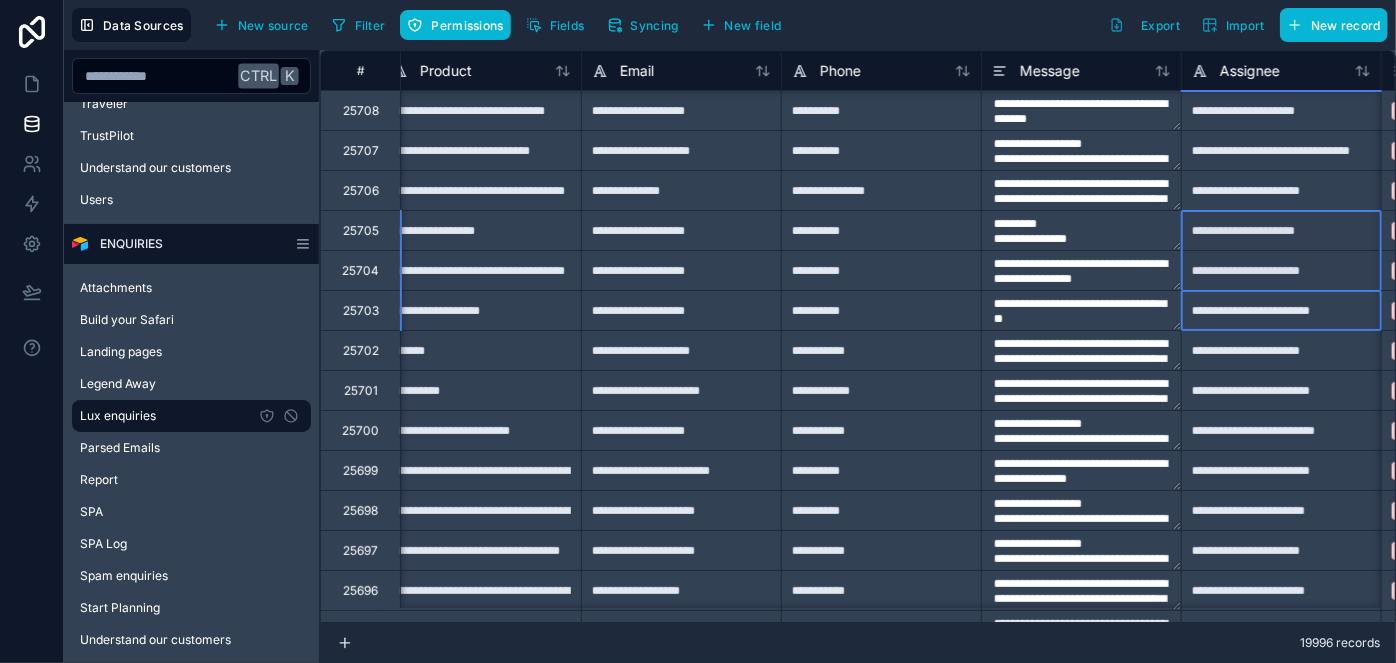click on "**********" at bounding box center (4341, 1950) 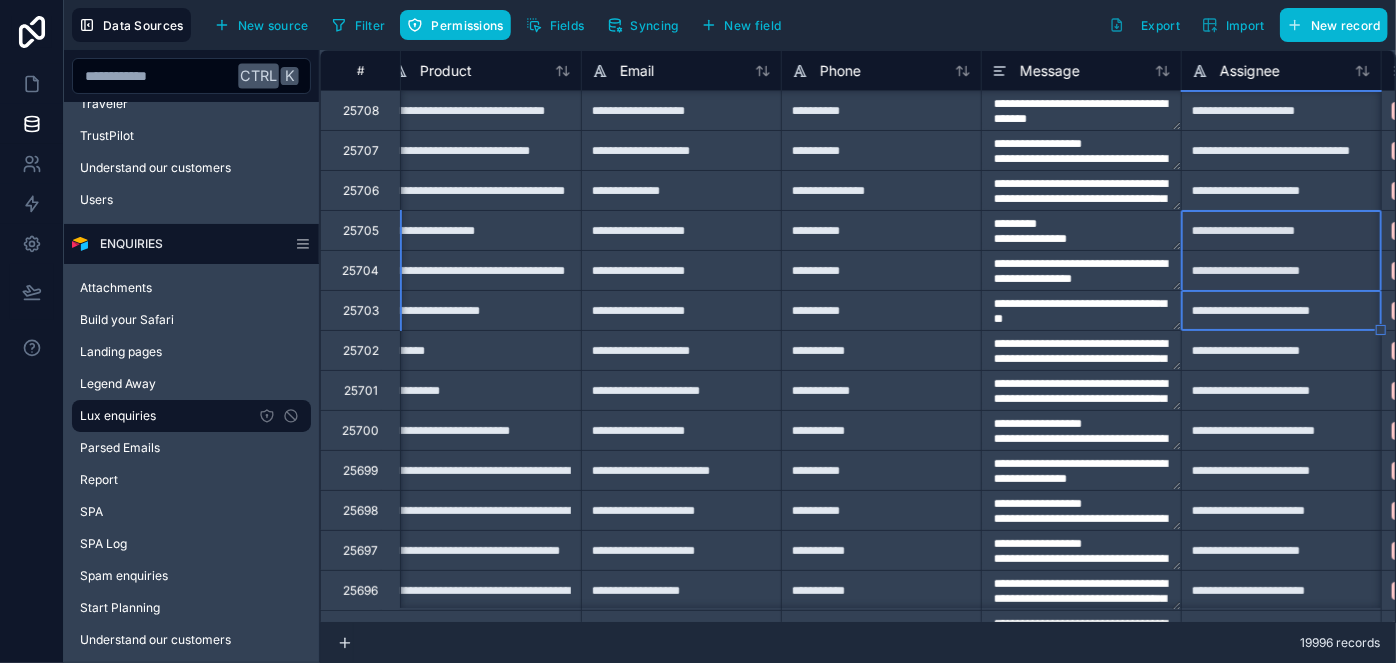 type on "**********" 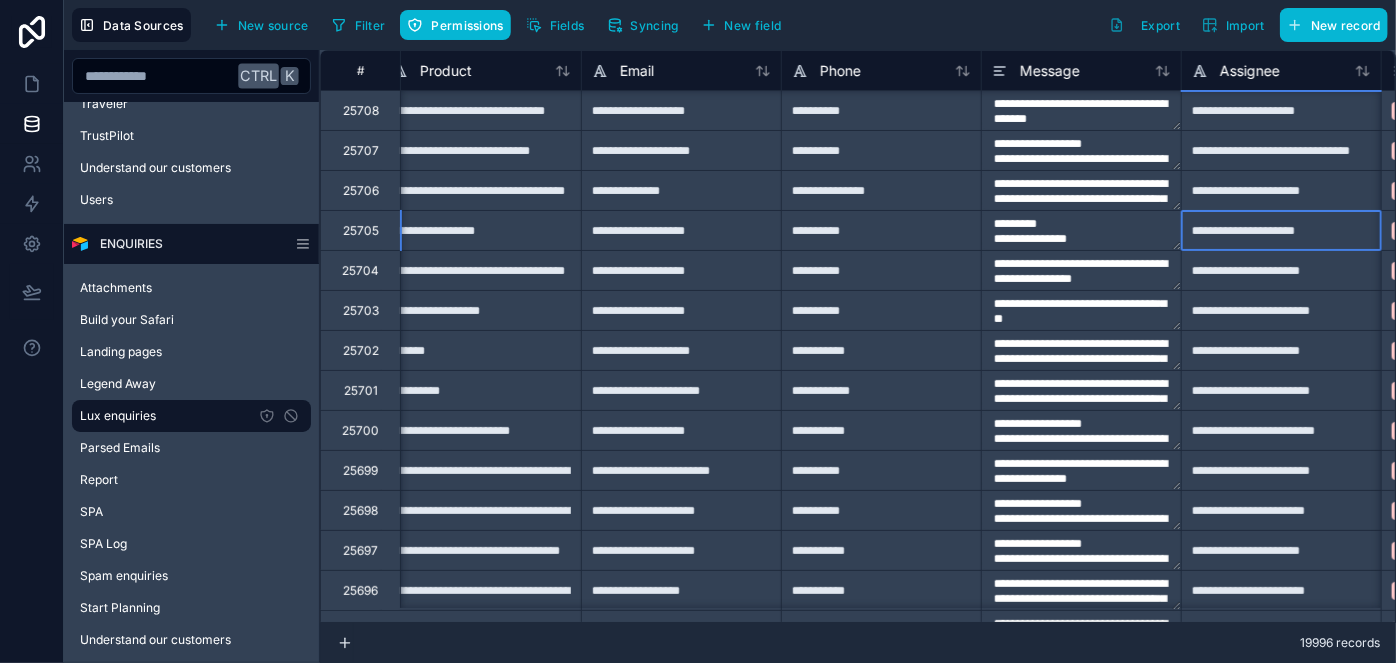 click on "**********" at bounding box center (1281, 230) 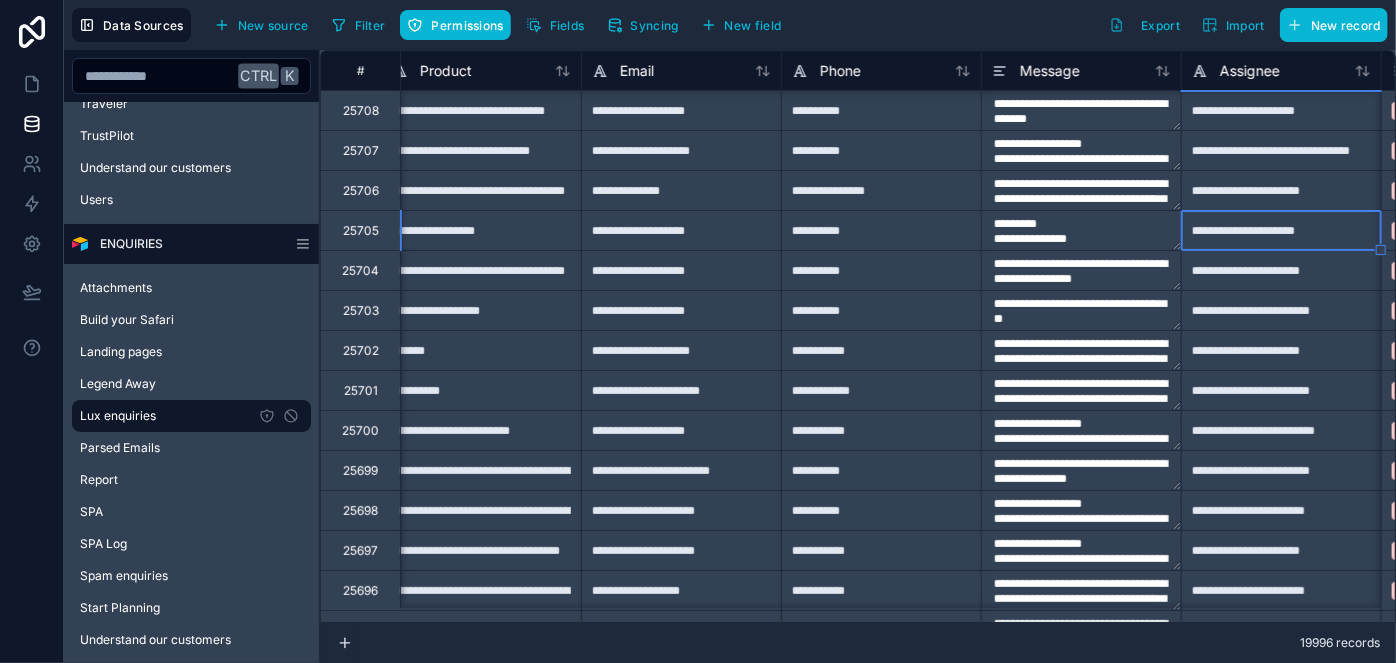 type on "**********" 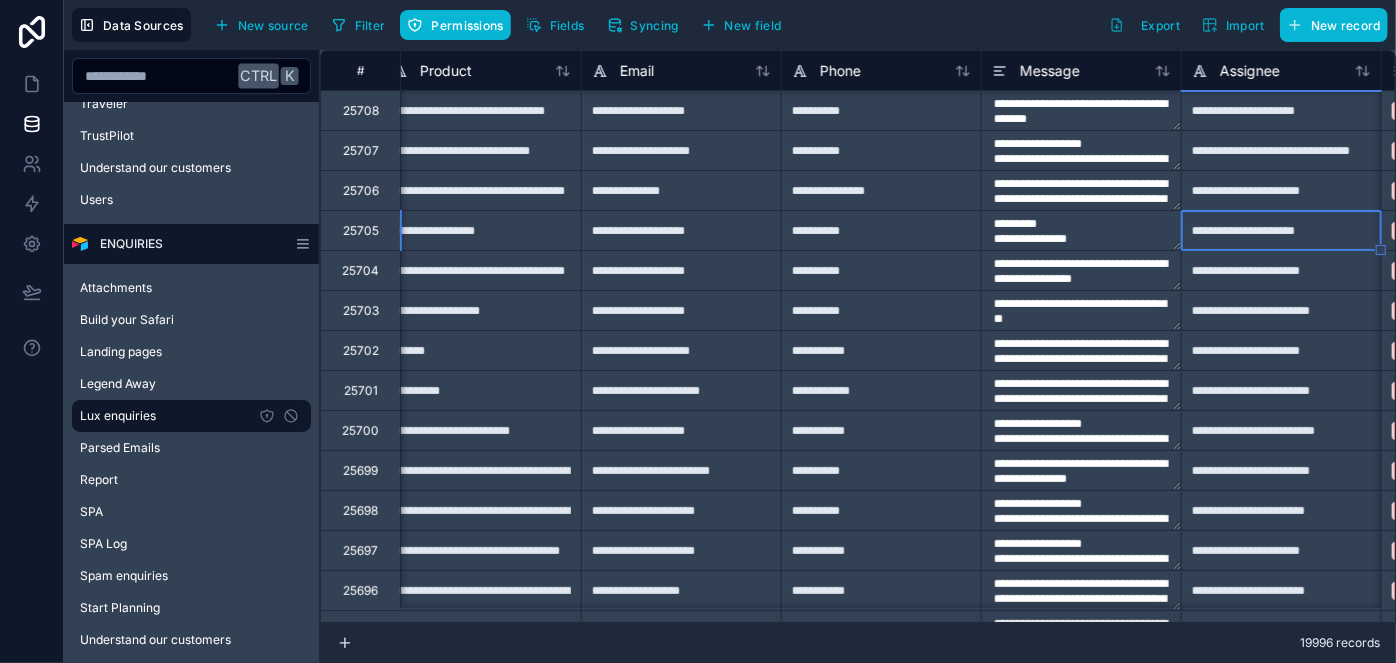 type on "**********" 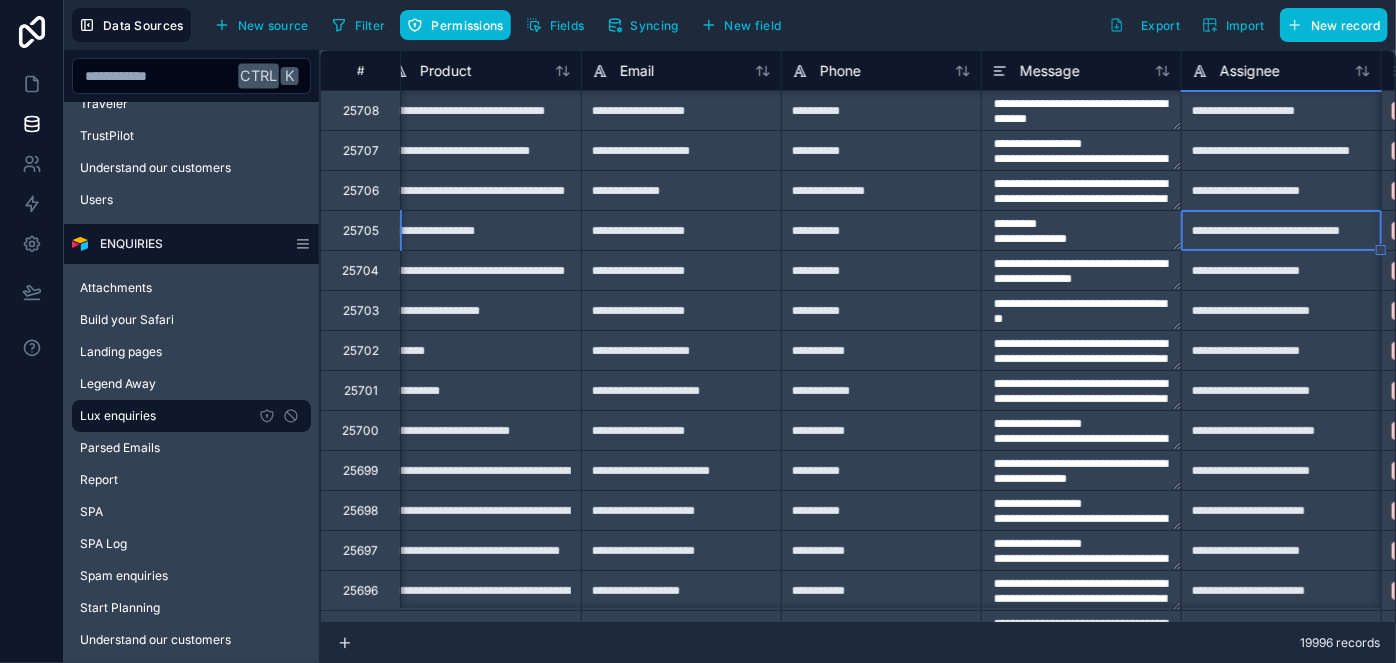 type on "**********" 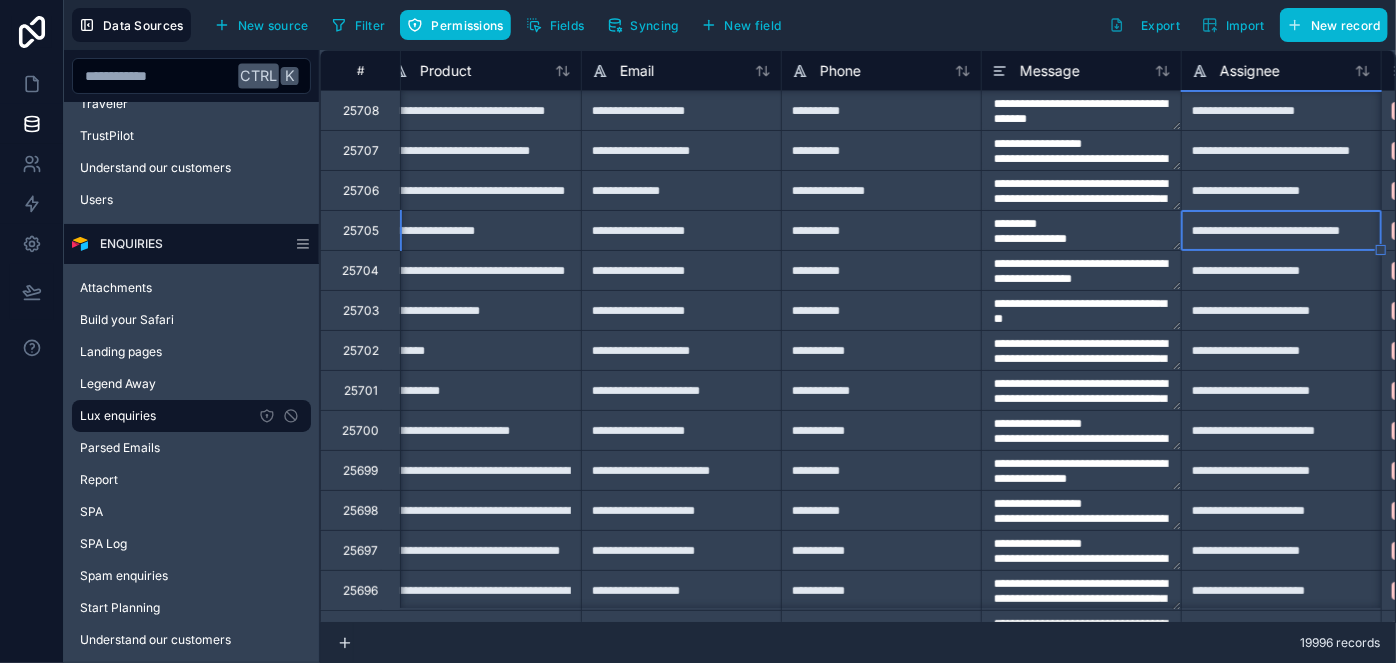type on "**********" 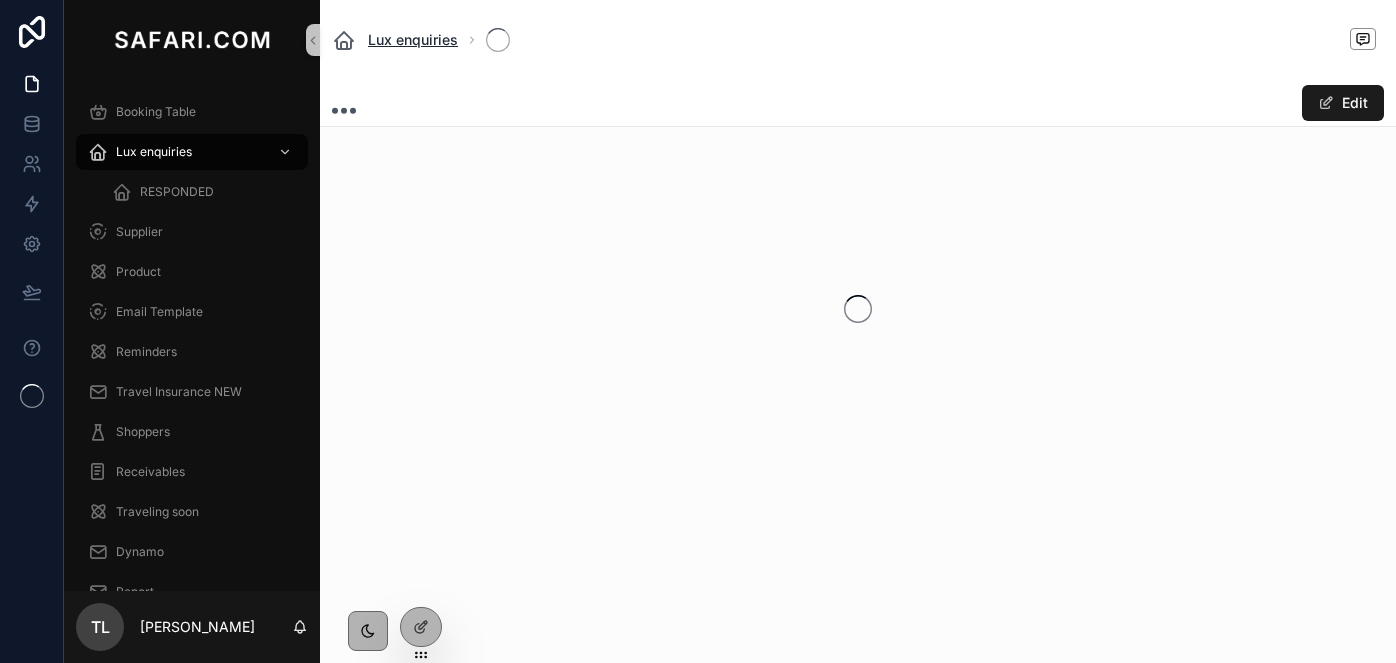 scroll, scrollTop: 0, scrollLeft: 0, axis: both 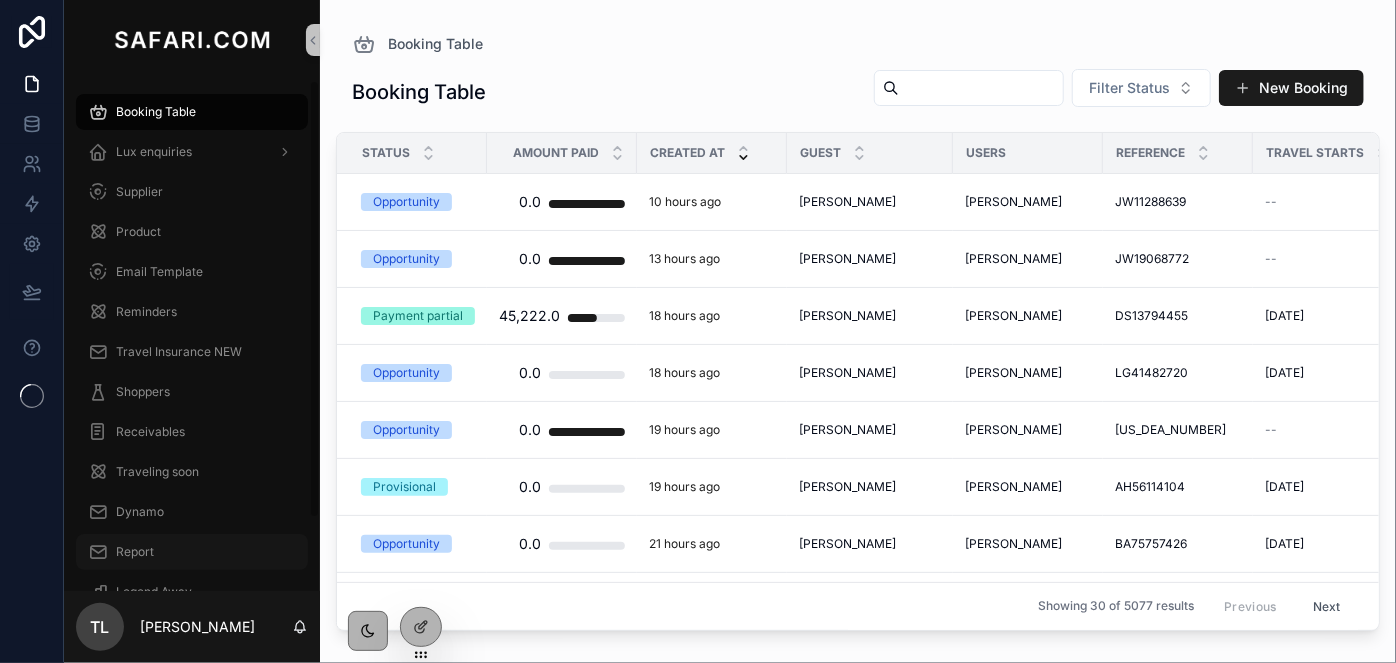 click on "Report" at bounding box center (192, 552) 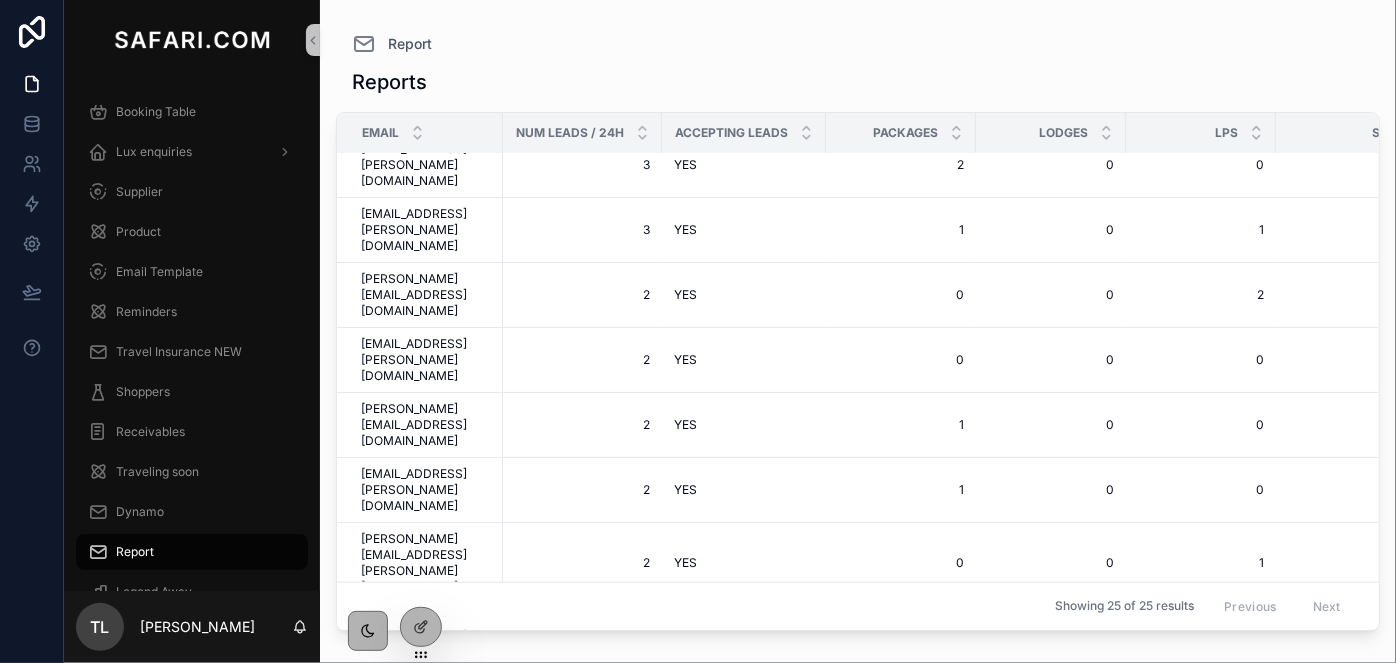 scroll, scrollTop: 786, scrollLeft: 0, axis: vertical 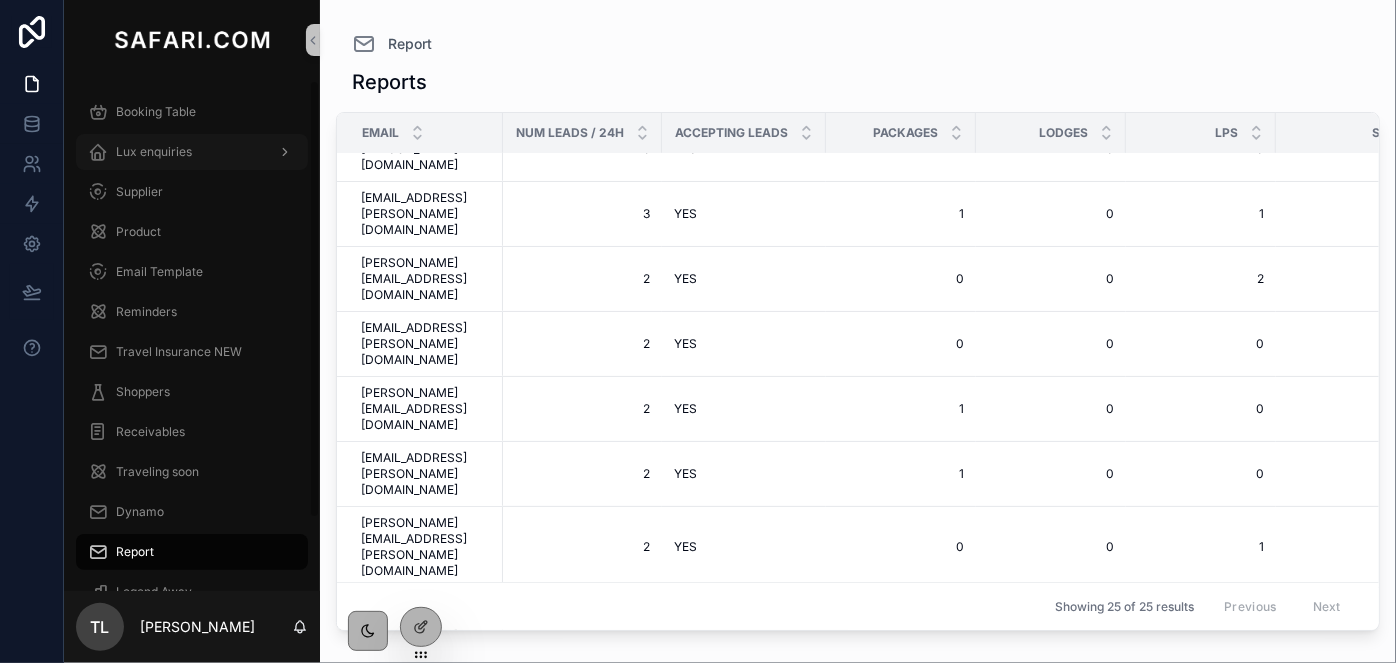 click on "Lux enquiries" at bounding box center (192, 152) 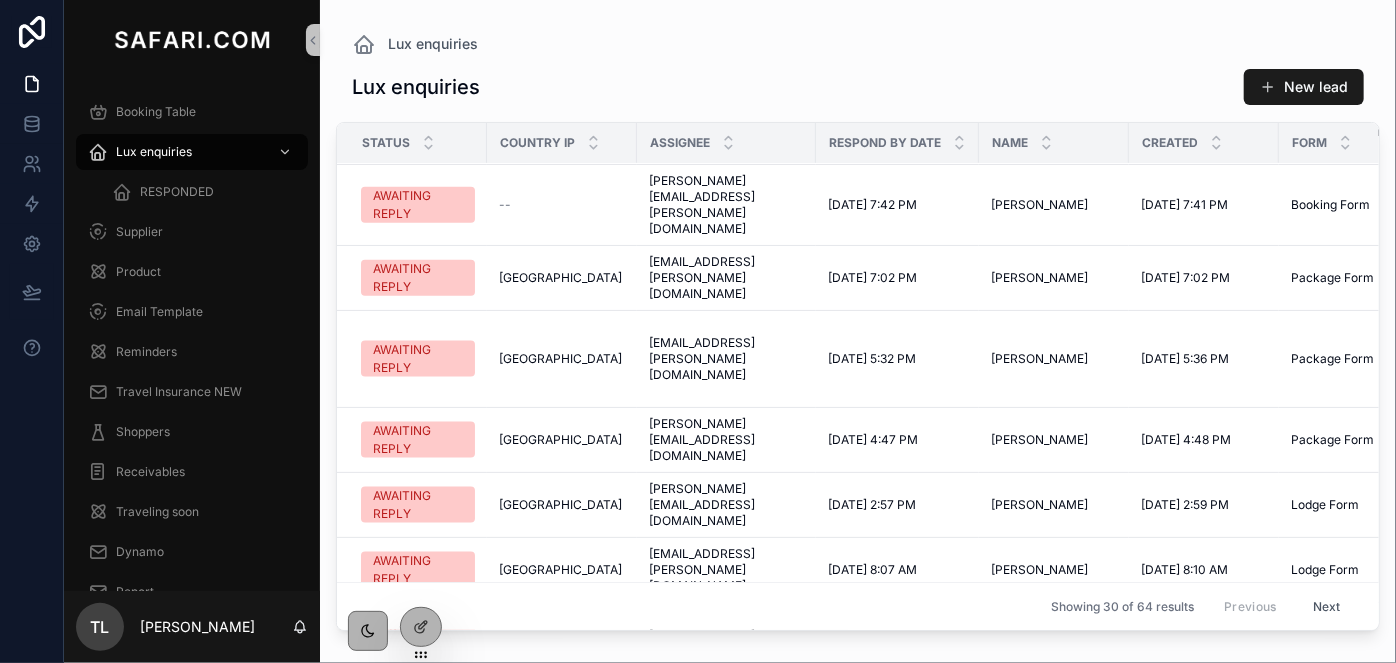 scroll, scrollTop: 1243, scrollLeft: 0, axis: vertical 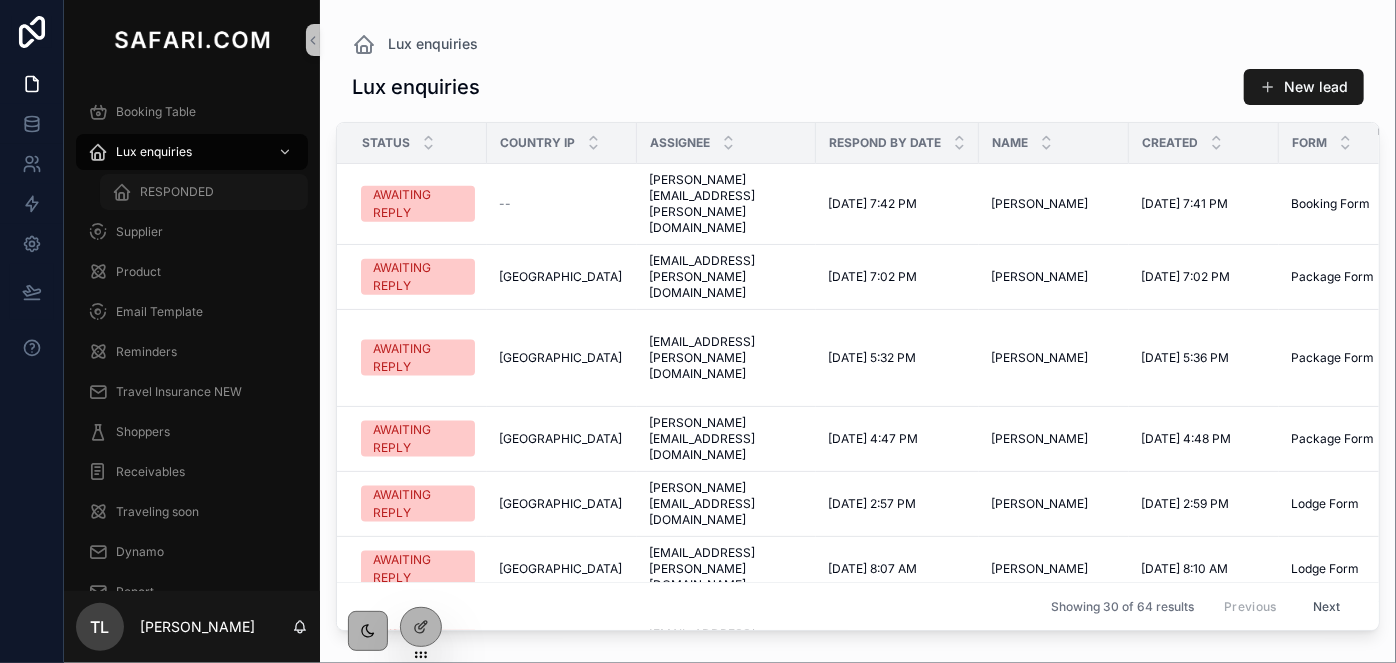 click on "RESPONDED" at bounding box center (177, 192) 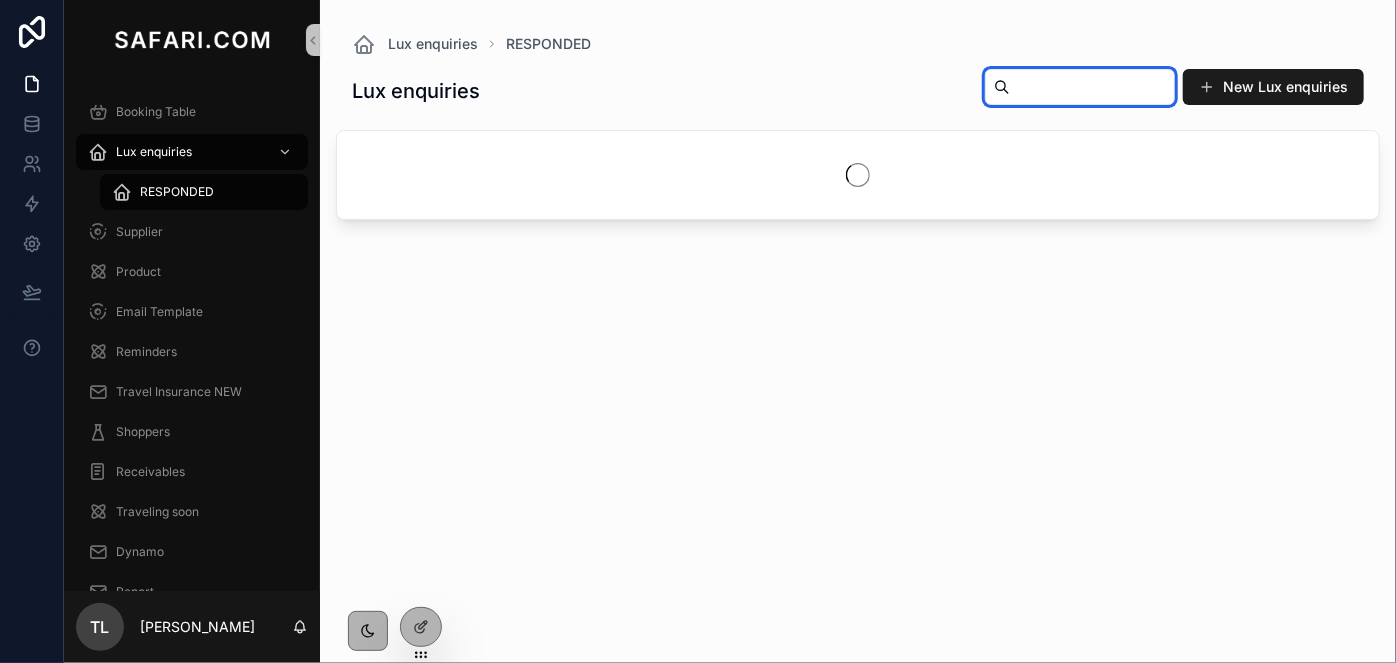 drag, startPoint x: 1018, startPoint y: 74, endPoint x: 991, endPoint y: 54, distance: 33.600594 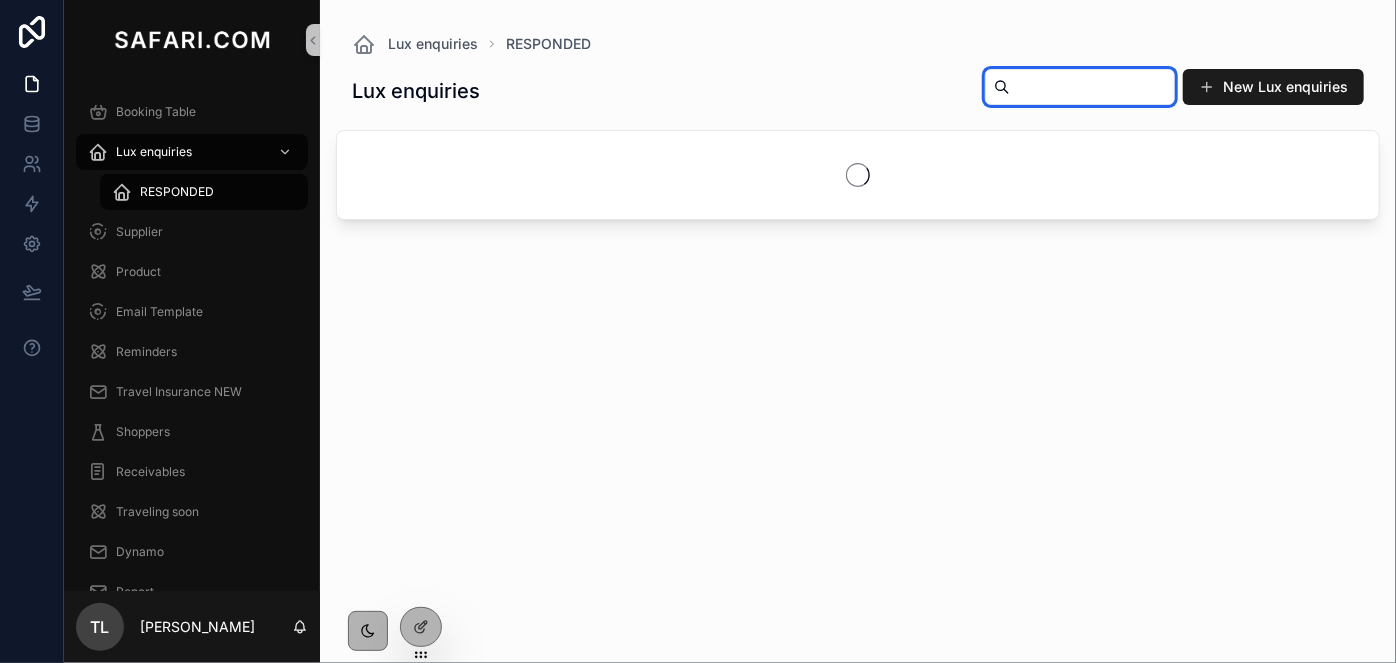 click at bounding box center [1092, 87] 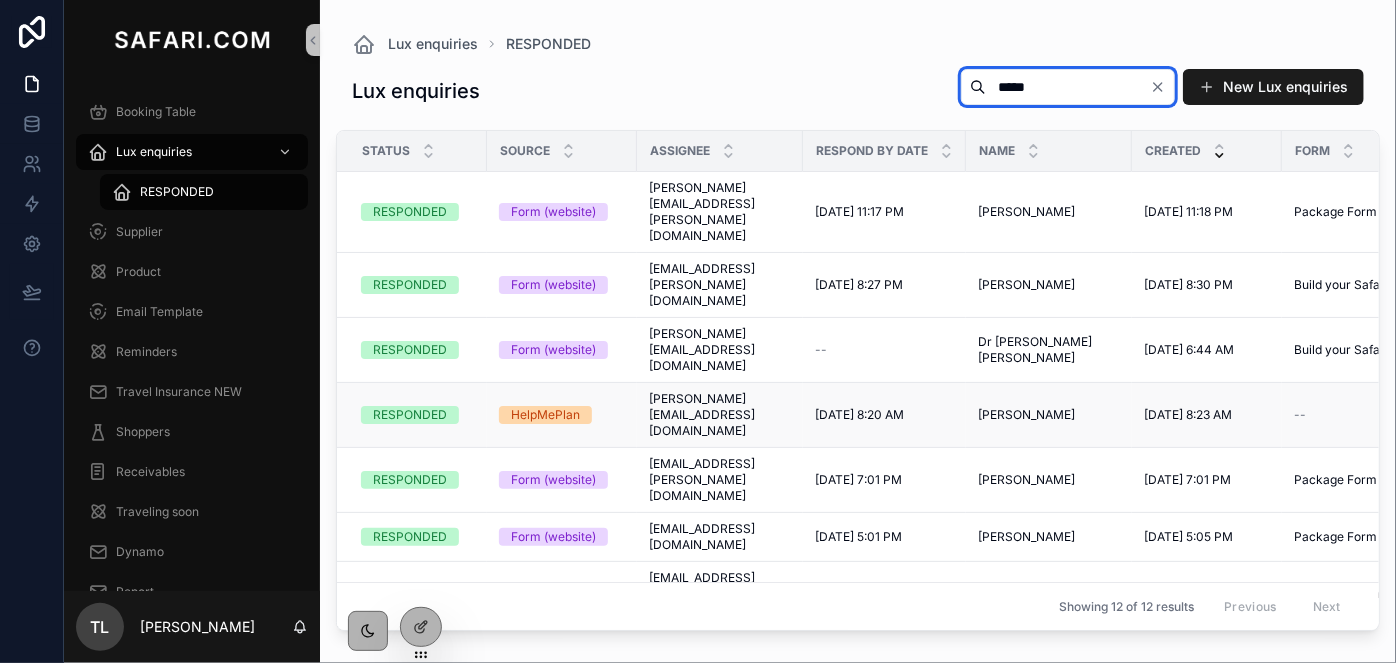 type on "*****" 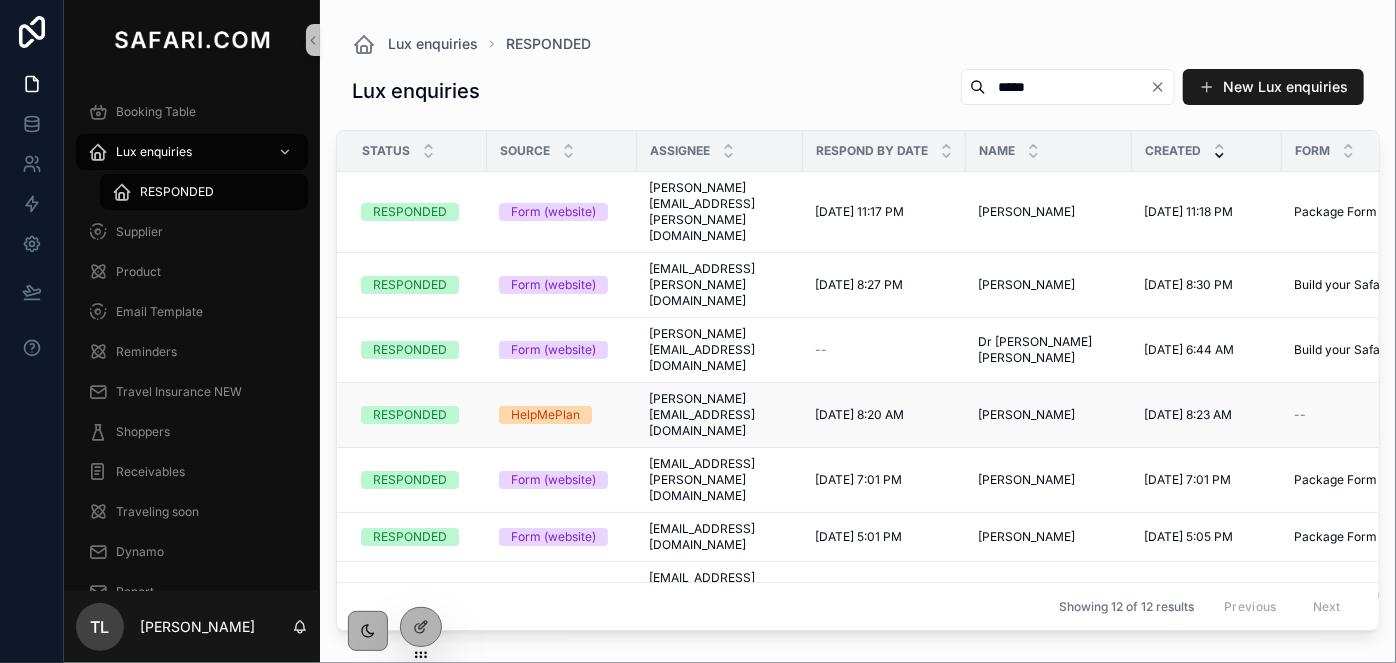click on "Mridu Chand" at bounding box center (1026, 415) 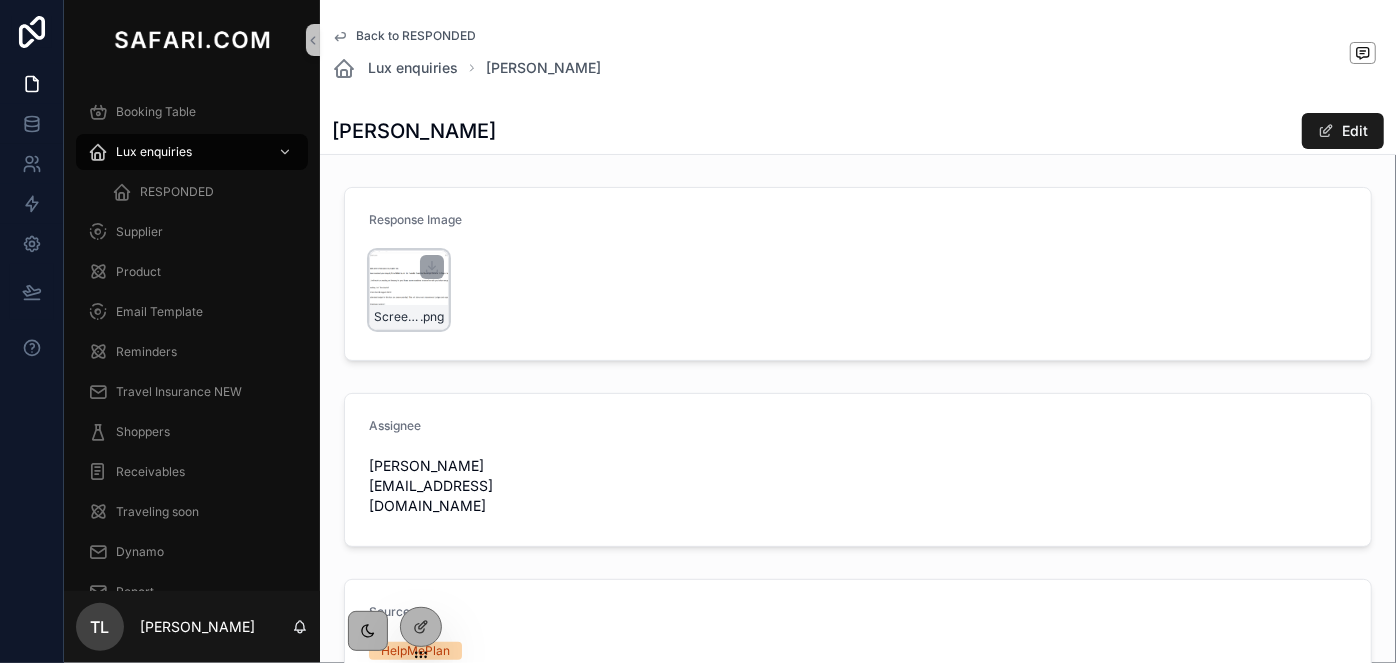 click on "Screenshot-2025-06-24-083757 .png" at bounding box center [409, 290] 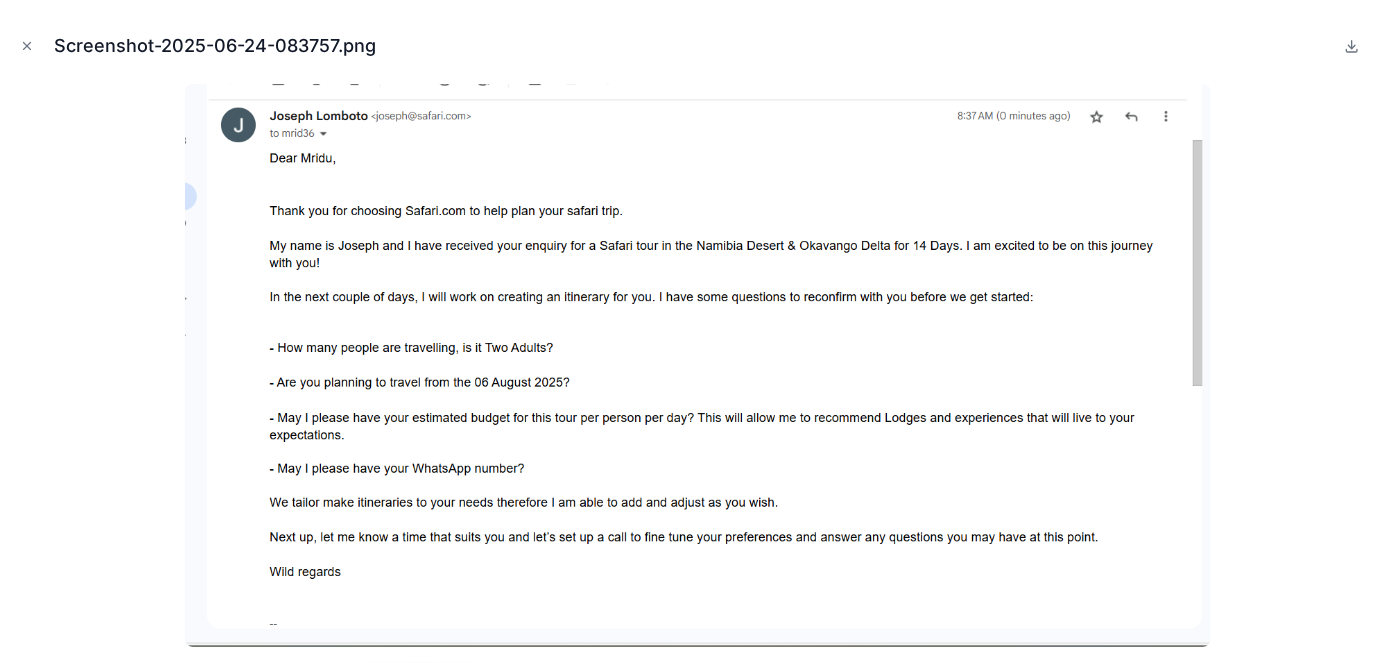 click at bounding box center [698, 365] 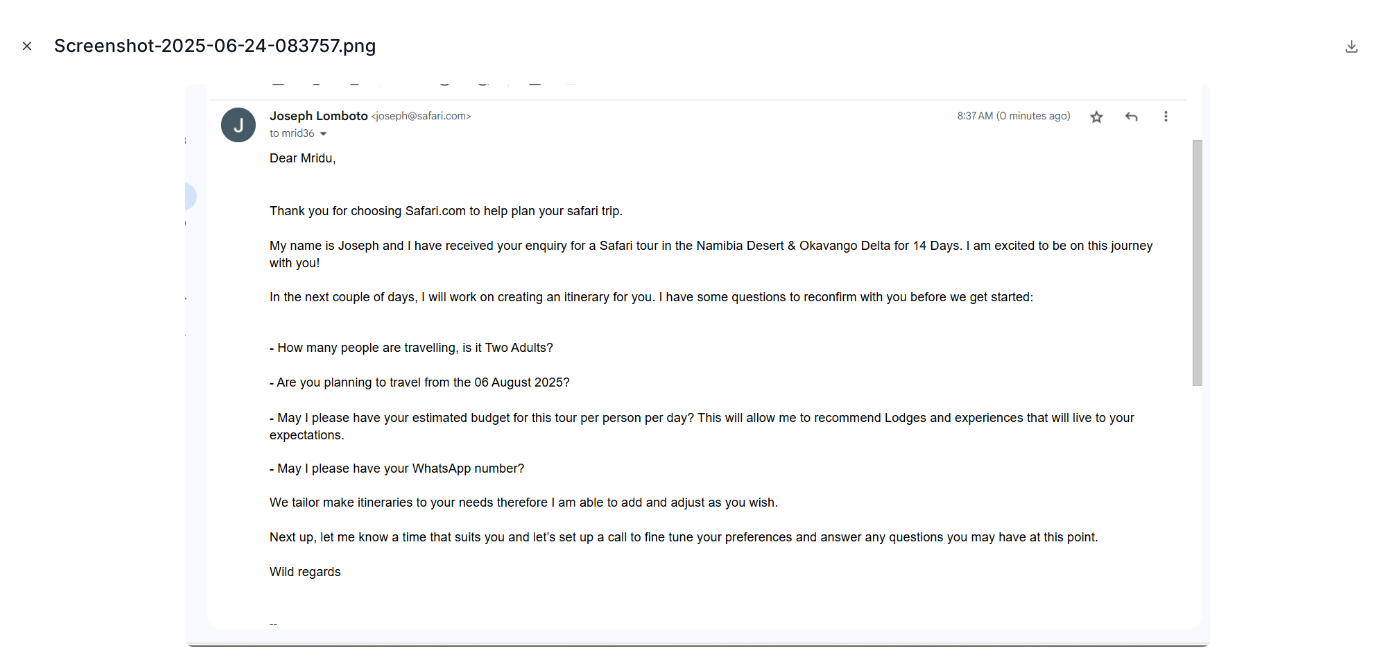 click 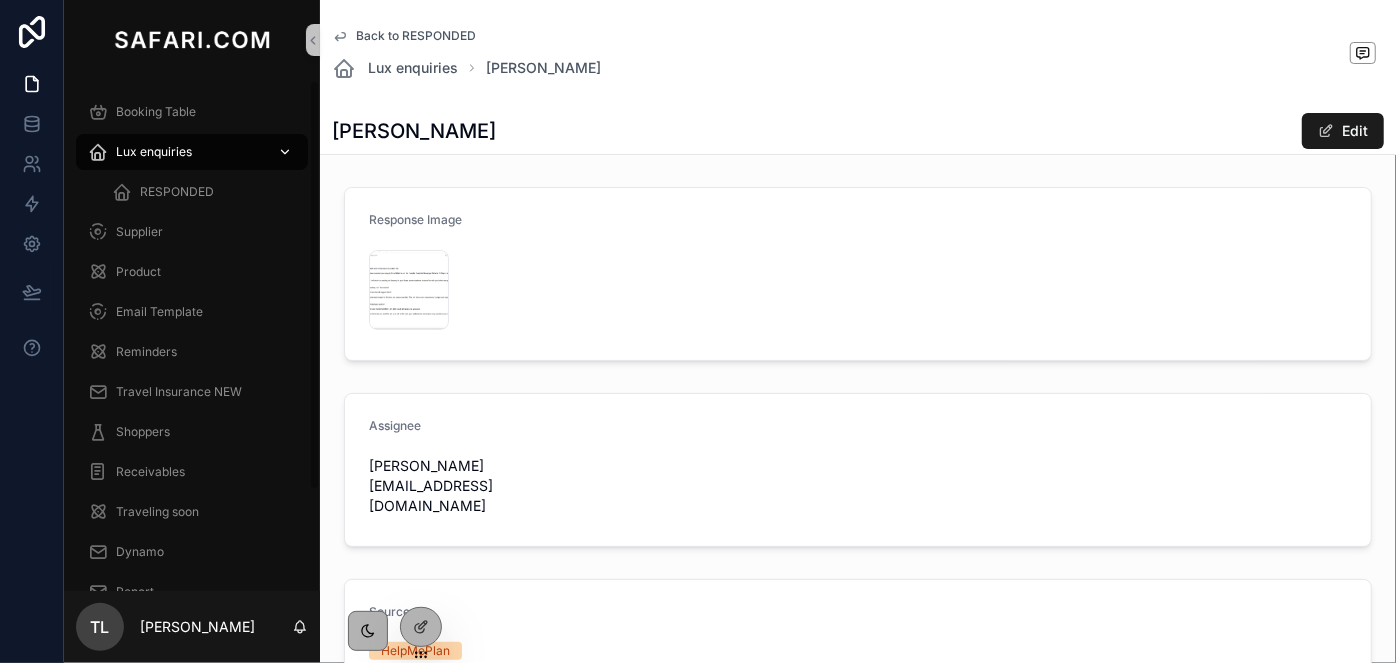 click on "Lux enquiries" at bounding box center [192, 152] 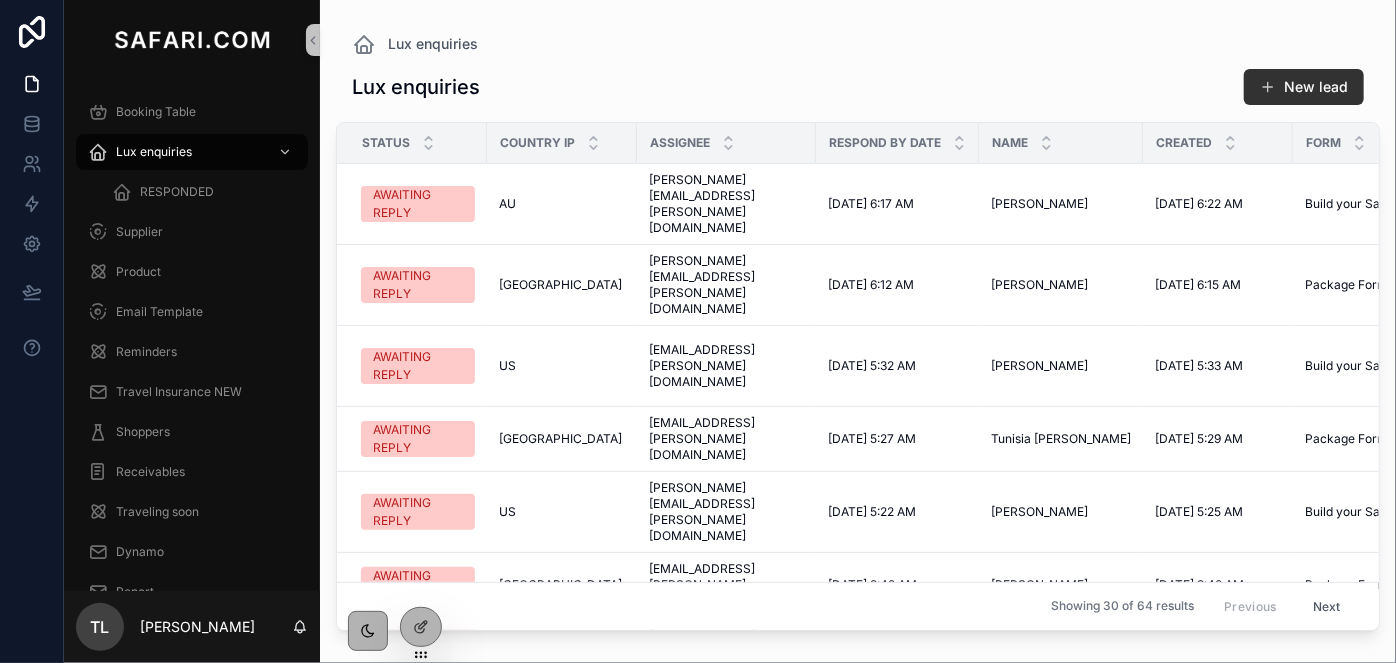 click at bounding box center (1268, 87) 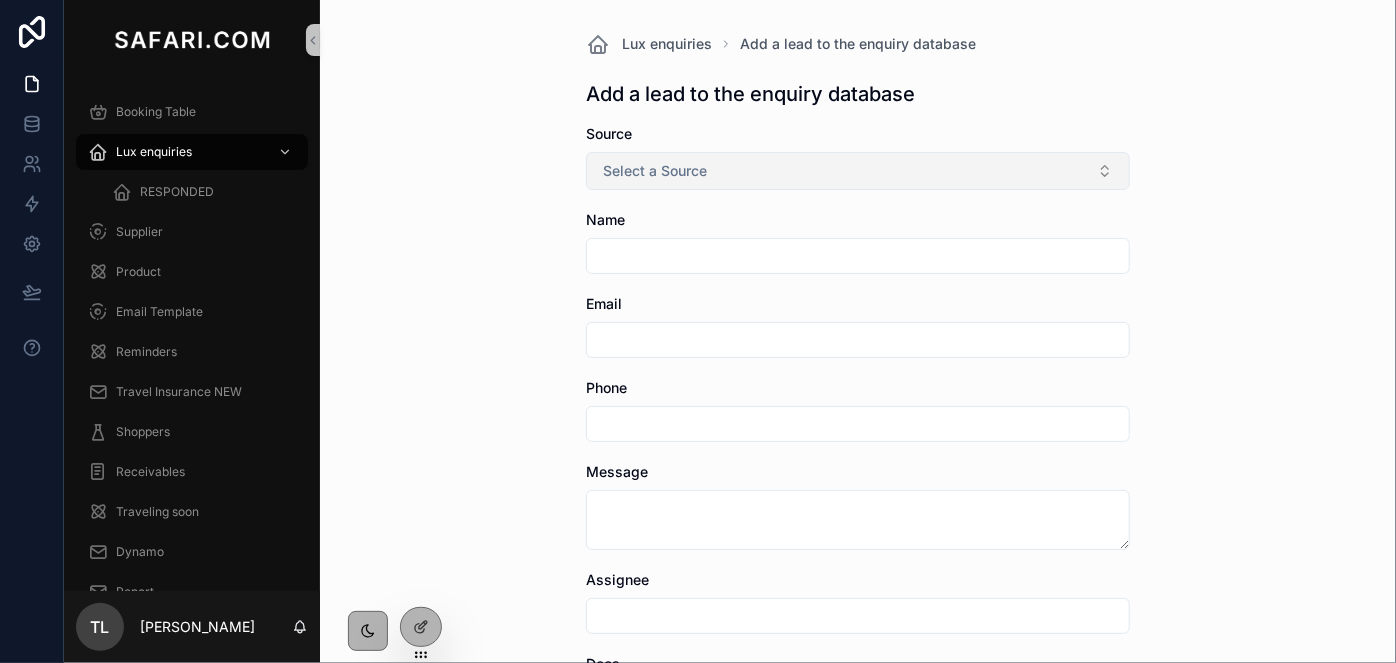 click on "Select a Source" at bounding box center (858, 171) 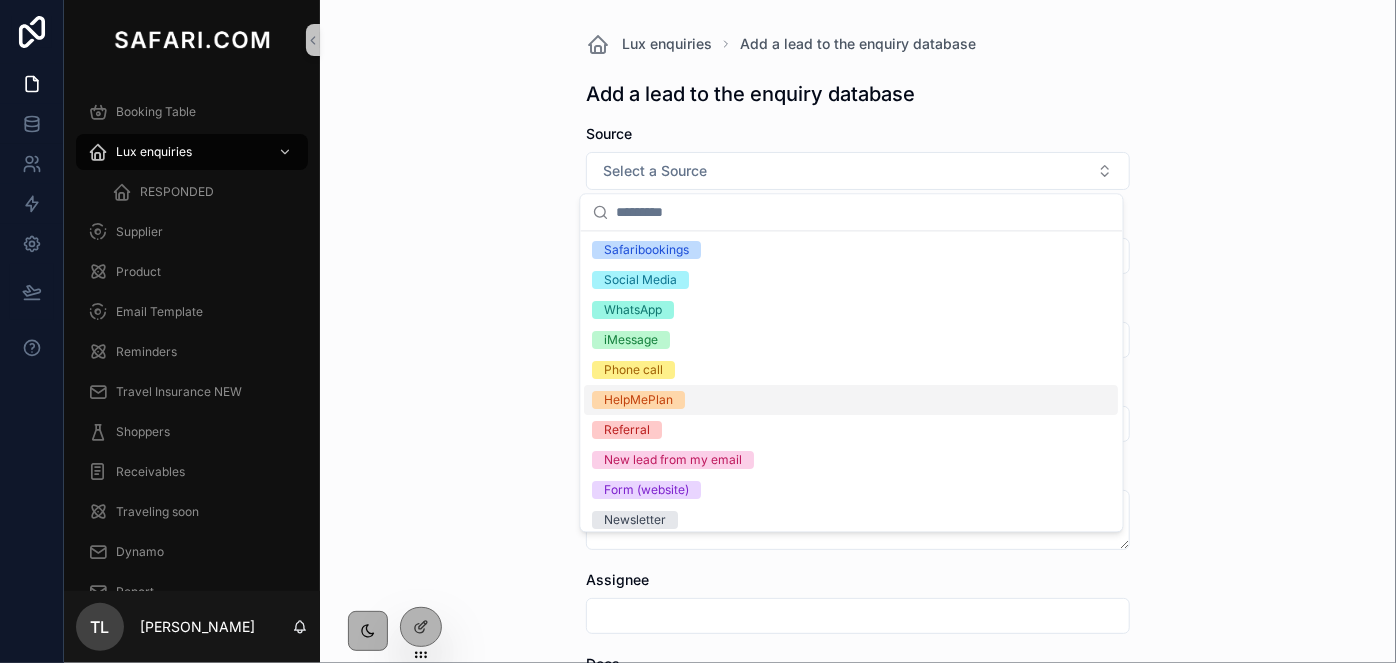 click on "HelpMePlan" at bounding box center [639, 400] 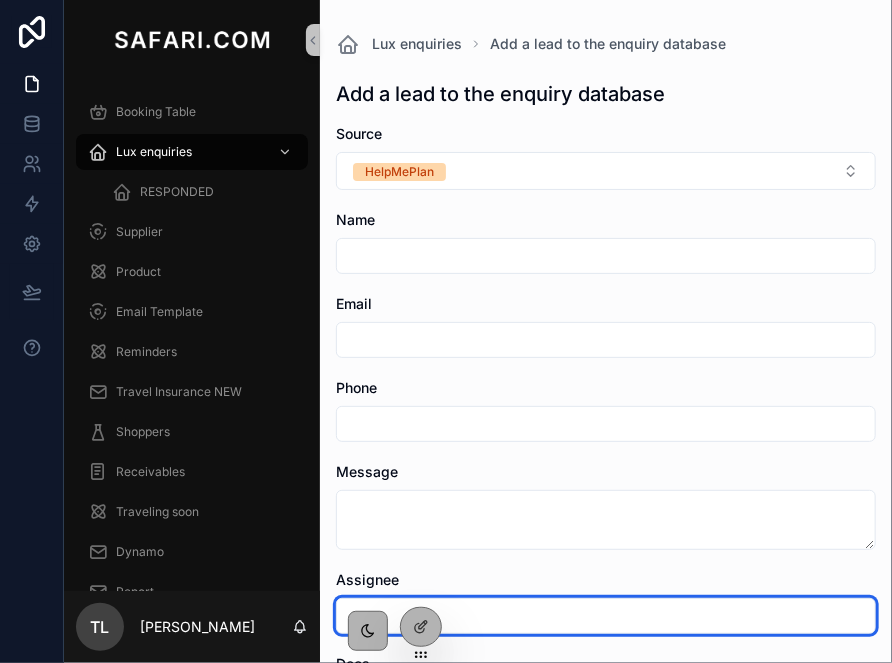 drag, startPoint x: 635, startPoint y: 619, endPoint x: 882, endPoint y: 339, distance: 373.37515 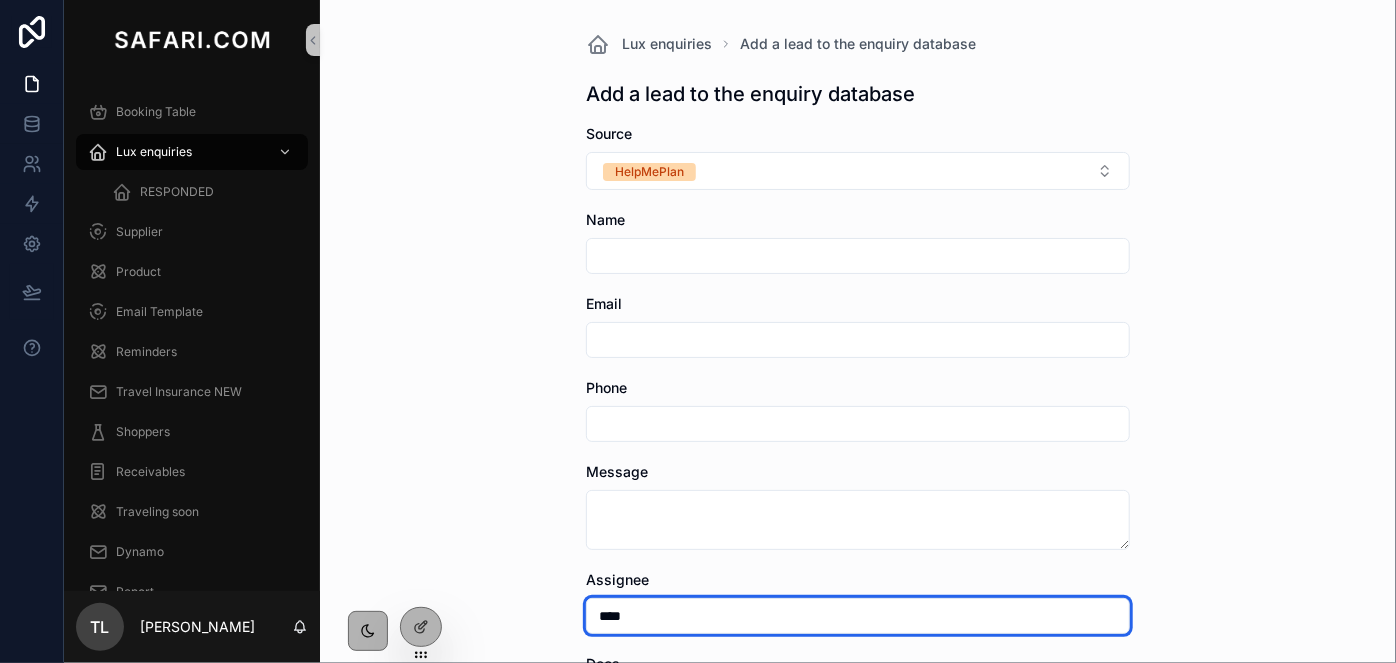 type on "**********" 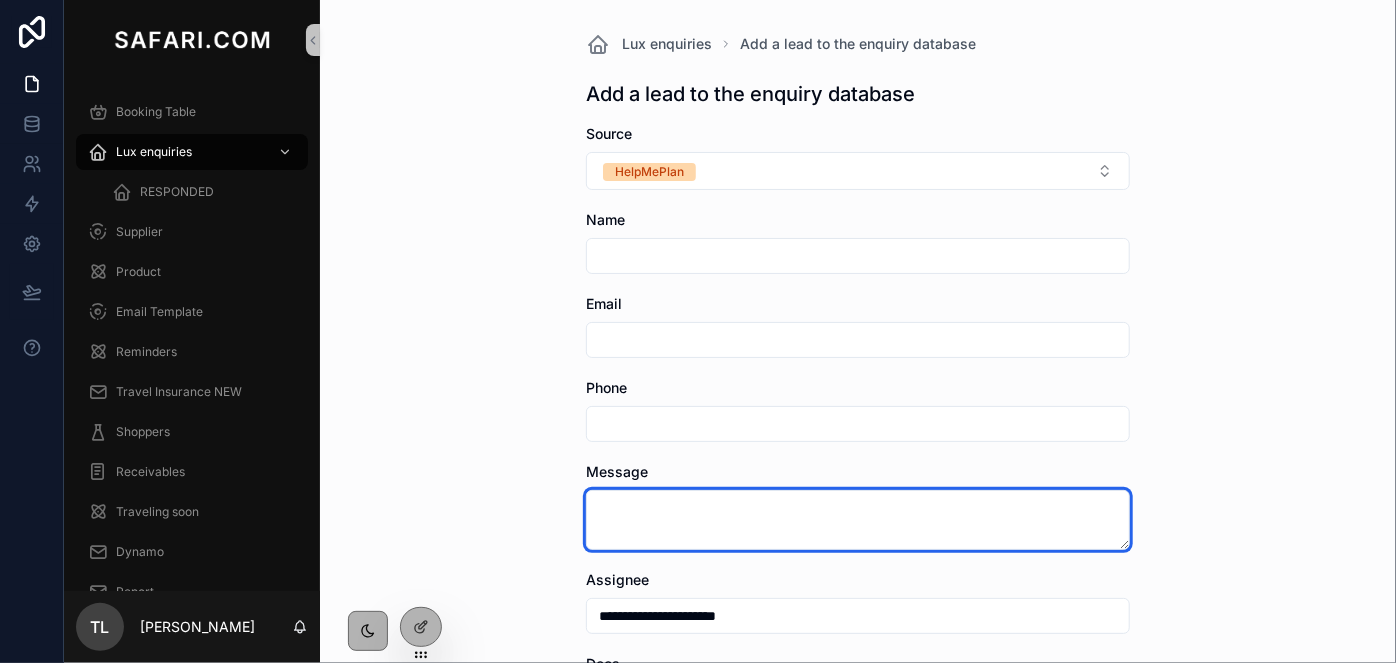 paste on "**********" 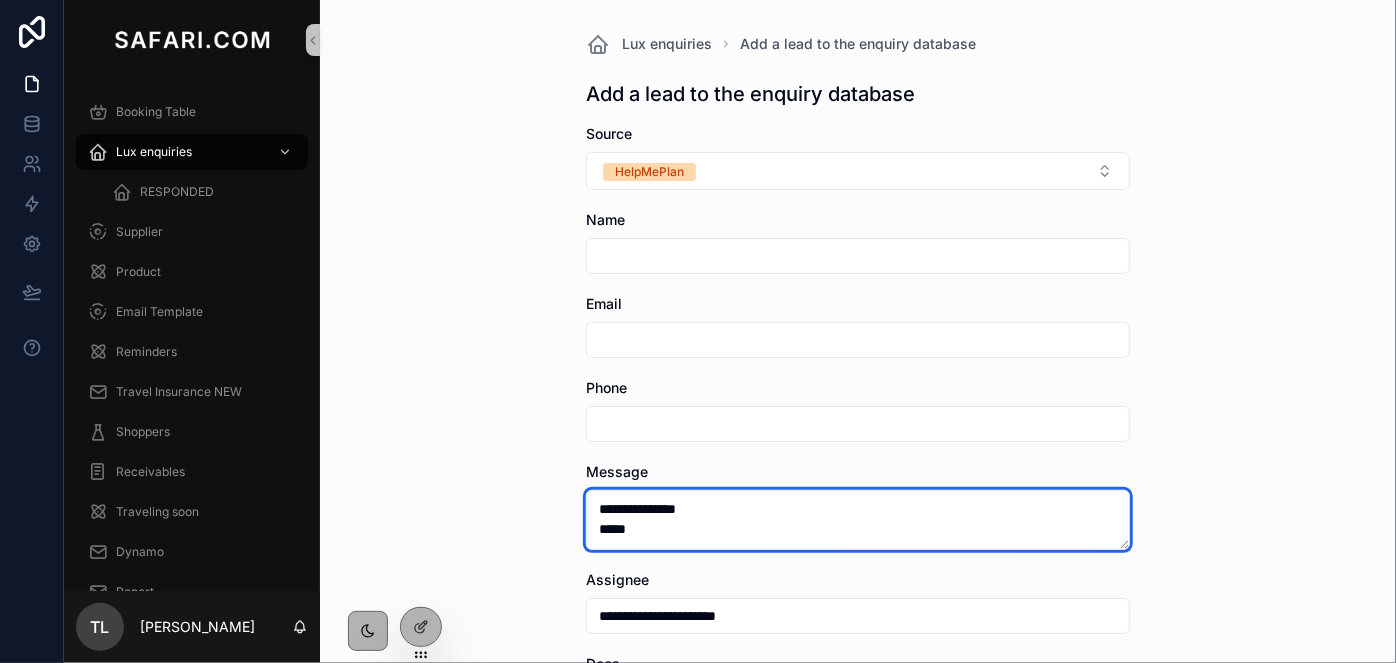 click on "**********" at bounding box center (858, 520) 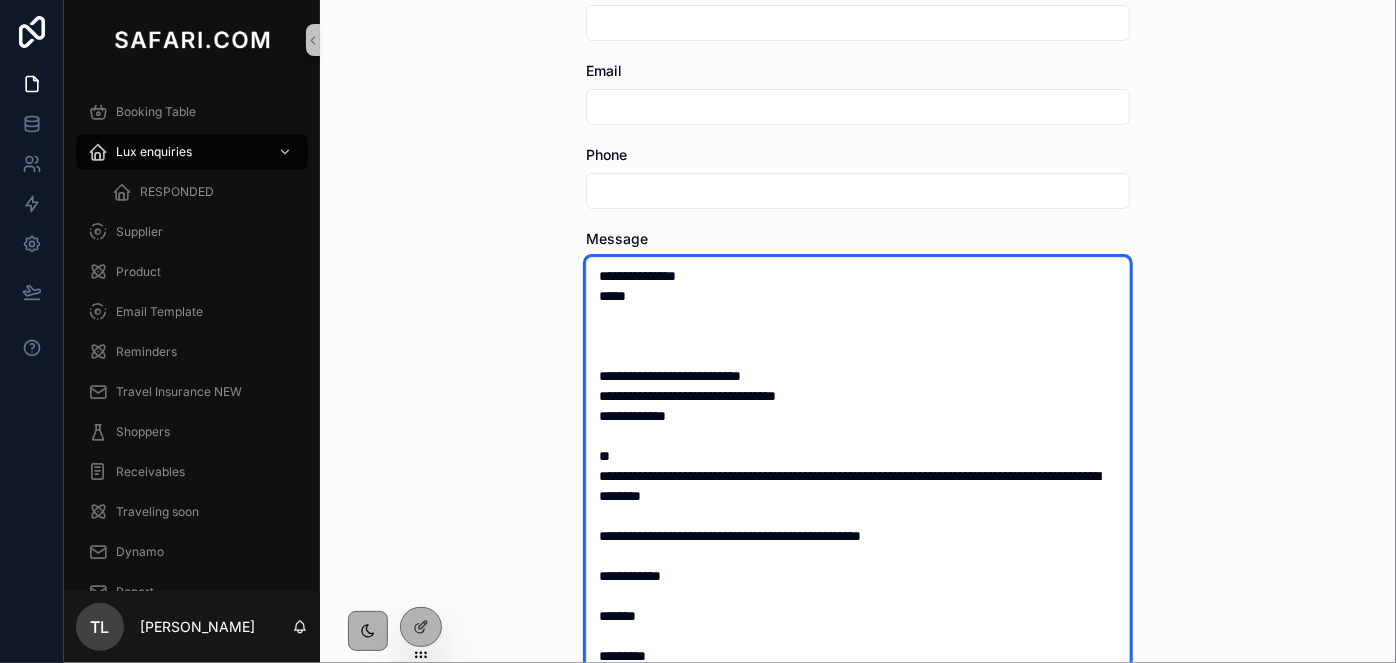 type on "**********" 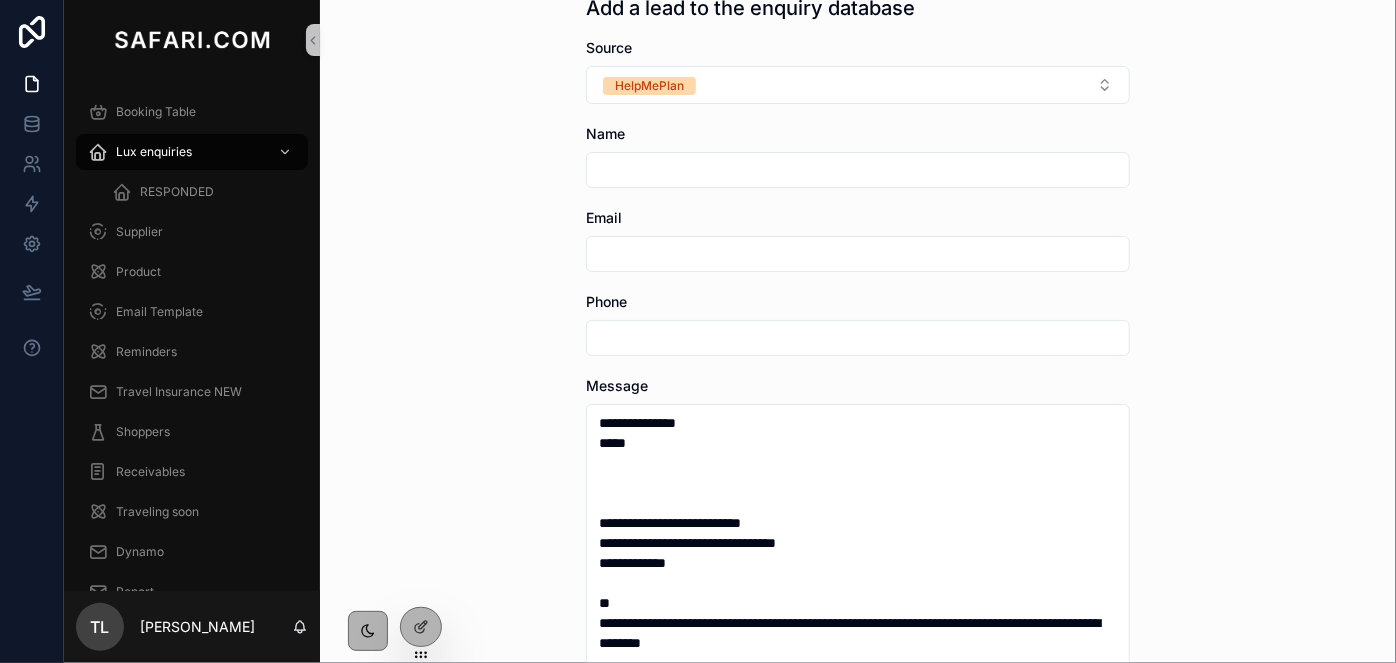 scroll, scrollTop: 83, scrollLeft: 0, axis: vertical 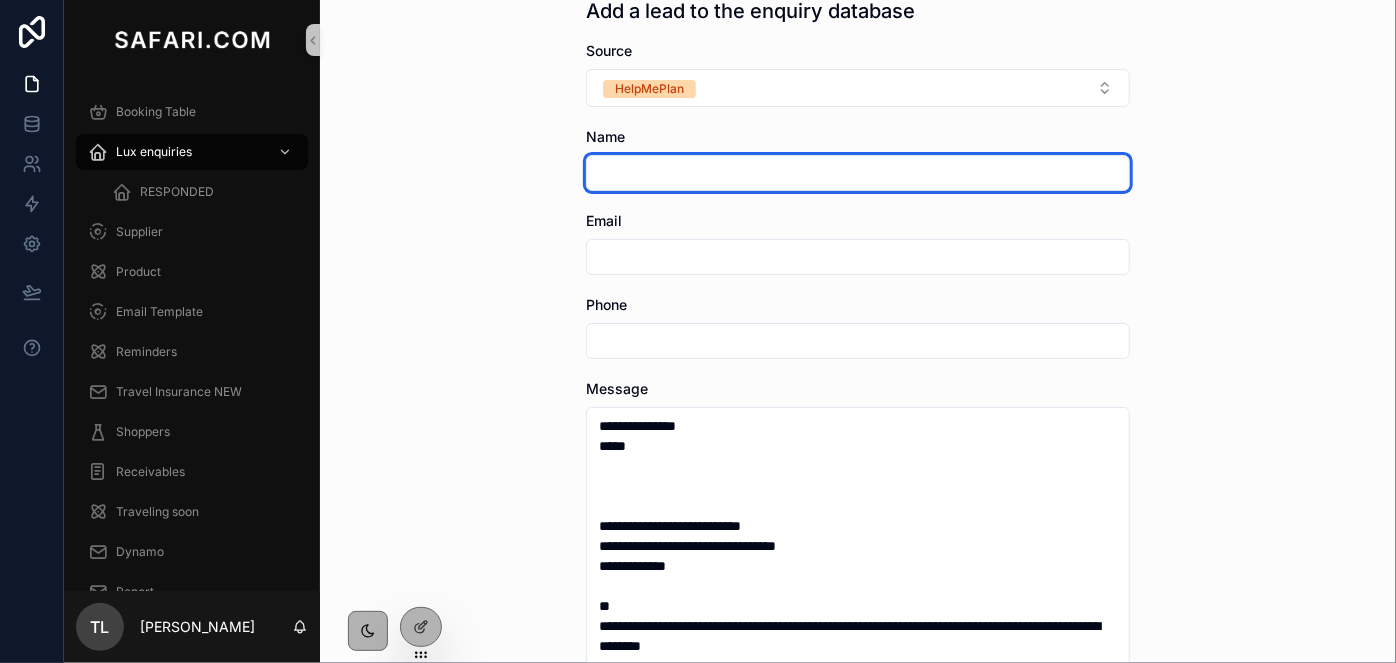 paste on "*********" 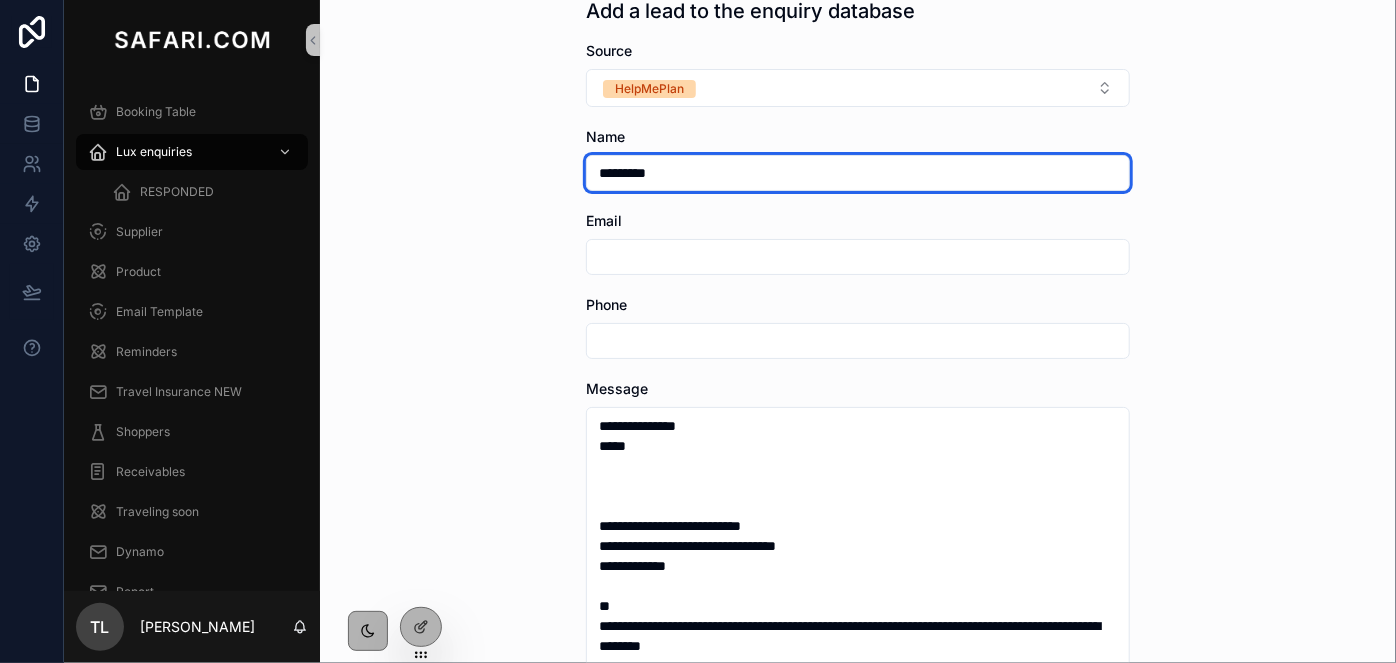 type on "*********" 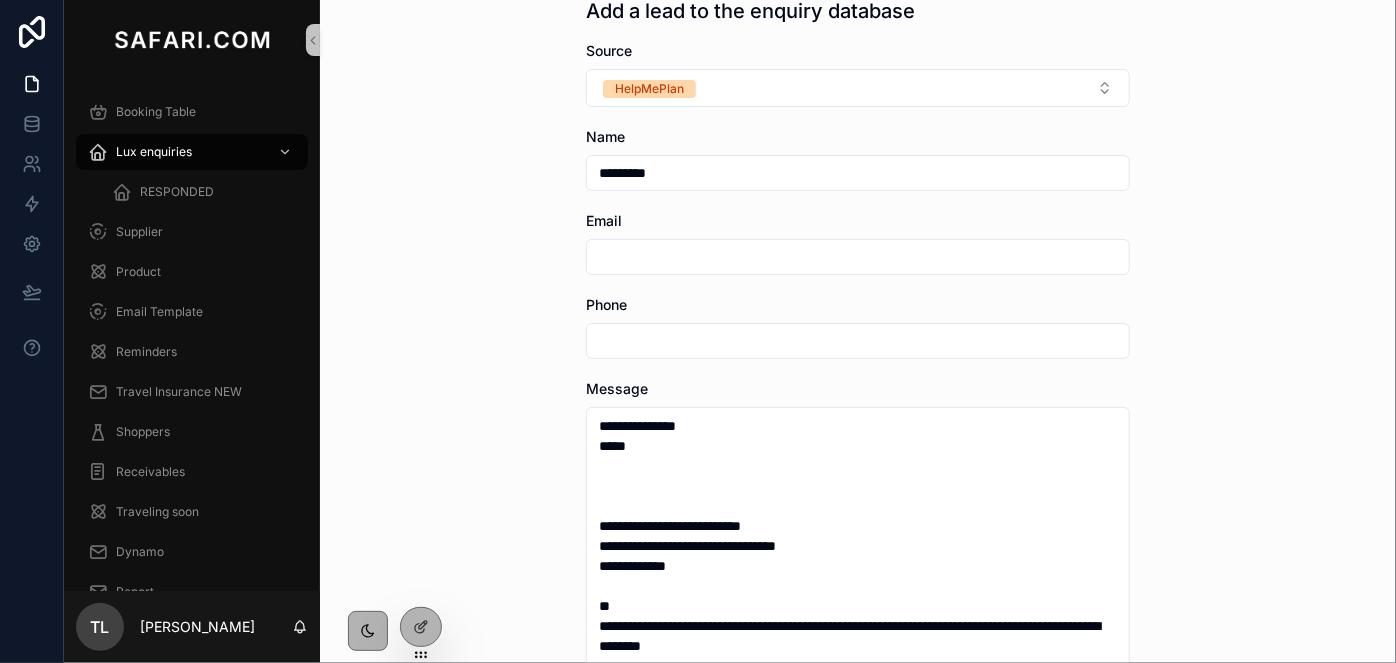 click on "Email" at bounding box center (858, 243) 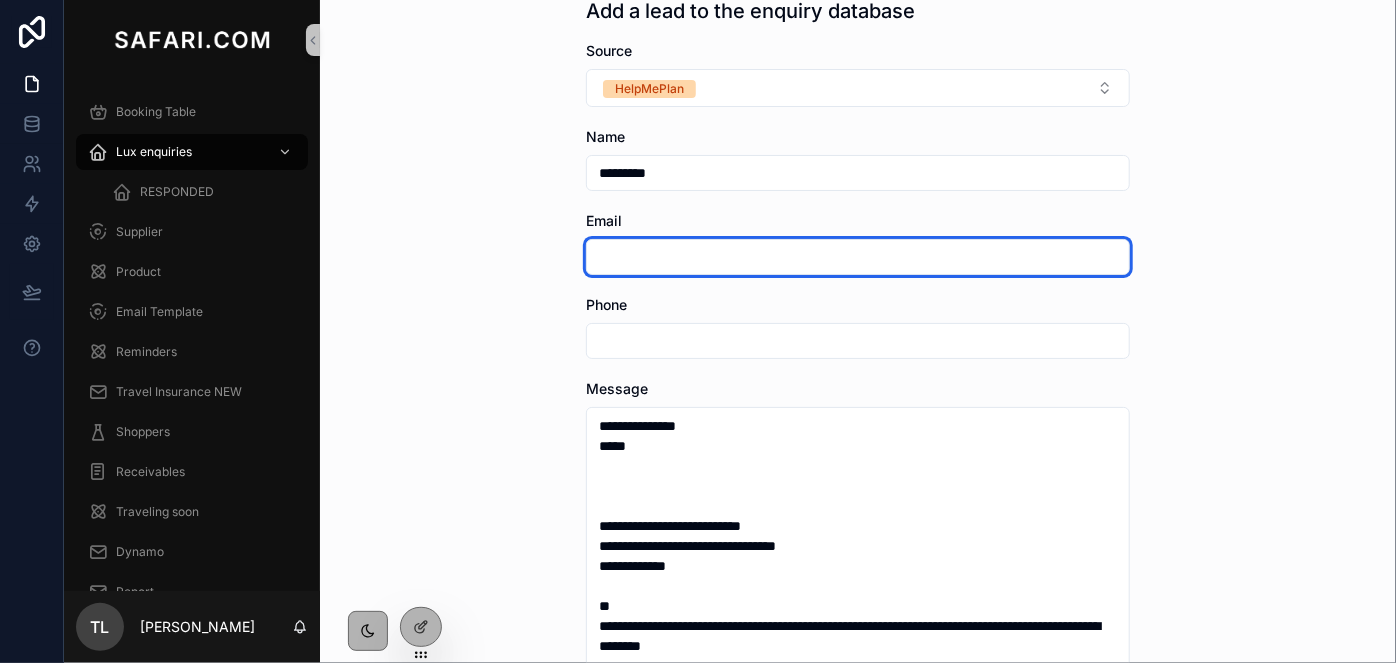 paste on "**********" 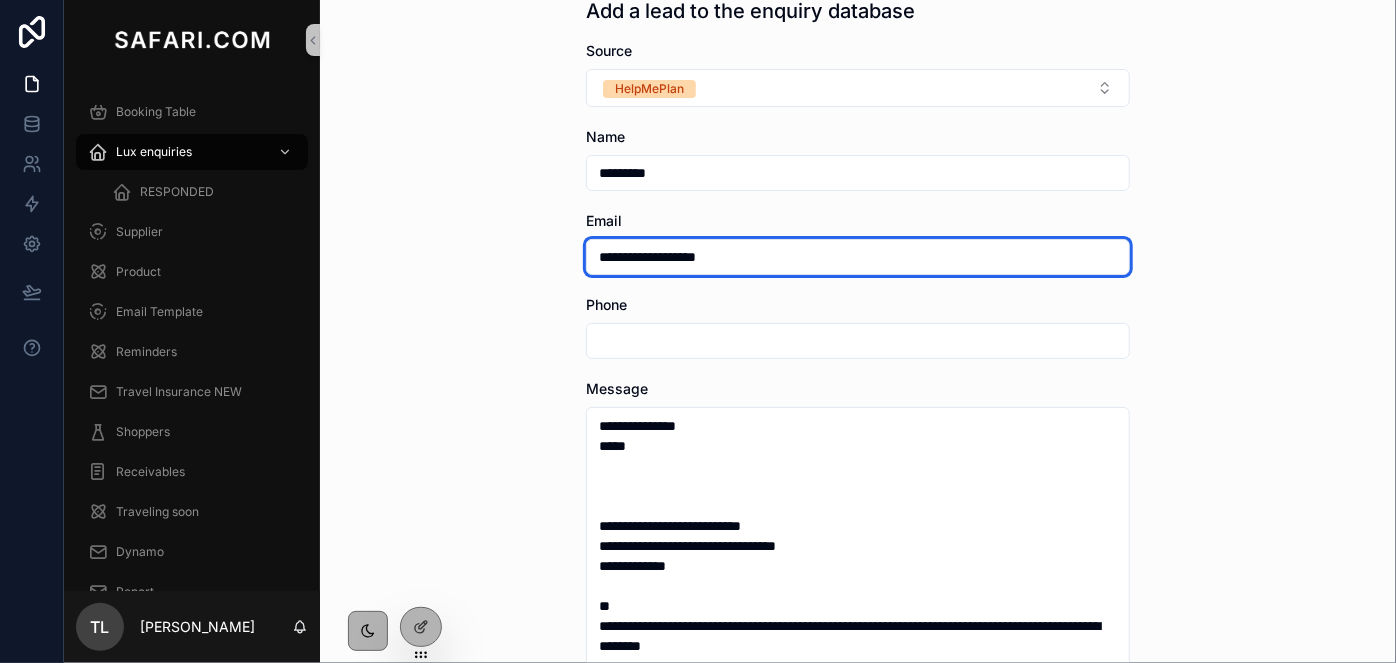 click on "**********" at bounding box center (858, 257) 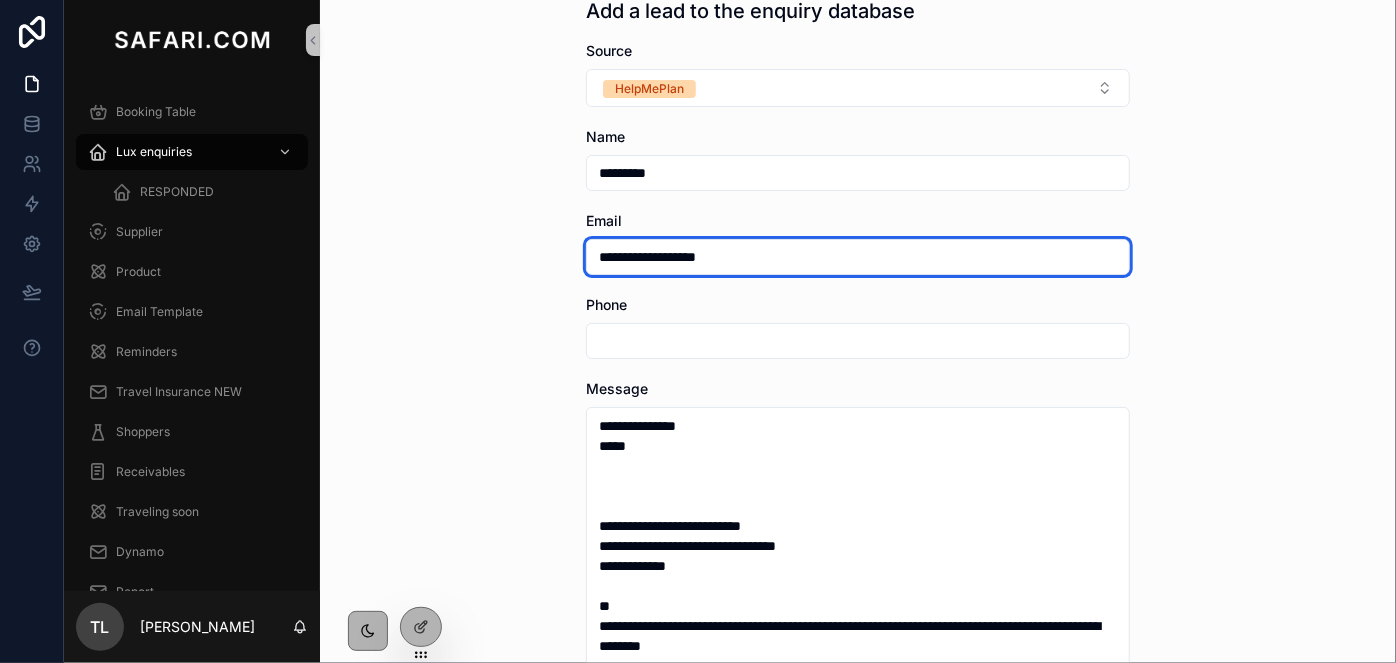 type on "**********" 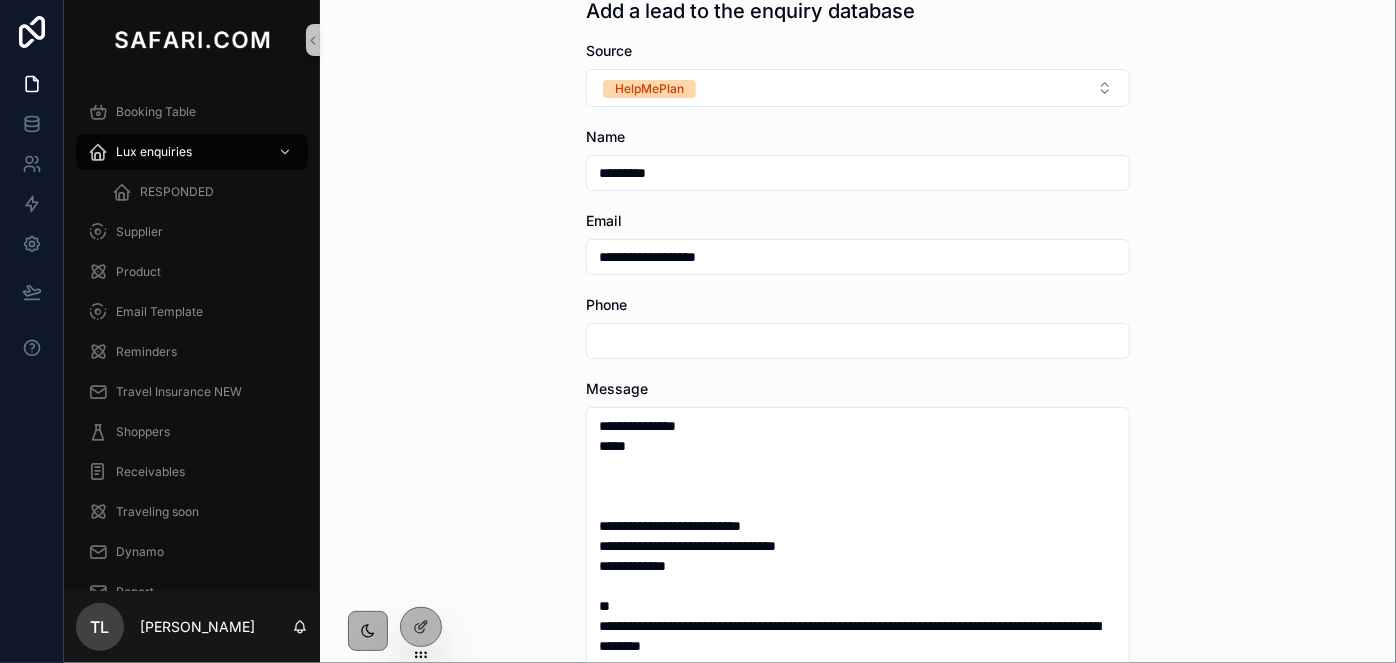 scroll, scrollTop: 664, scrollLeft: 0, axis: vertical 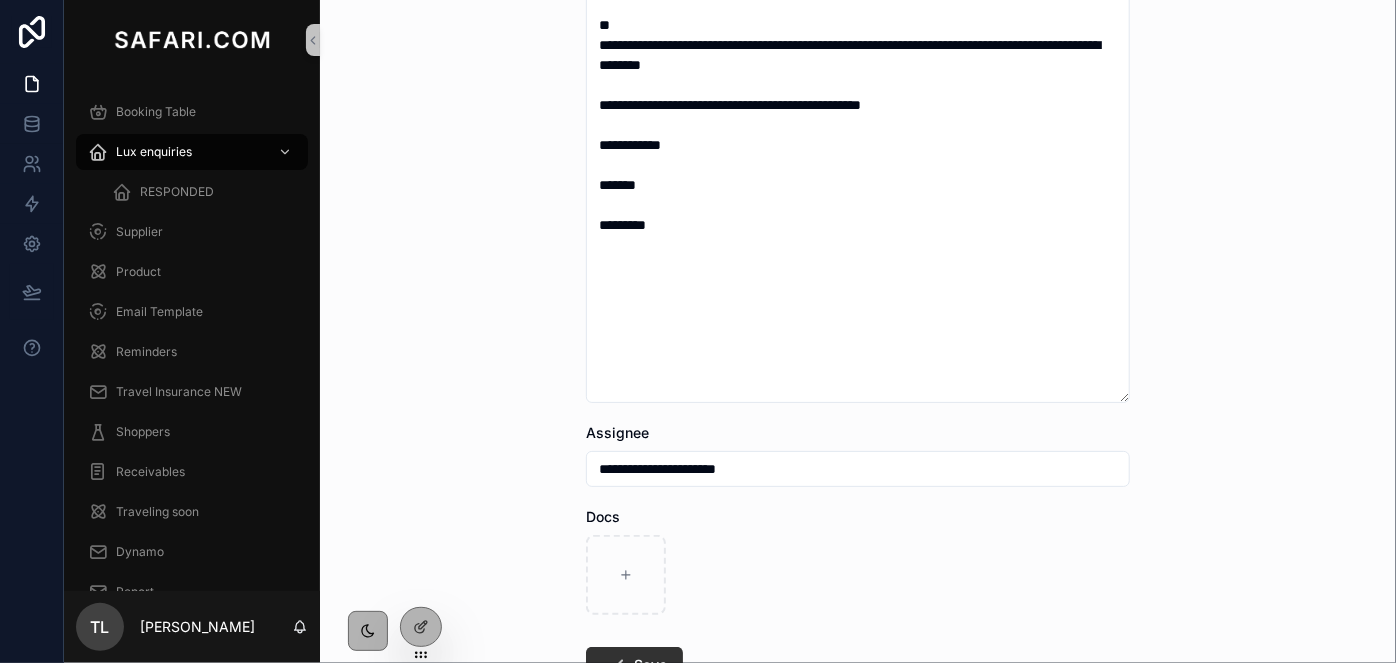 click on "Save" at bounding box center (634, 665) 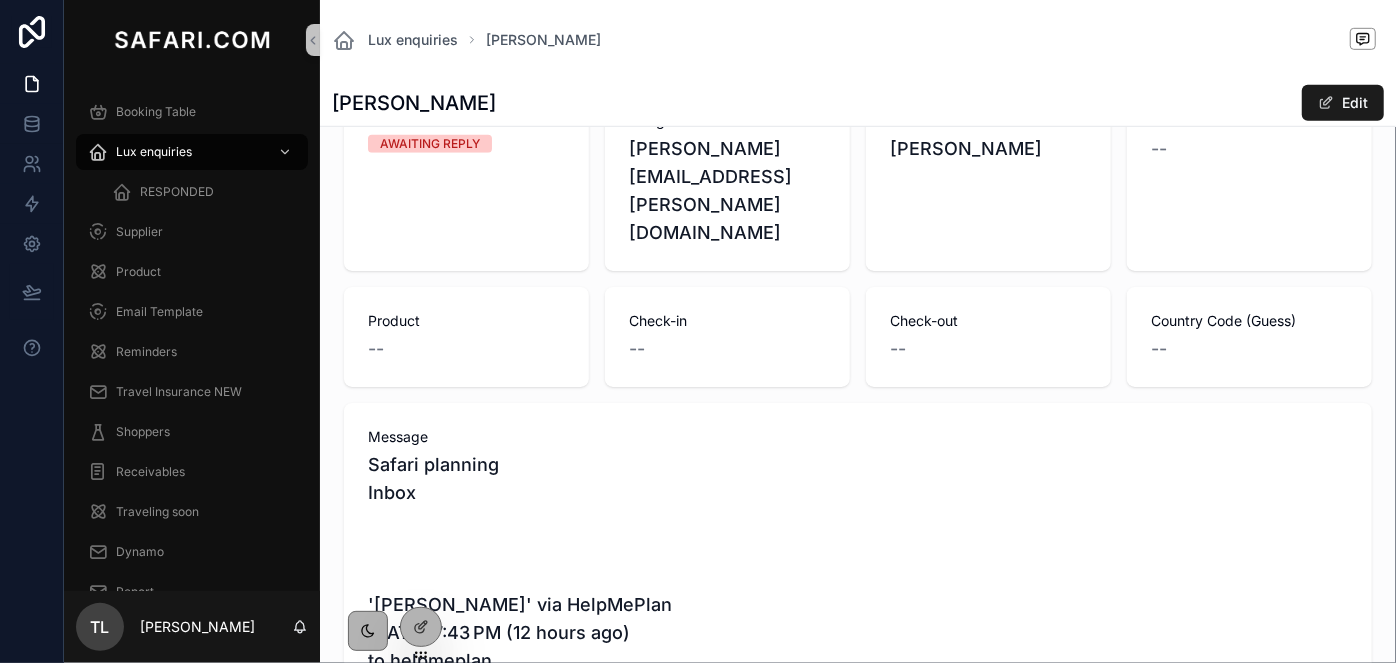 scroll, scrollTop: 0, scrollLeft: 0, axis: both 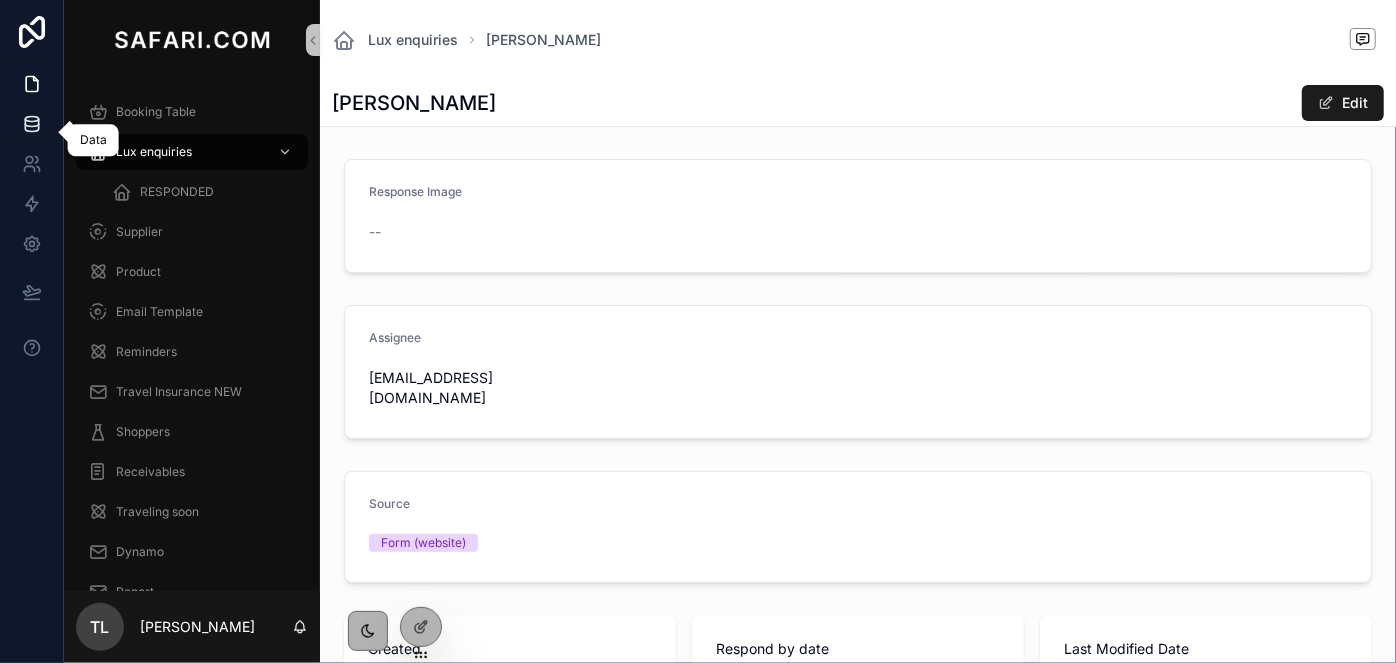 click 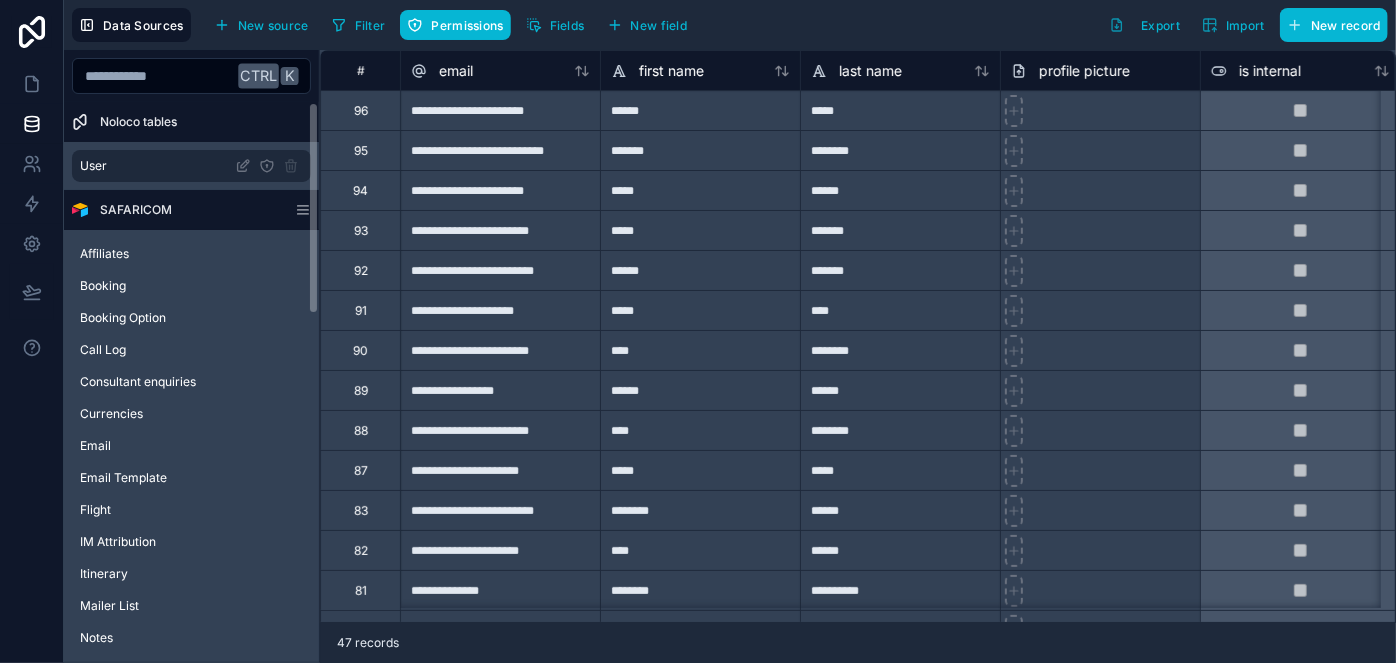 click on "User" at bounding box center [191, 166] 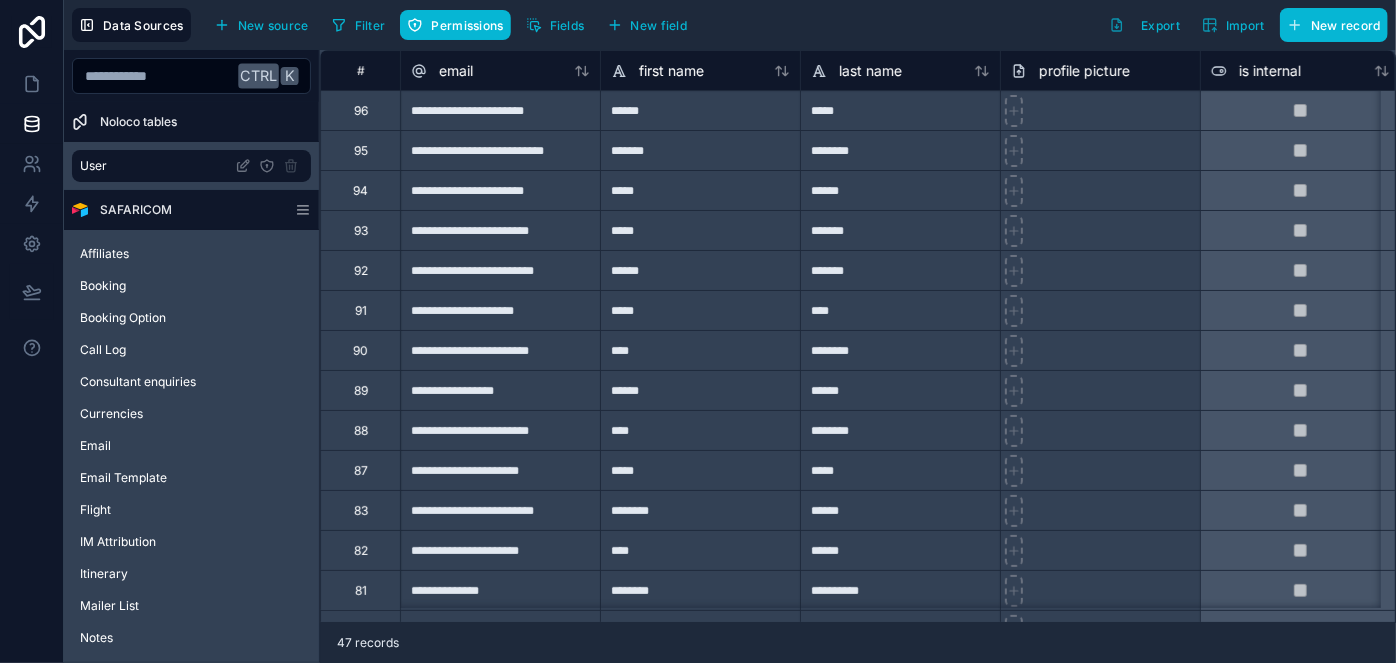 click on "**********" at bounding box center (500, 390) 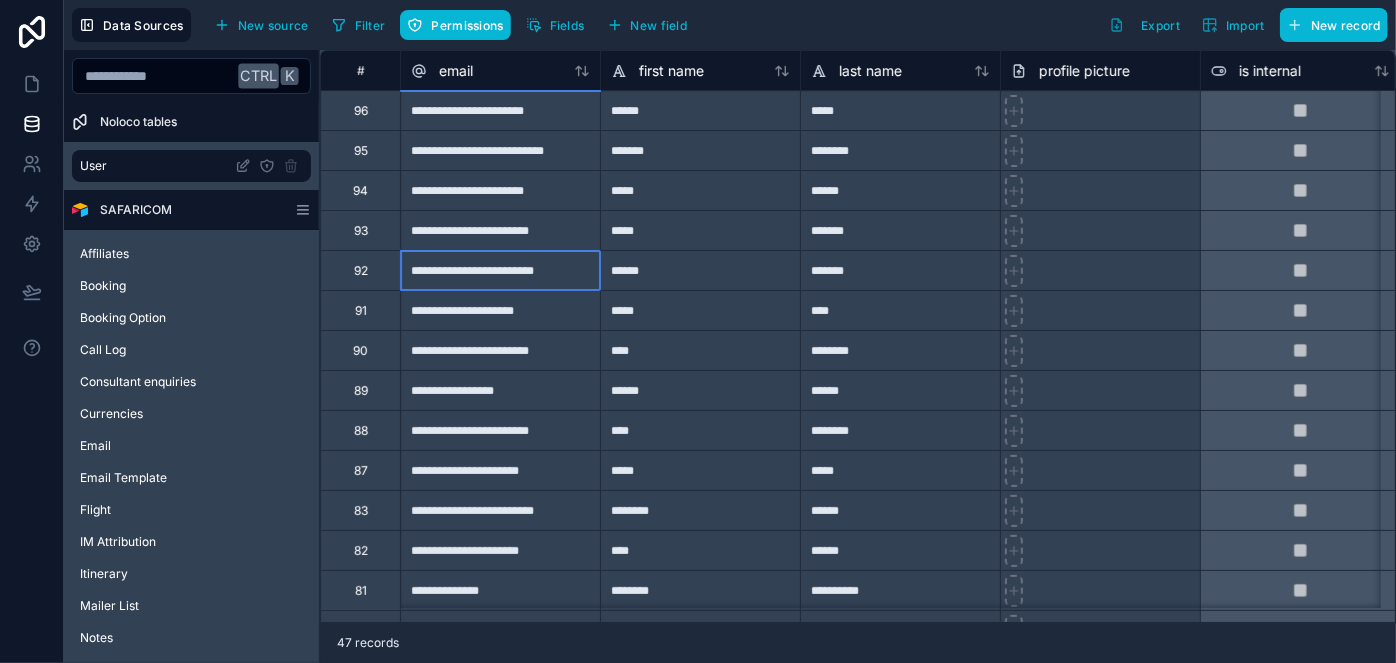click on "**********" at bounding box center [500, 270] 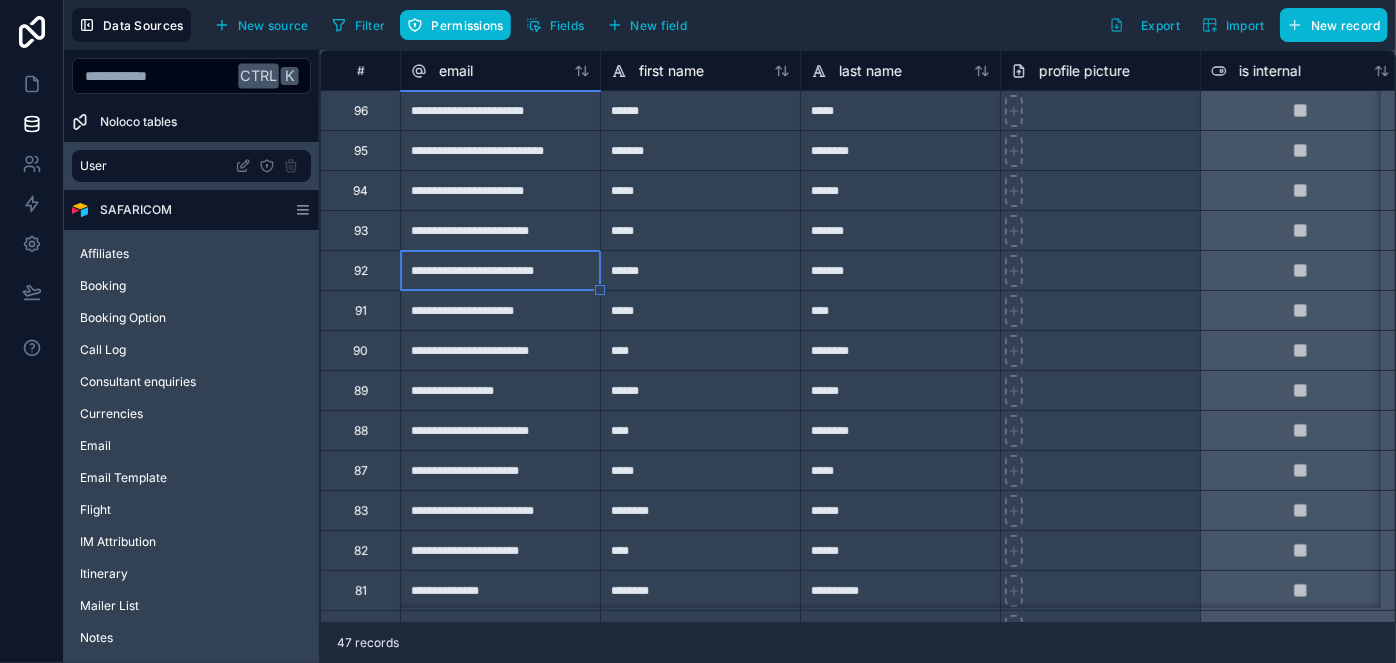 click on "**********" at bounding box center (500, 470) 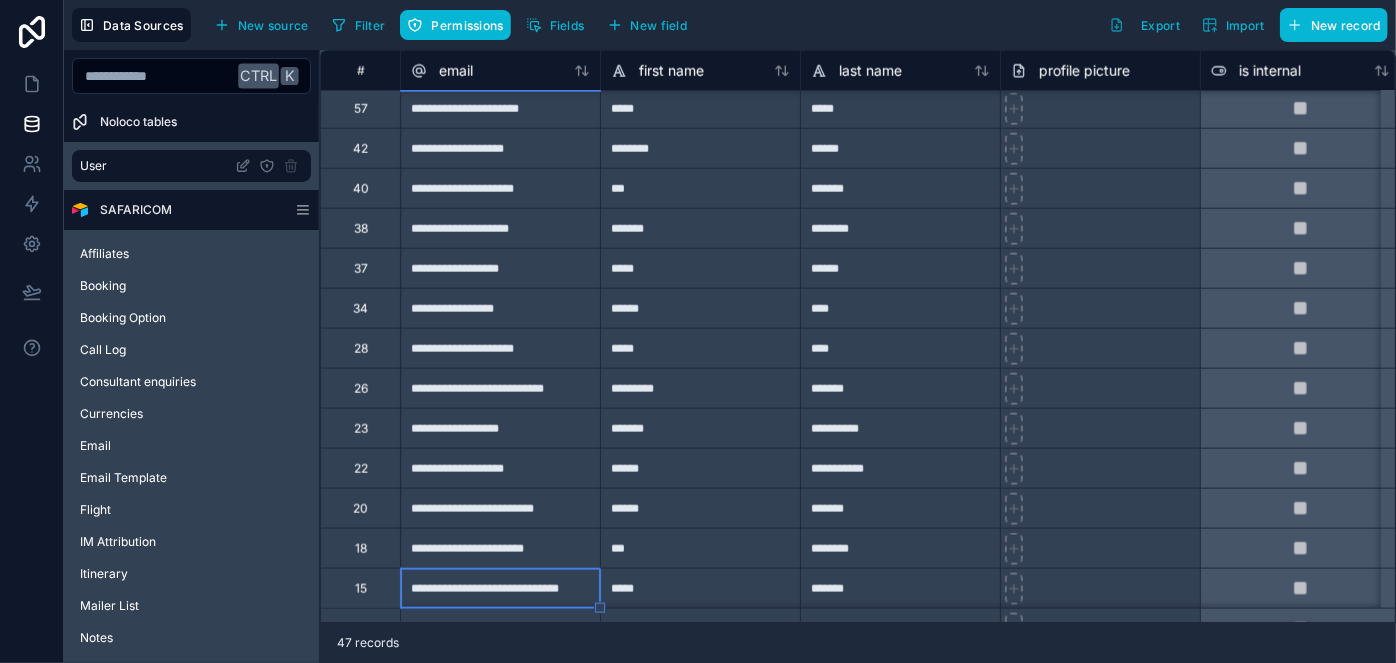 scroll, scrollTop: 1082, scrollLeft: 0, axis: vertical 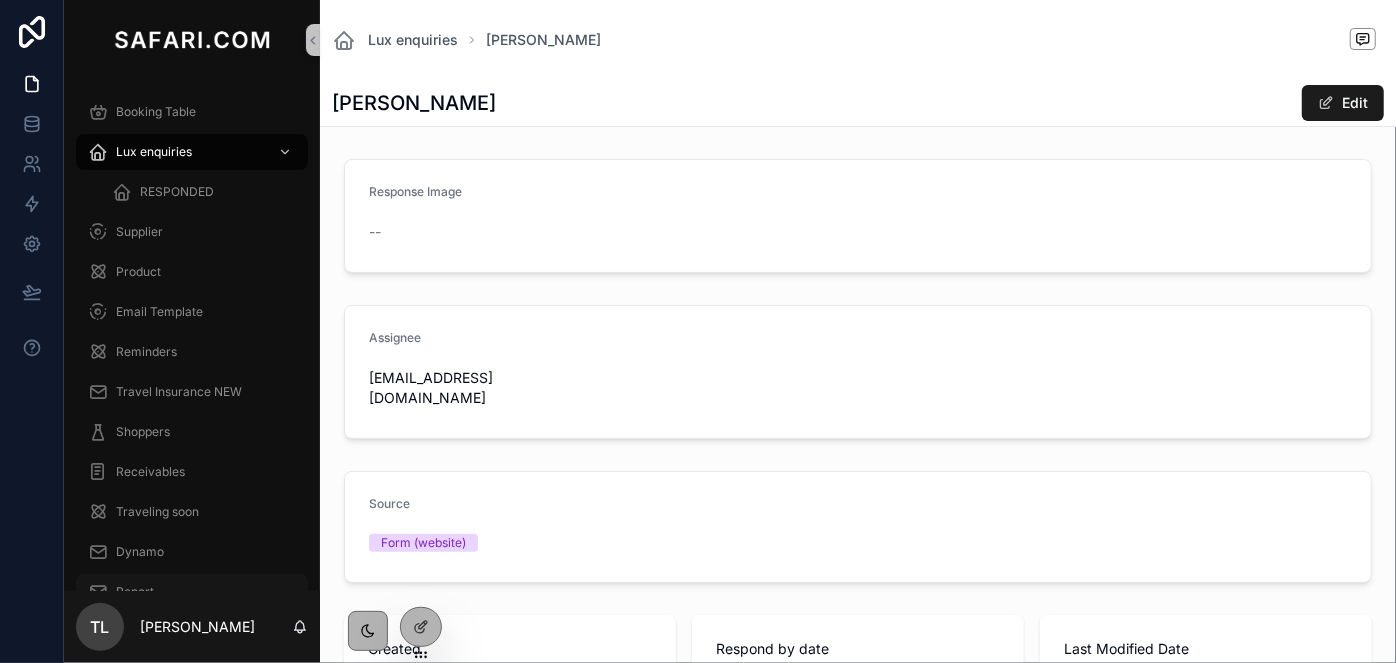 click on "Report" at bounding box center (192, 592) 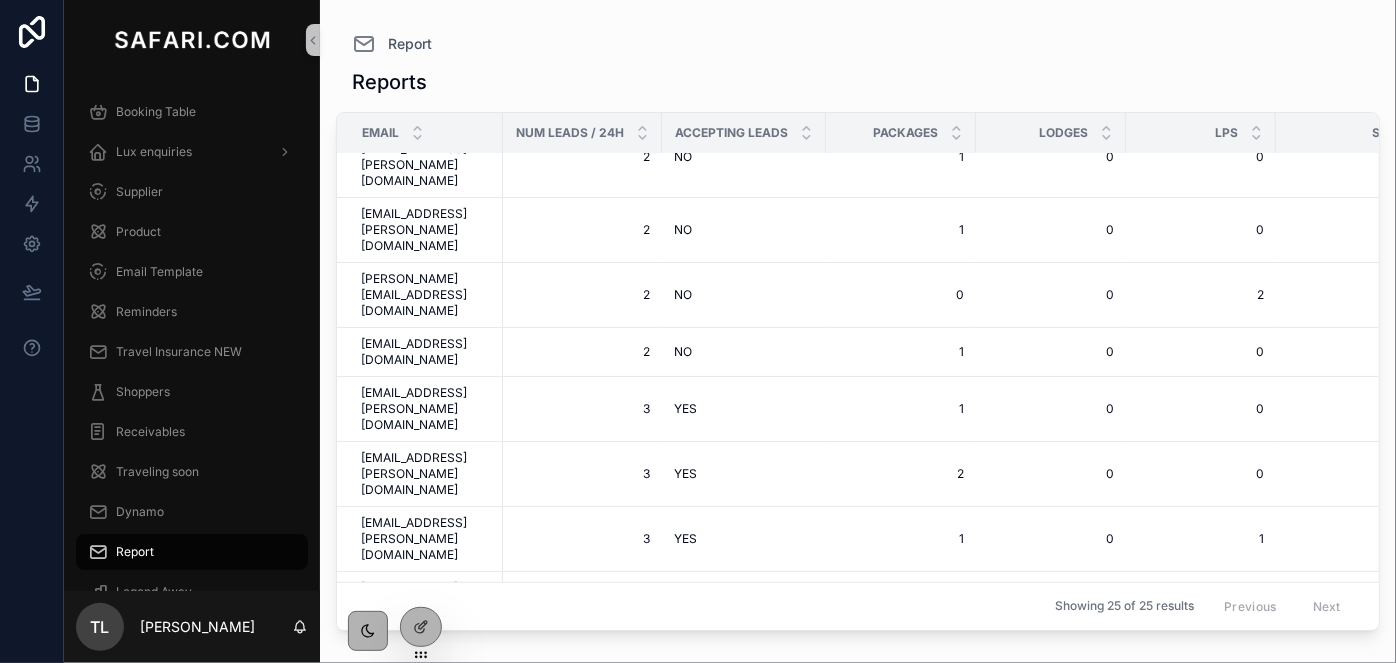 scroll, scrollTop: 785, scrollLeft: 0, axis: vertical 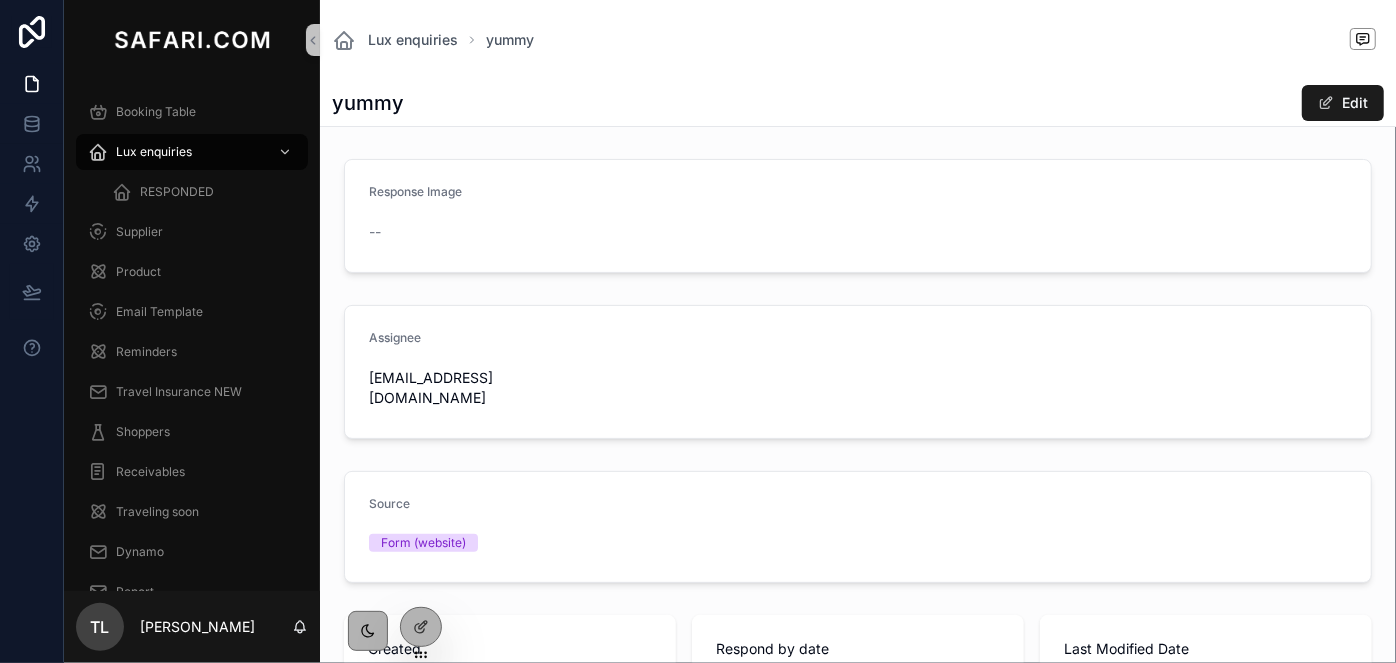click on "Lux enquiries yummy" at bounding box center [858, 40] 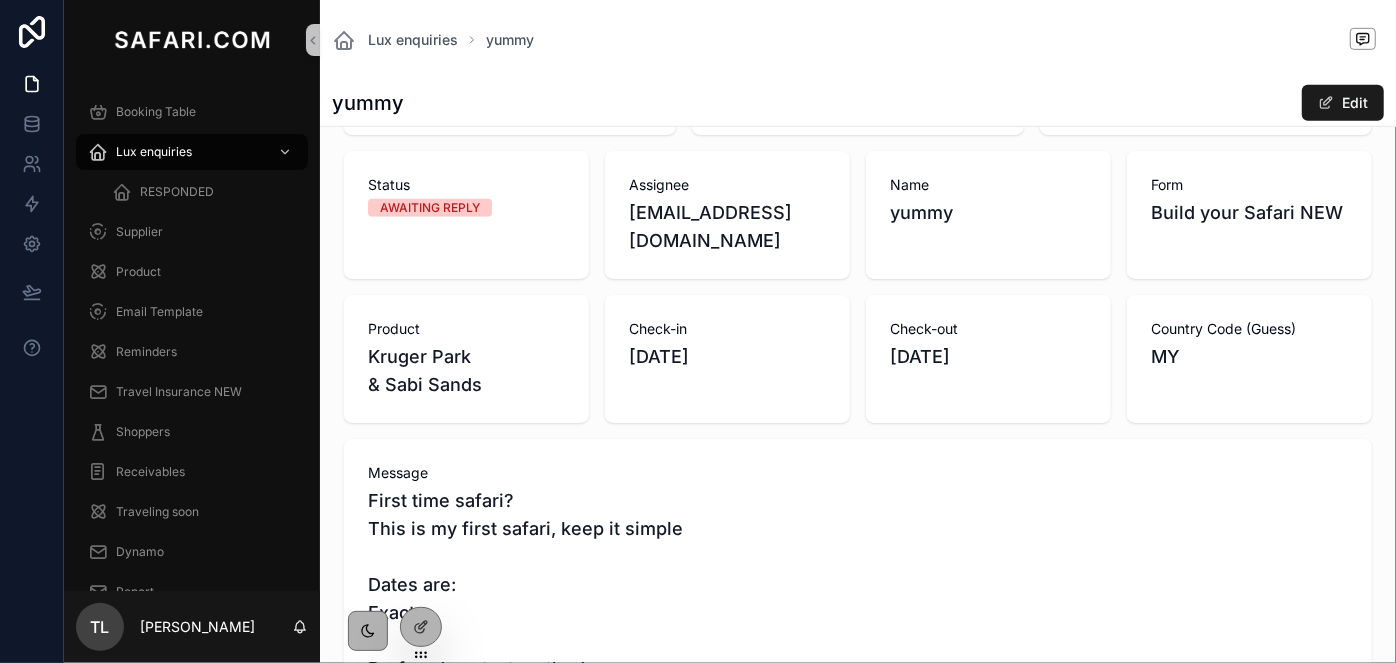 scroll, scrollTop: 1160, scrollLeft: 0, axis: vertical 